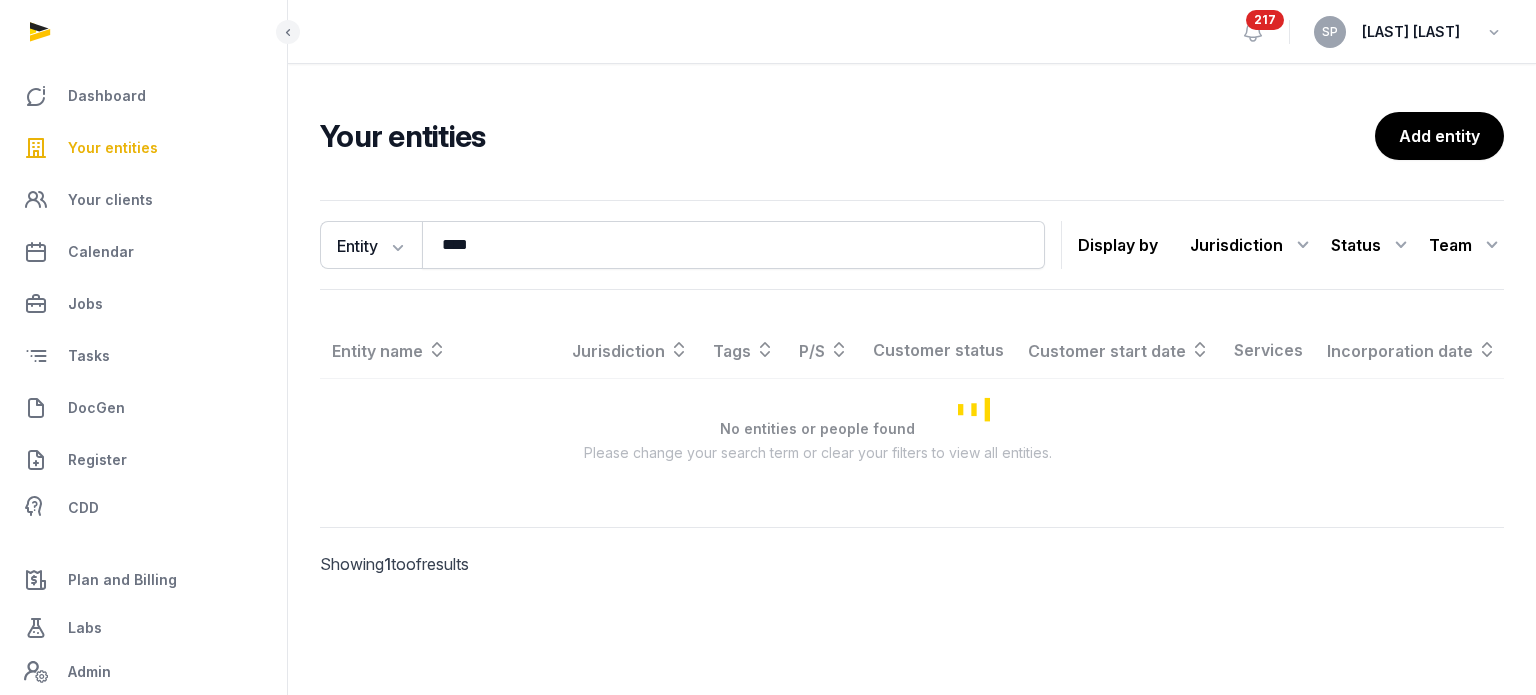 scroll, scrollTop: 0, scrollLeft: 0, axis: both 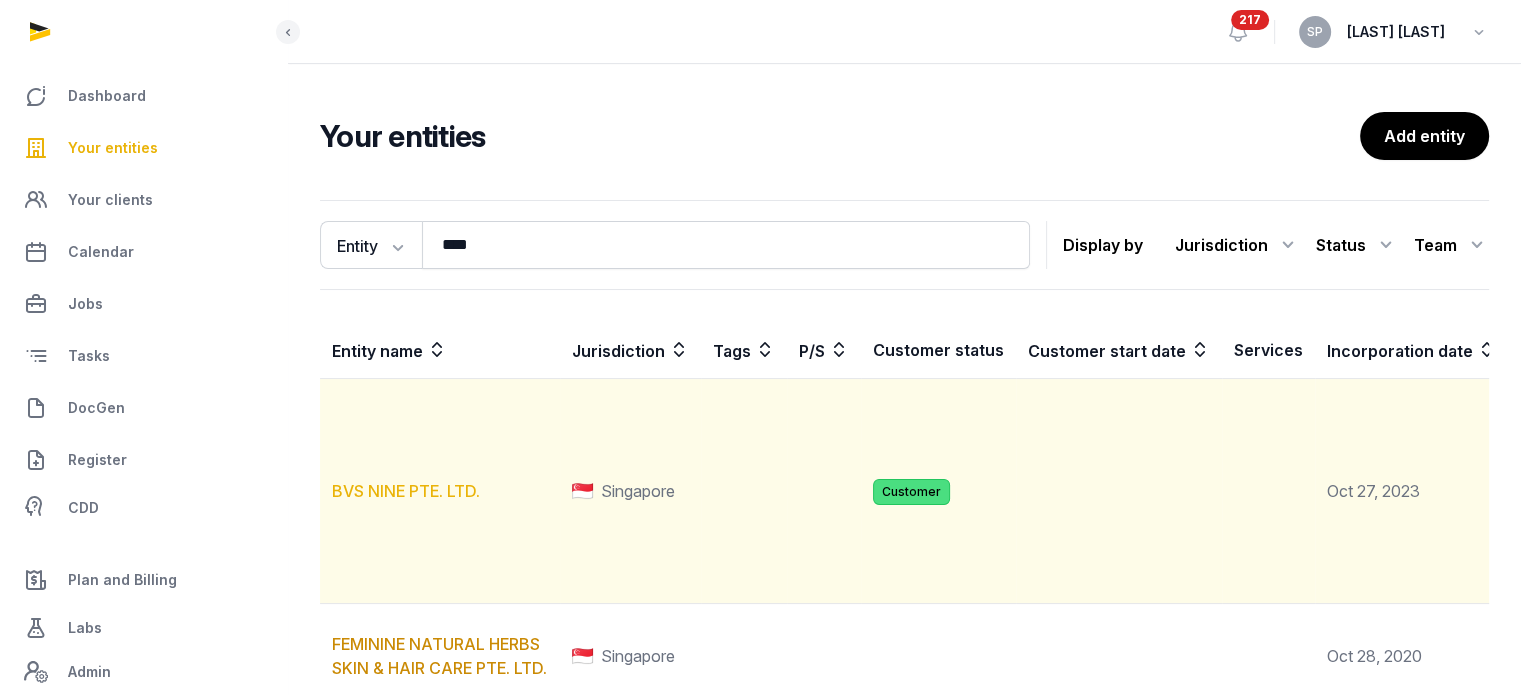 click on "BVS NINE PTE. LTD." at bounding box center [406, 491] 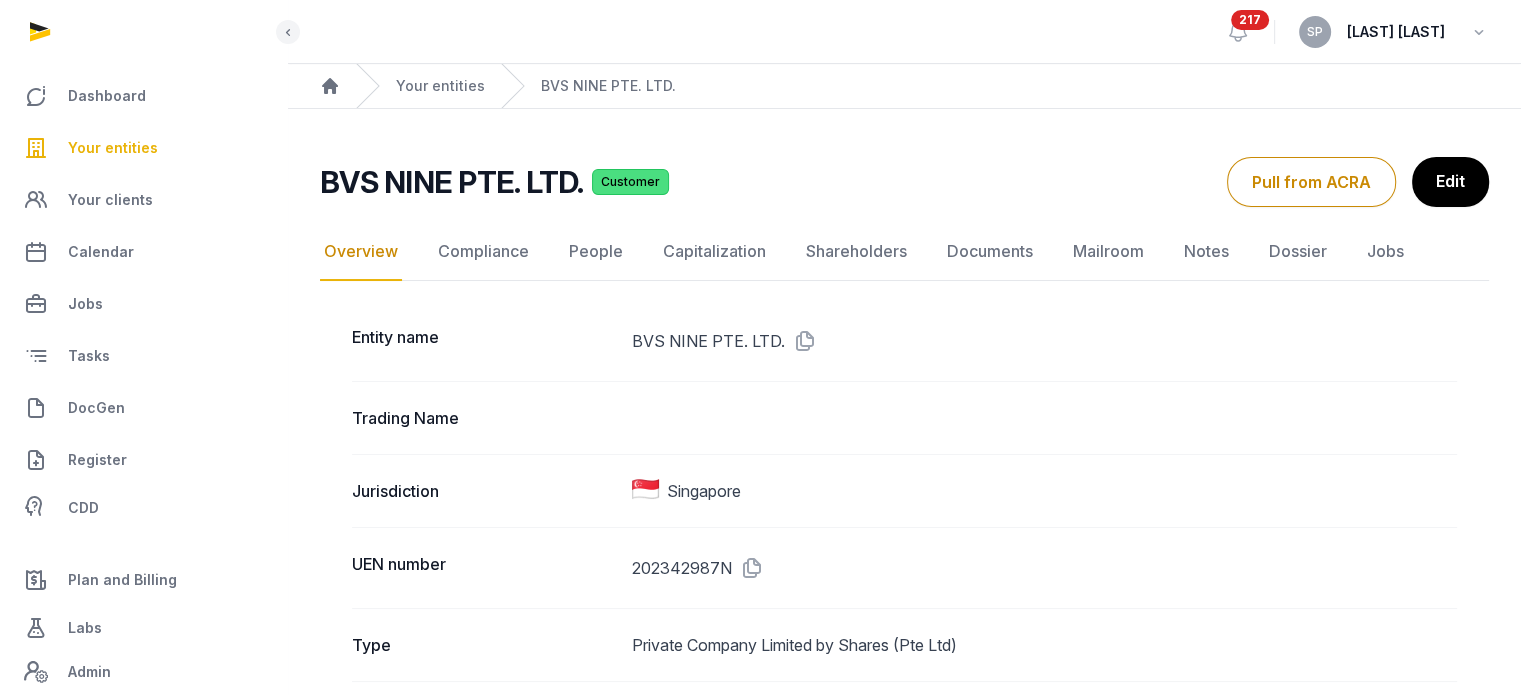 click on "Documents" 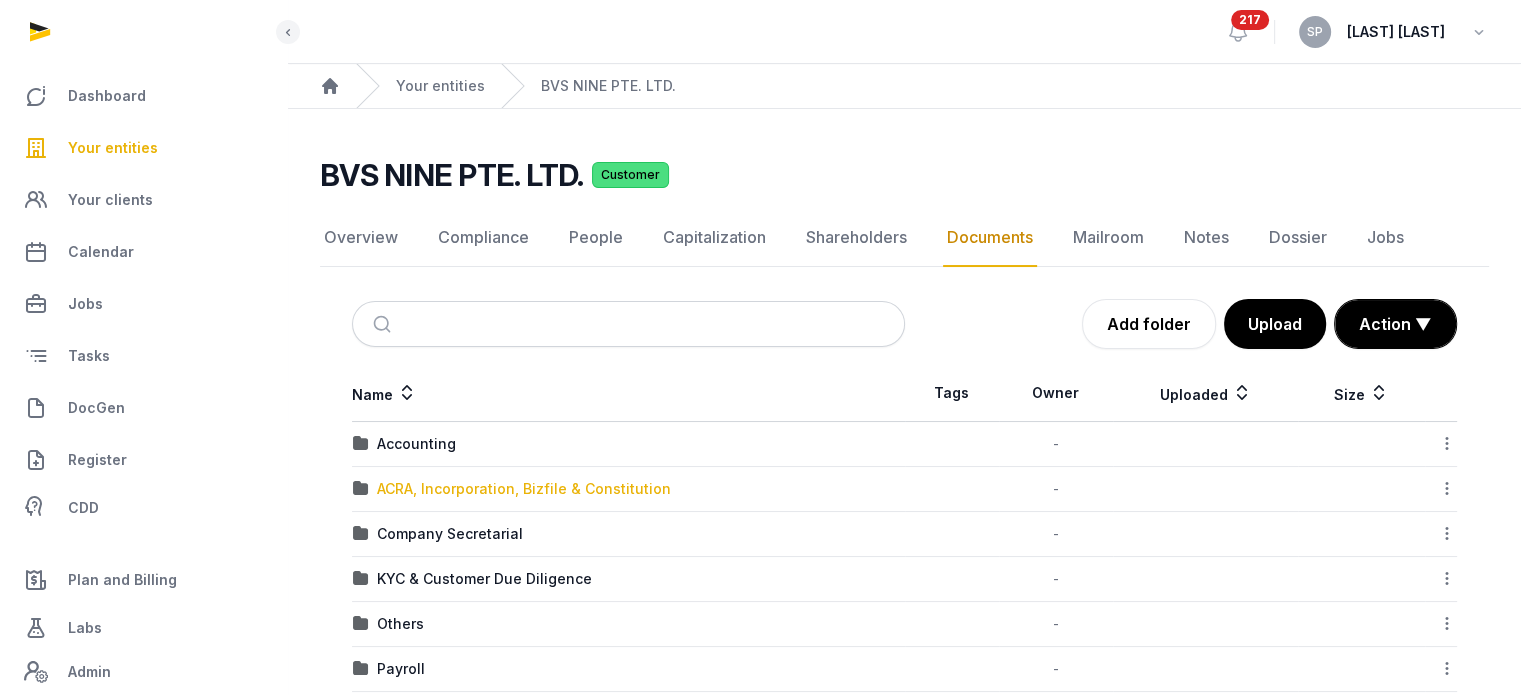 click on "ACRA, Incorporation, Bizfile & Constitution" at bounding box center [524, 489] 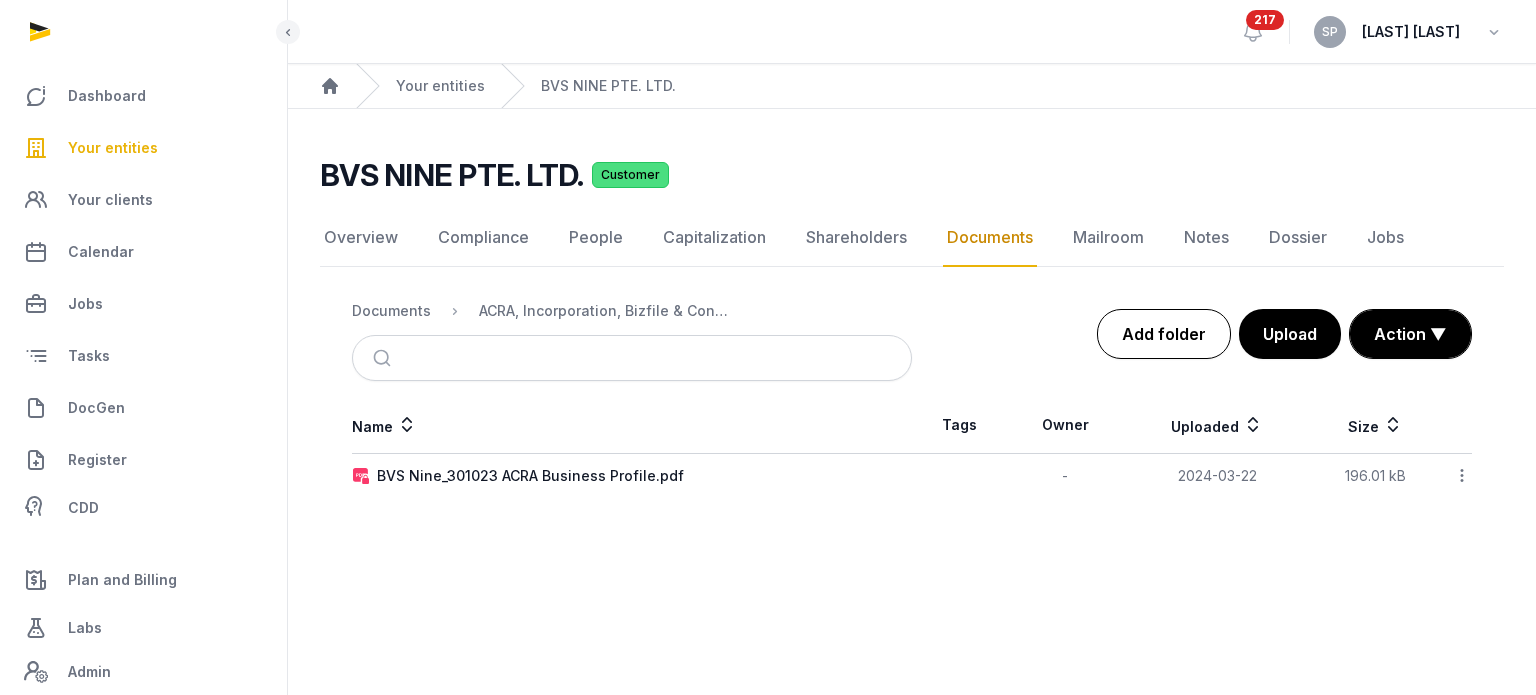 click on "Add folder" at bounding box center [1164, 334] 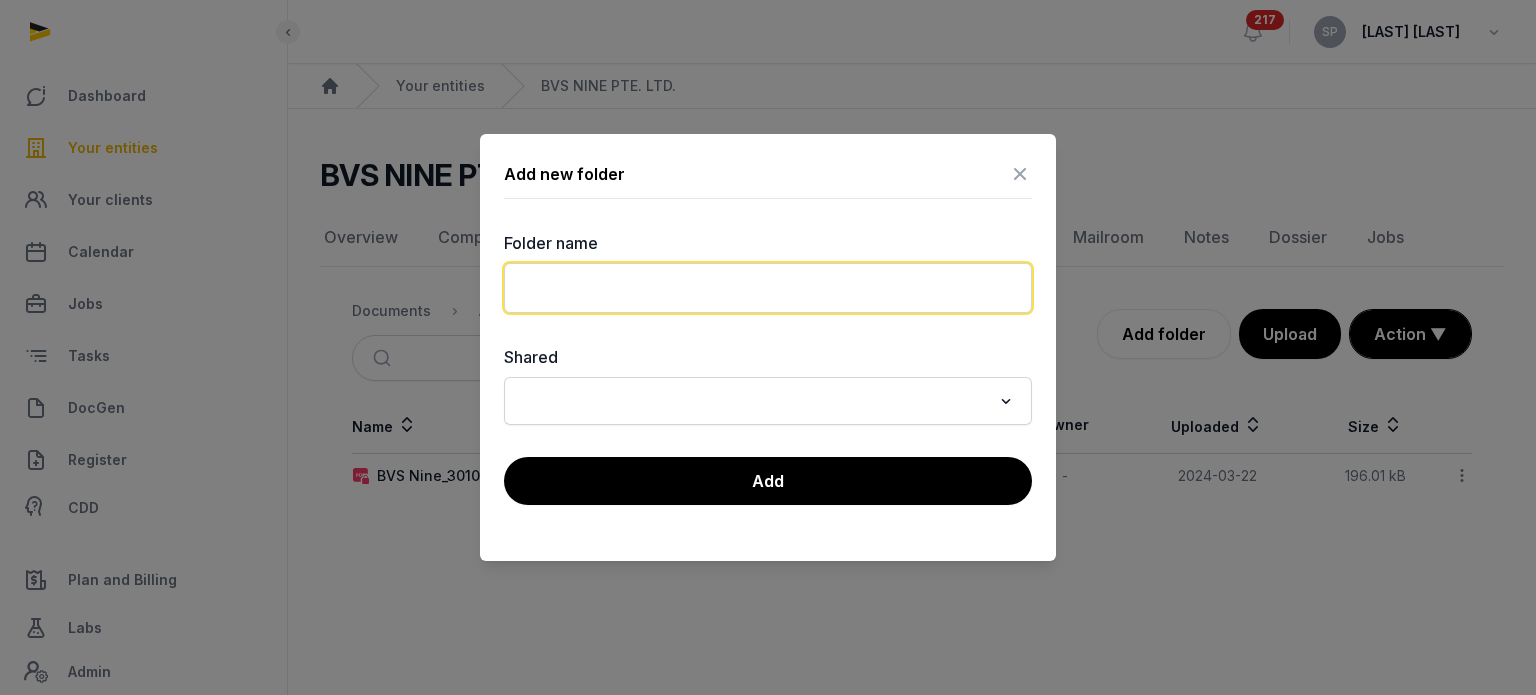 click 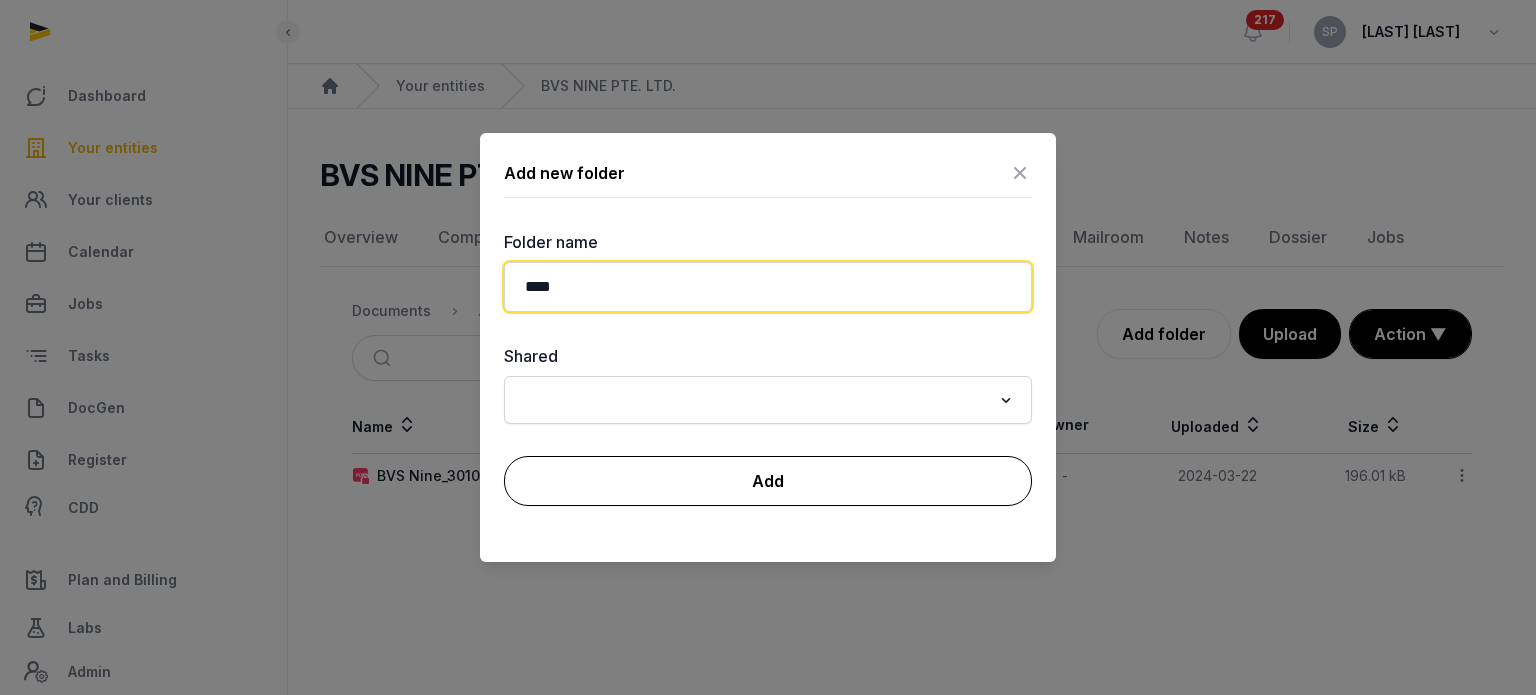 type on "****" 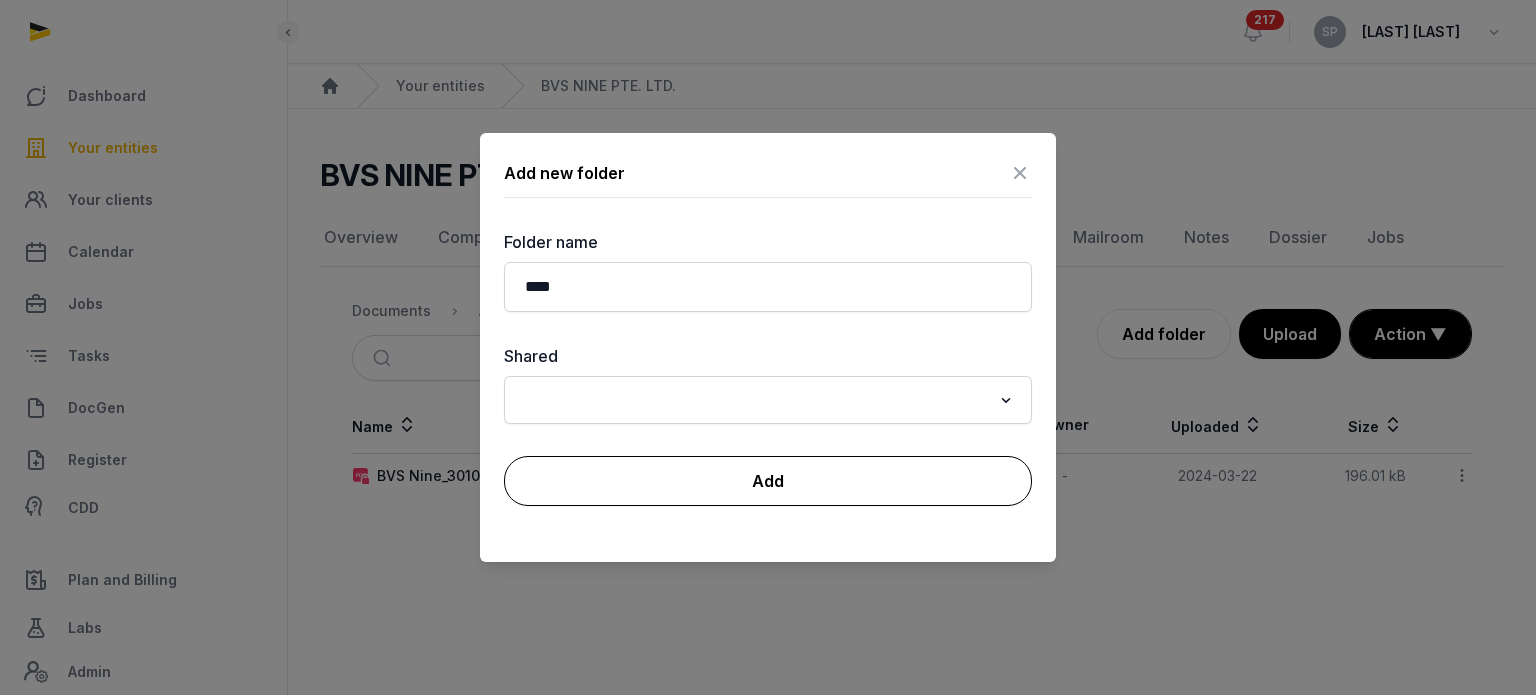 click on "Add" at bounding box center [768, 481] 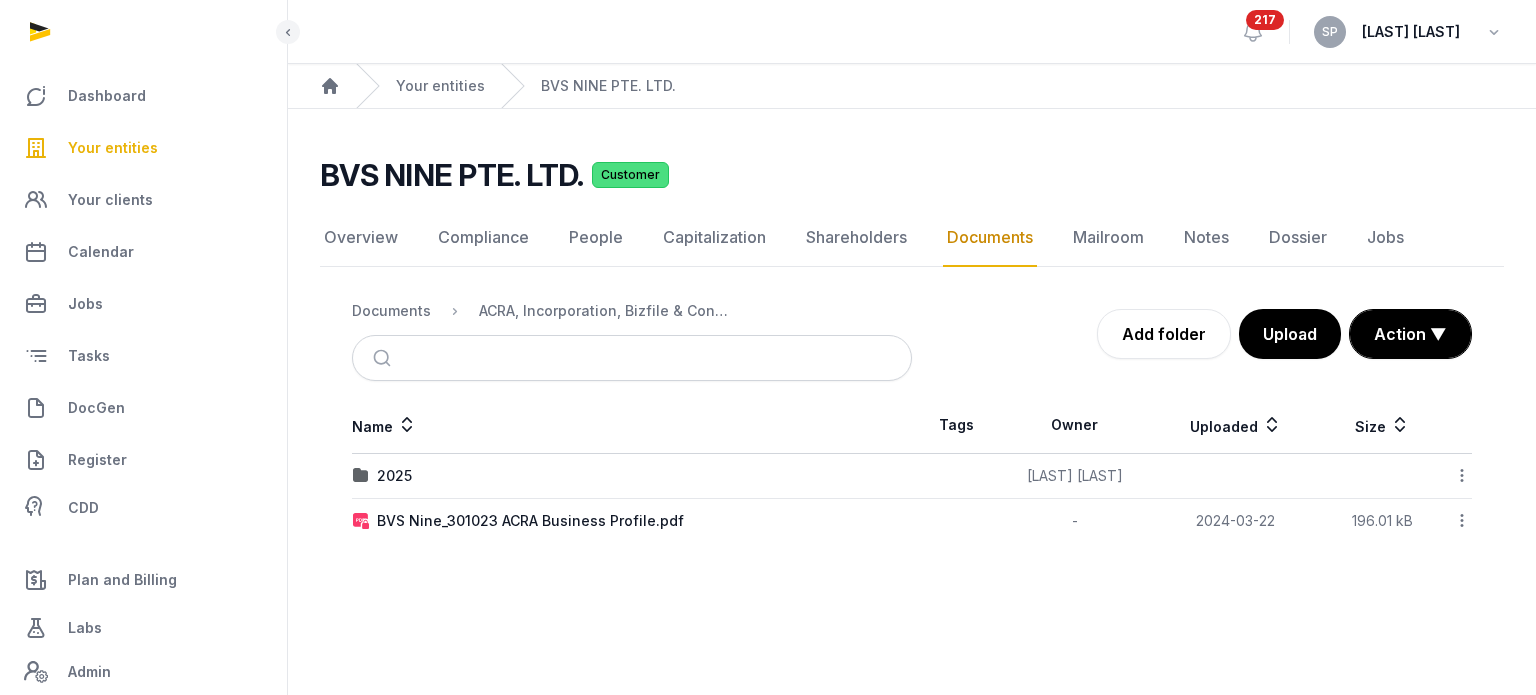 click on "2025" at bounding box center (632, 476) 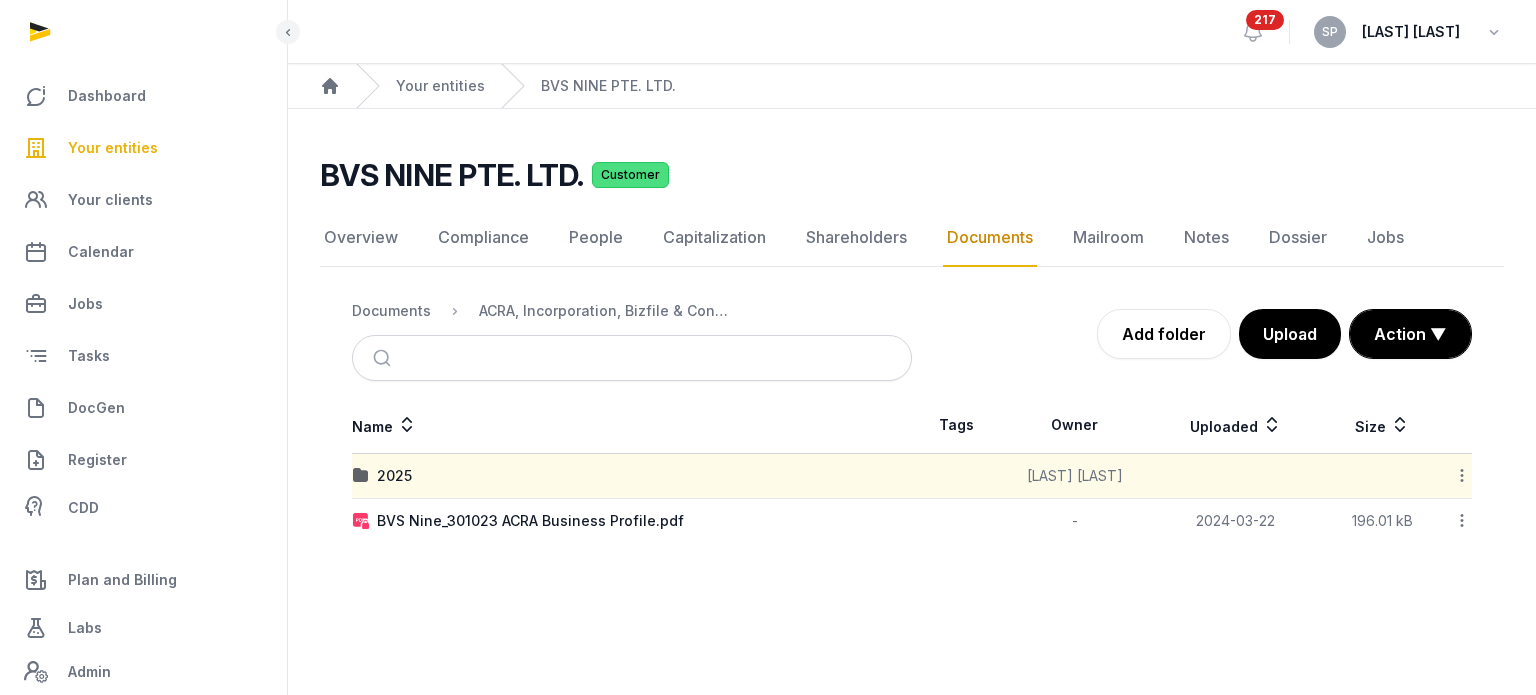click on "2025" at bounding box center (632, 476) 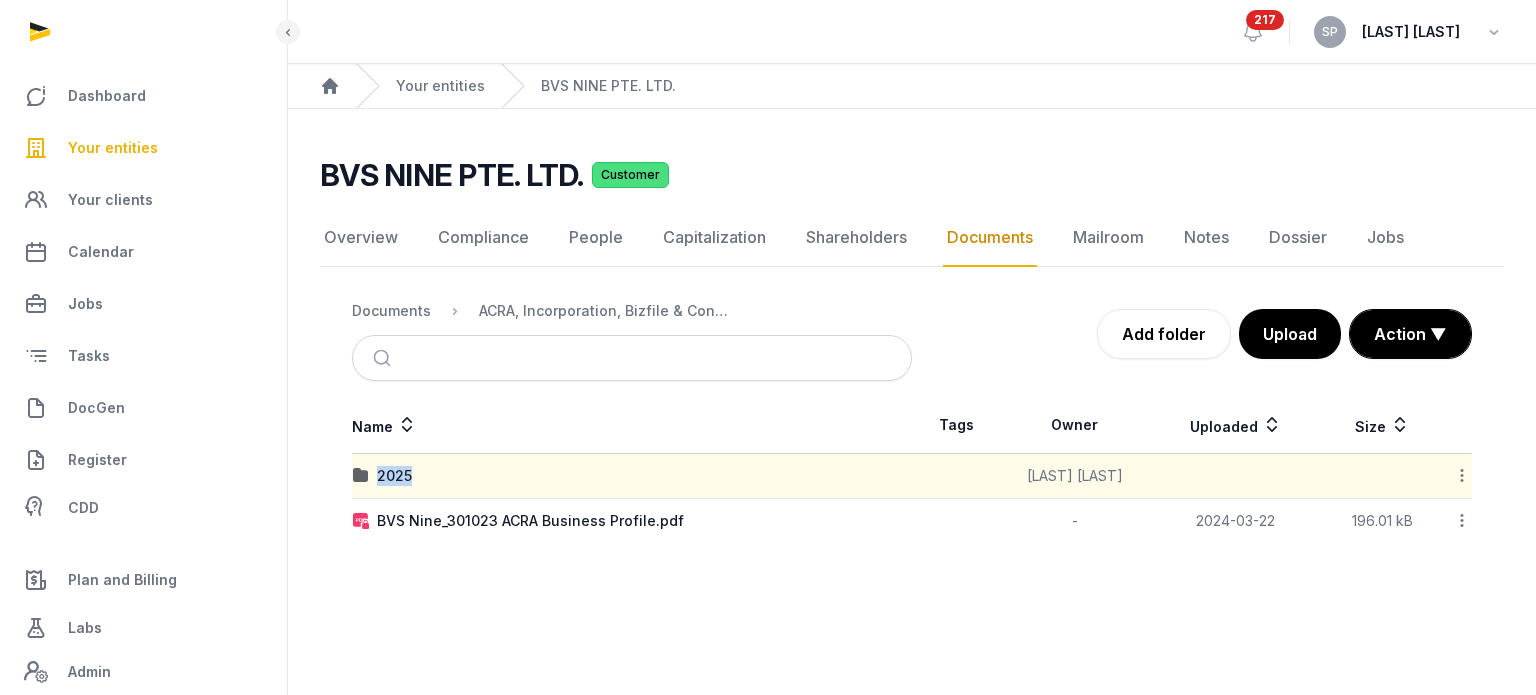 click on "2025" at bounding box center (632, 476) 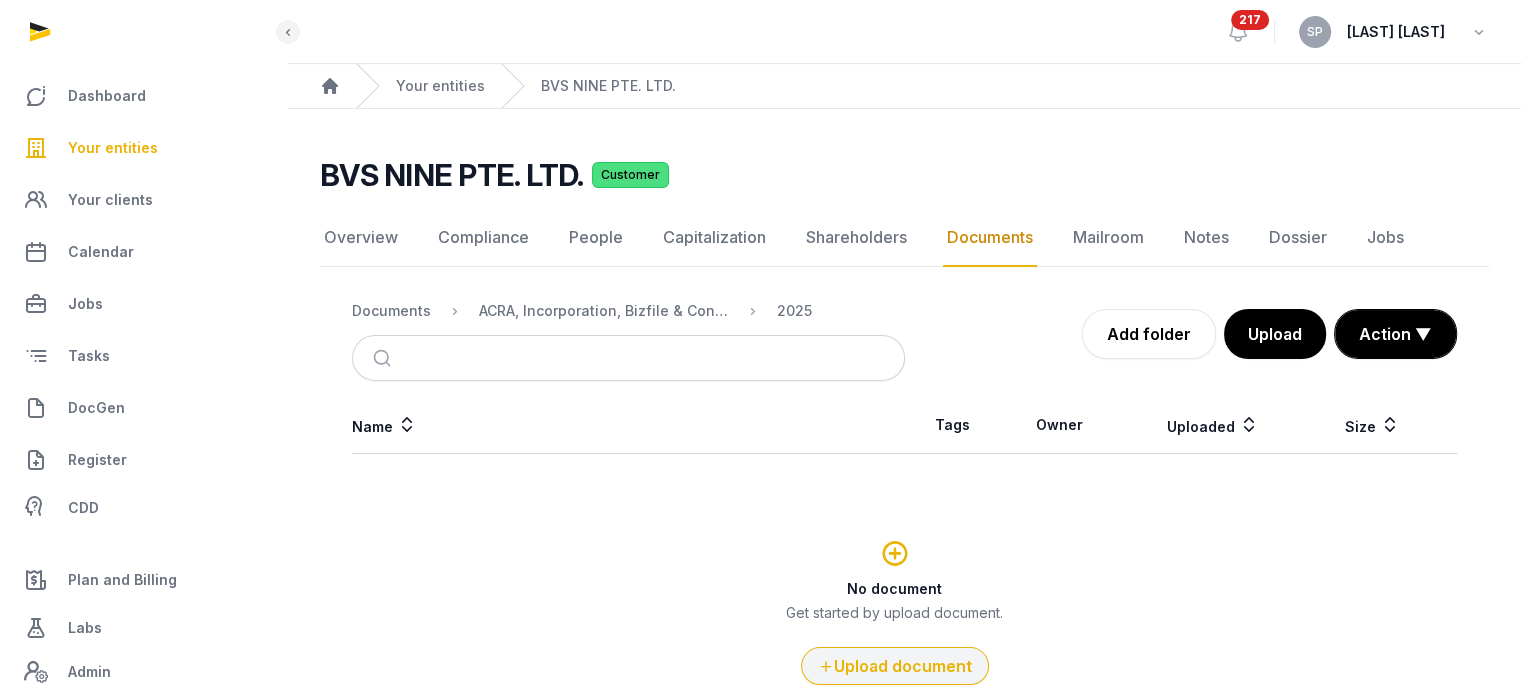 click on "Upload document" at bounding box center (895, 666) 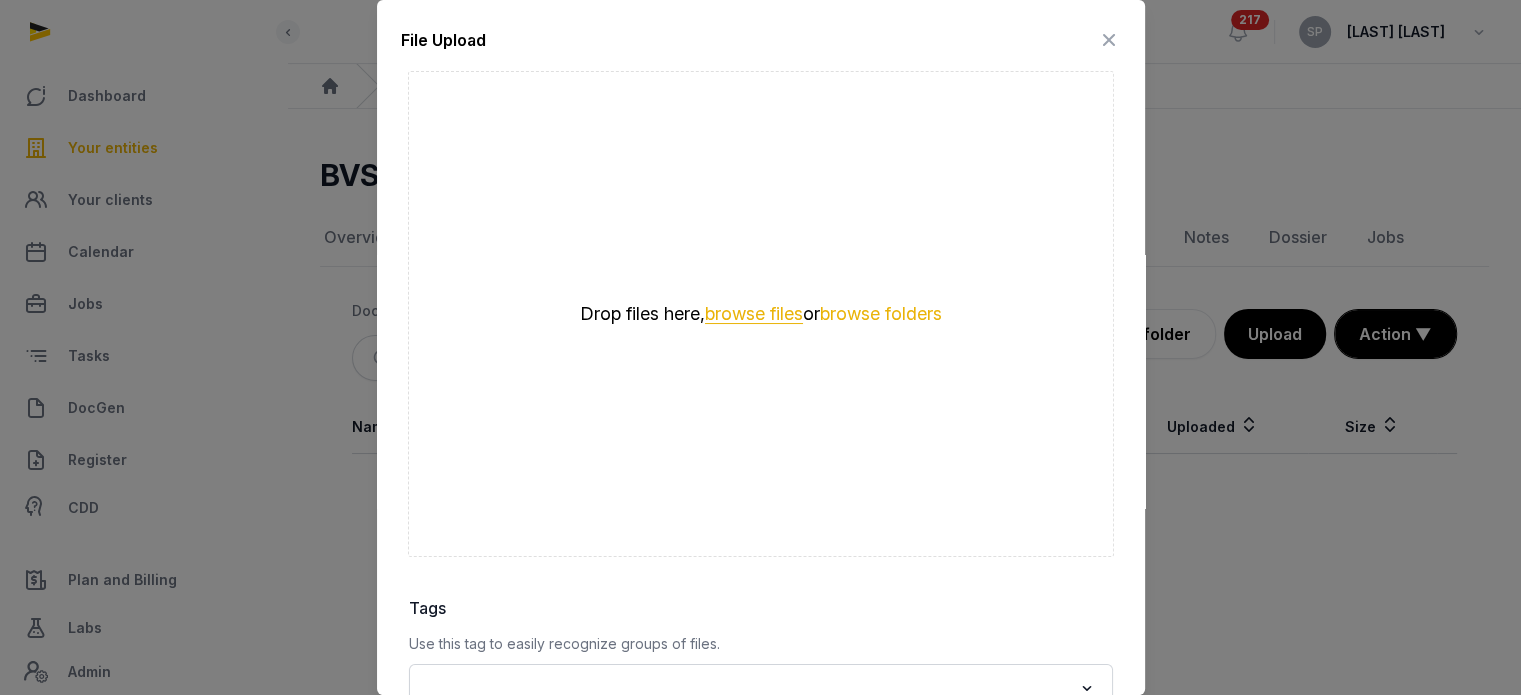 click on "browse files" at bounding box center (754, 314) 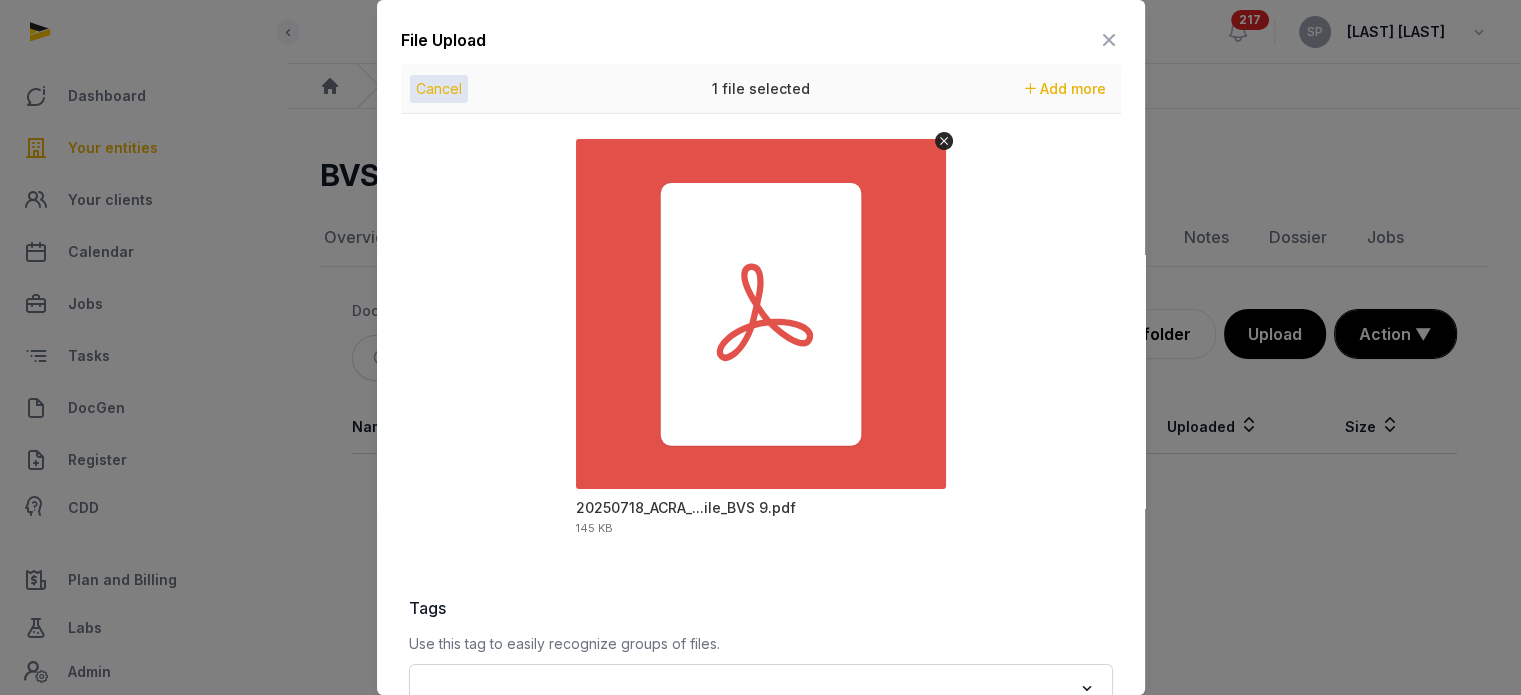 scroll, scrollTop: 282, scrollLeft: 0, axis: vertical 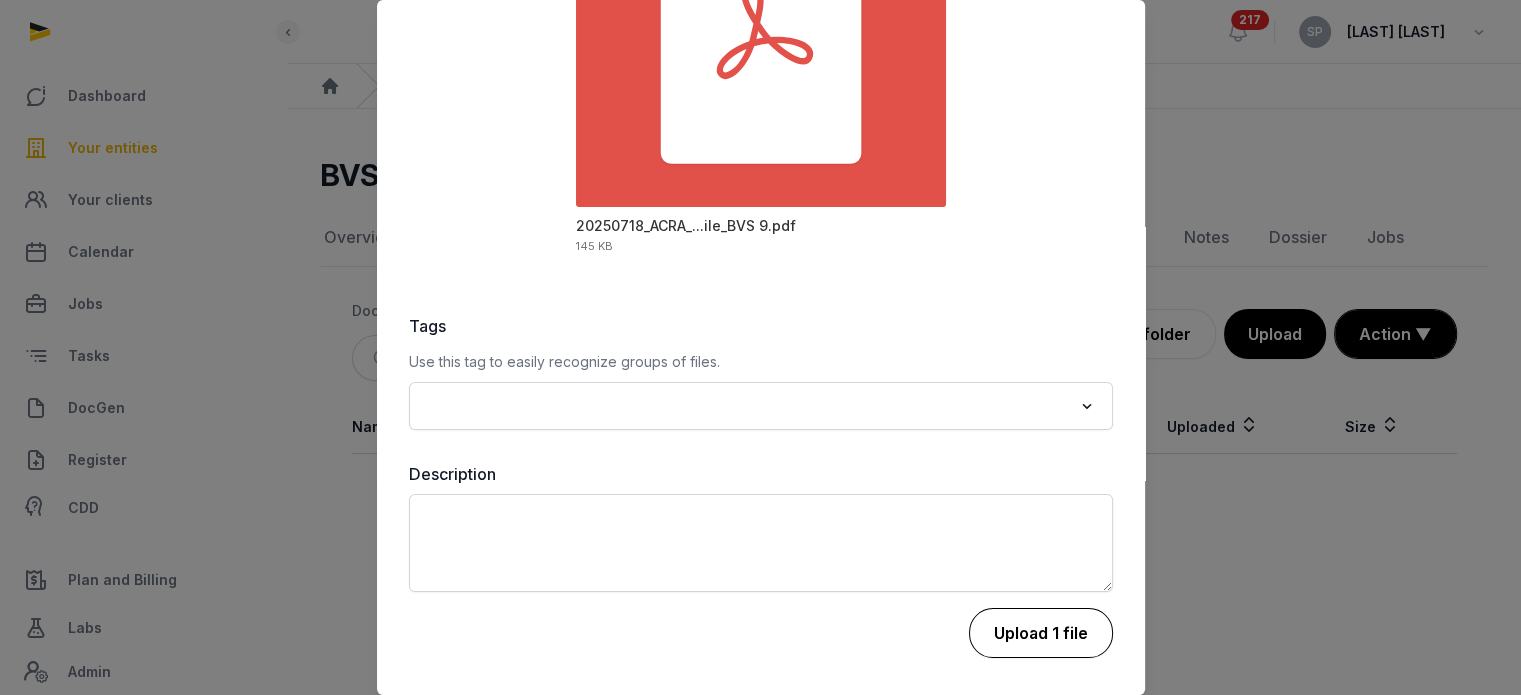 click on "Upload 1 file" at bounding box center [1041, 633] 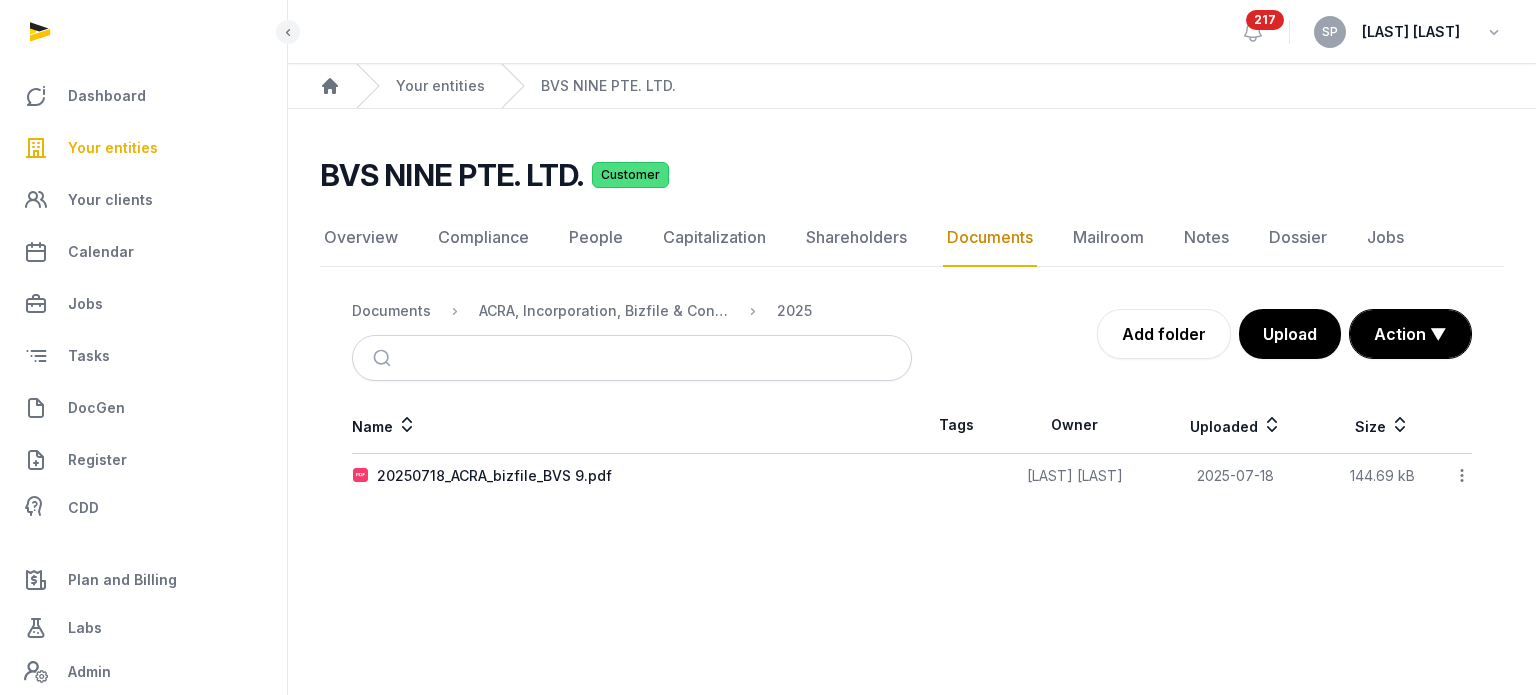 click 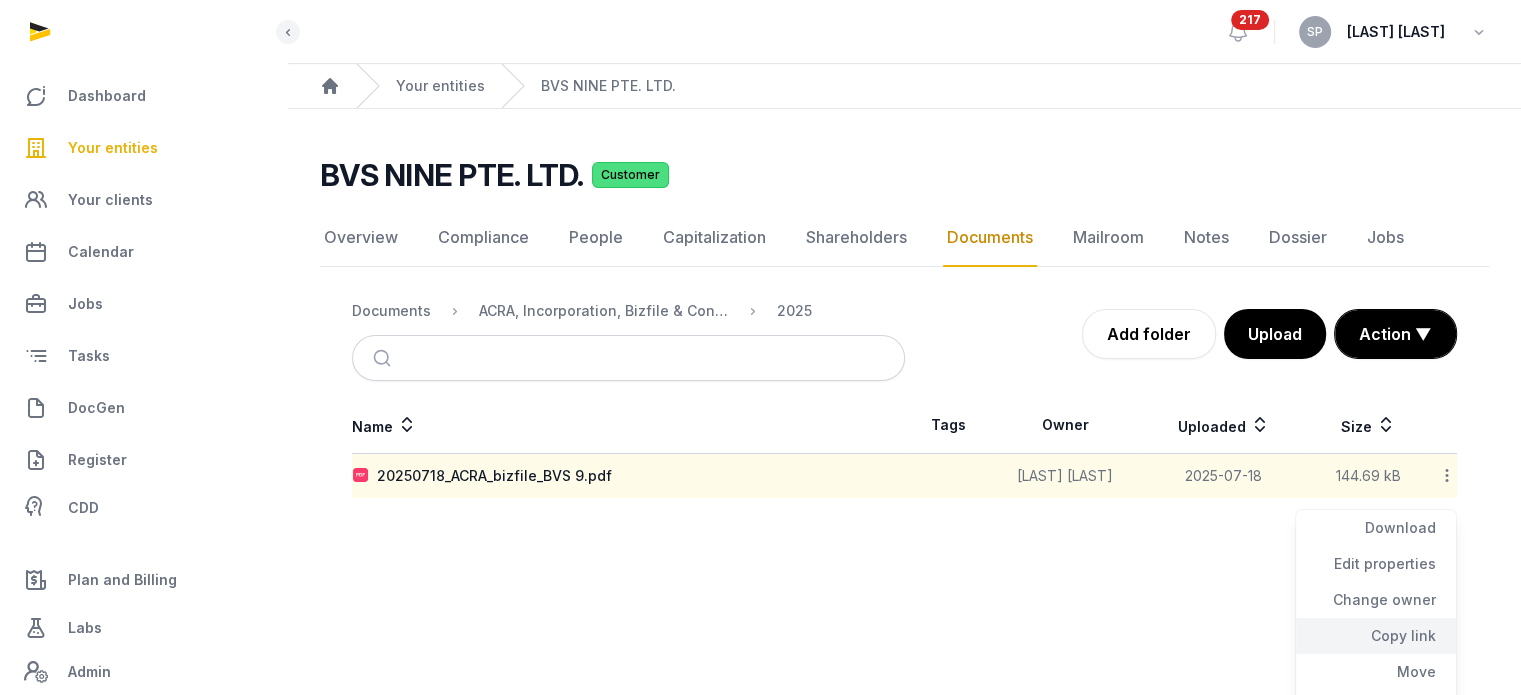 click on "Copy link" 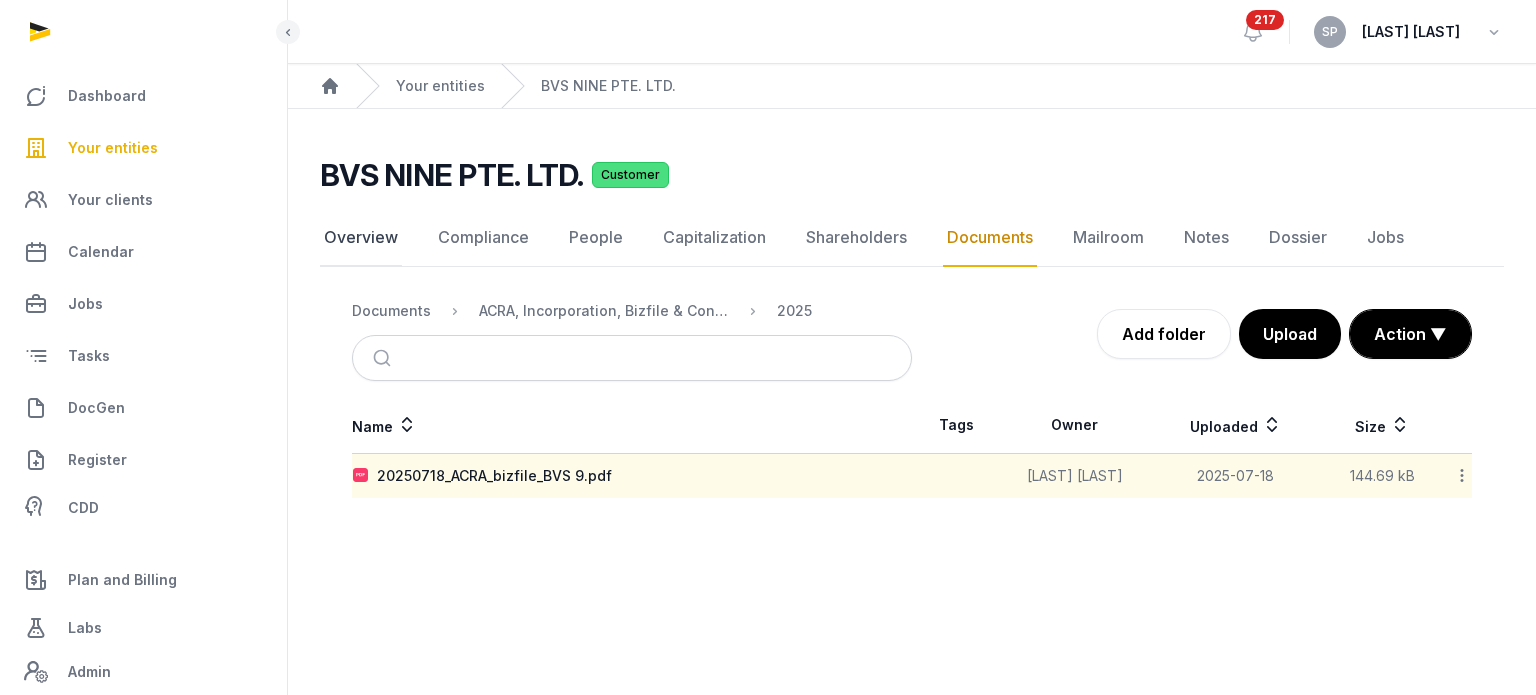 click on "Overview" 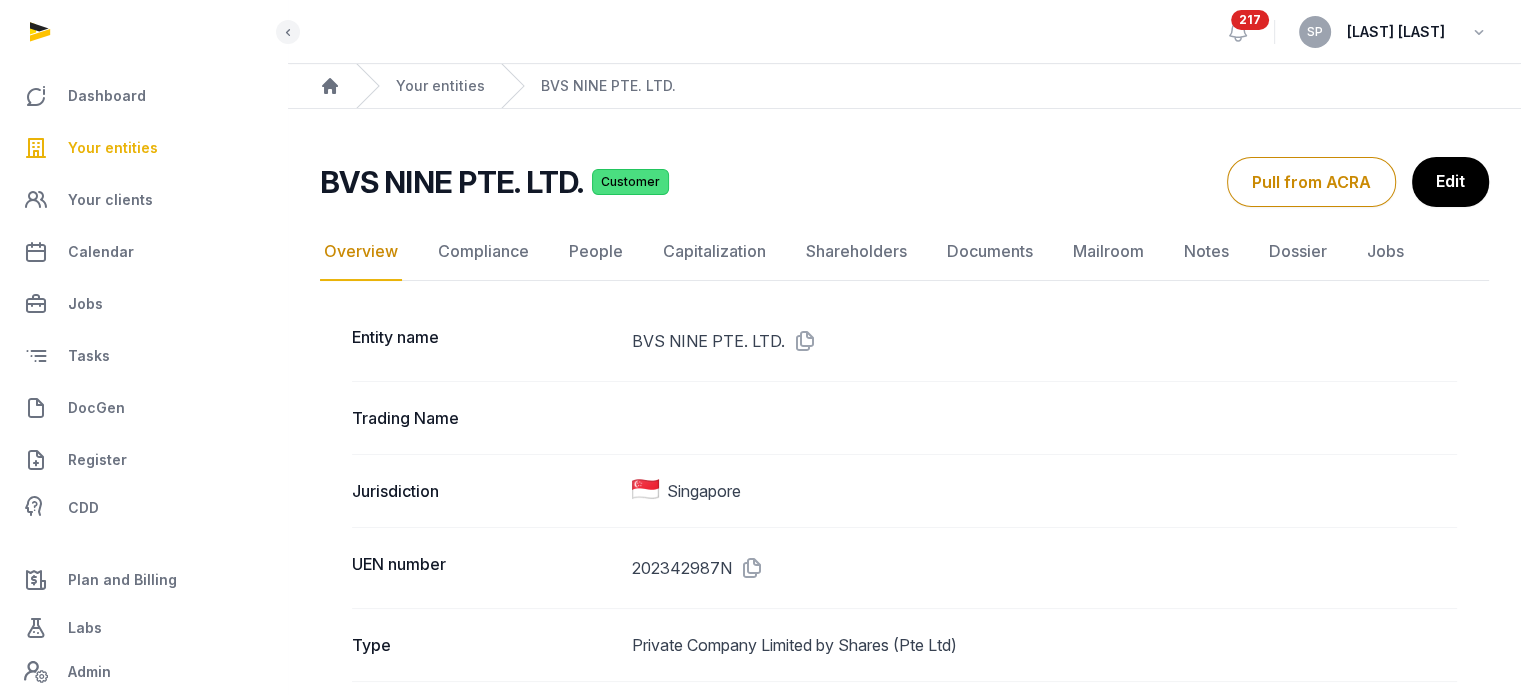 click at bounding box center (801, 341) 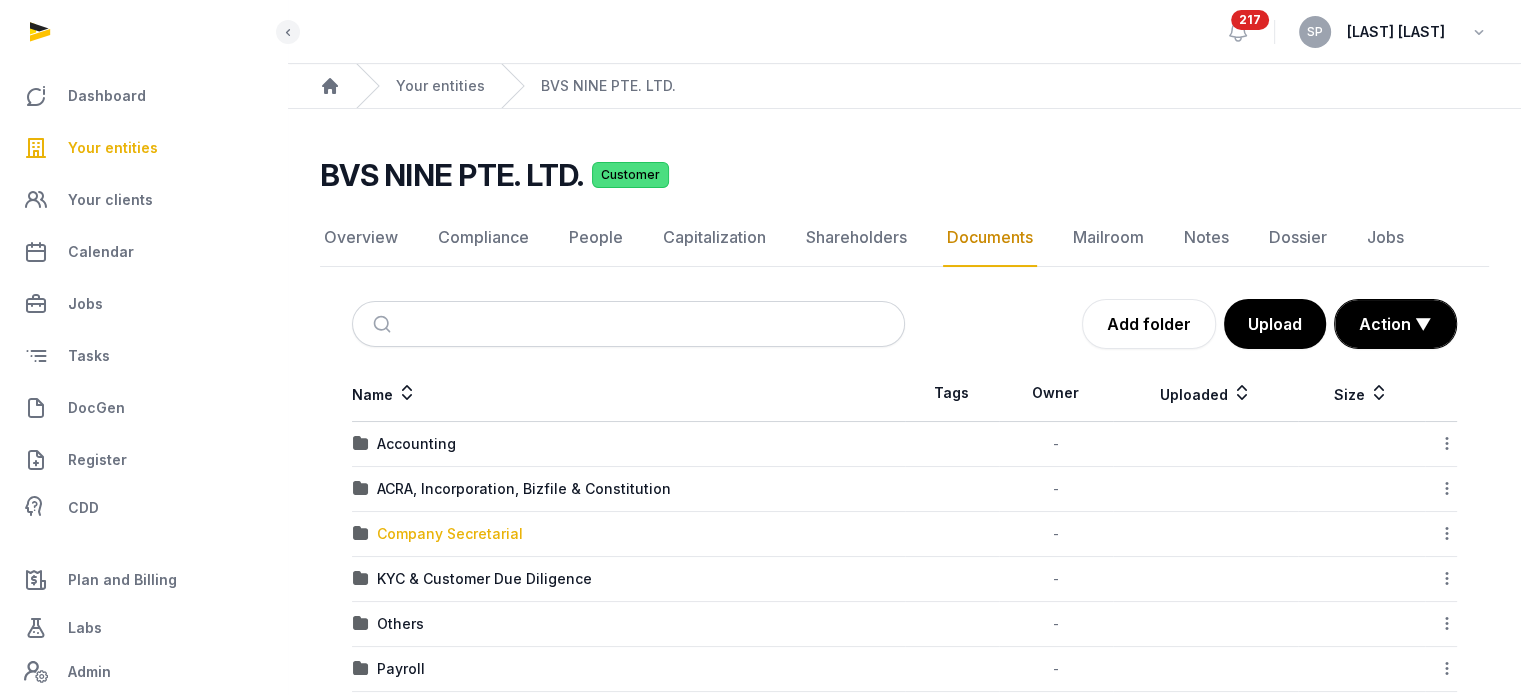 click on "Company Secretarial" at bounding box center (450, 534) 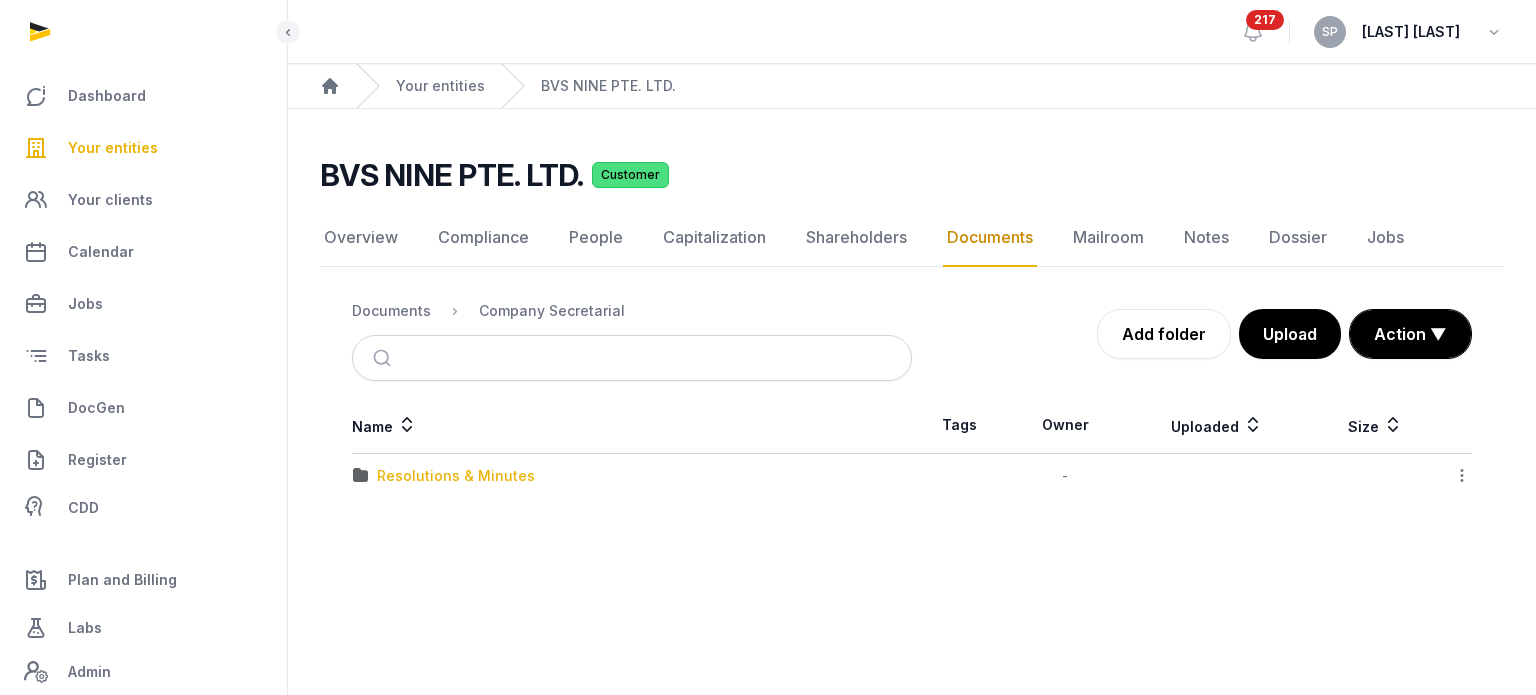 click on "Resolutions & Minutes" at bounding box center (456, 476) 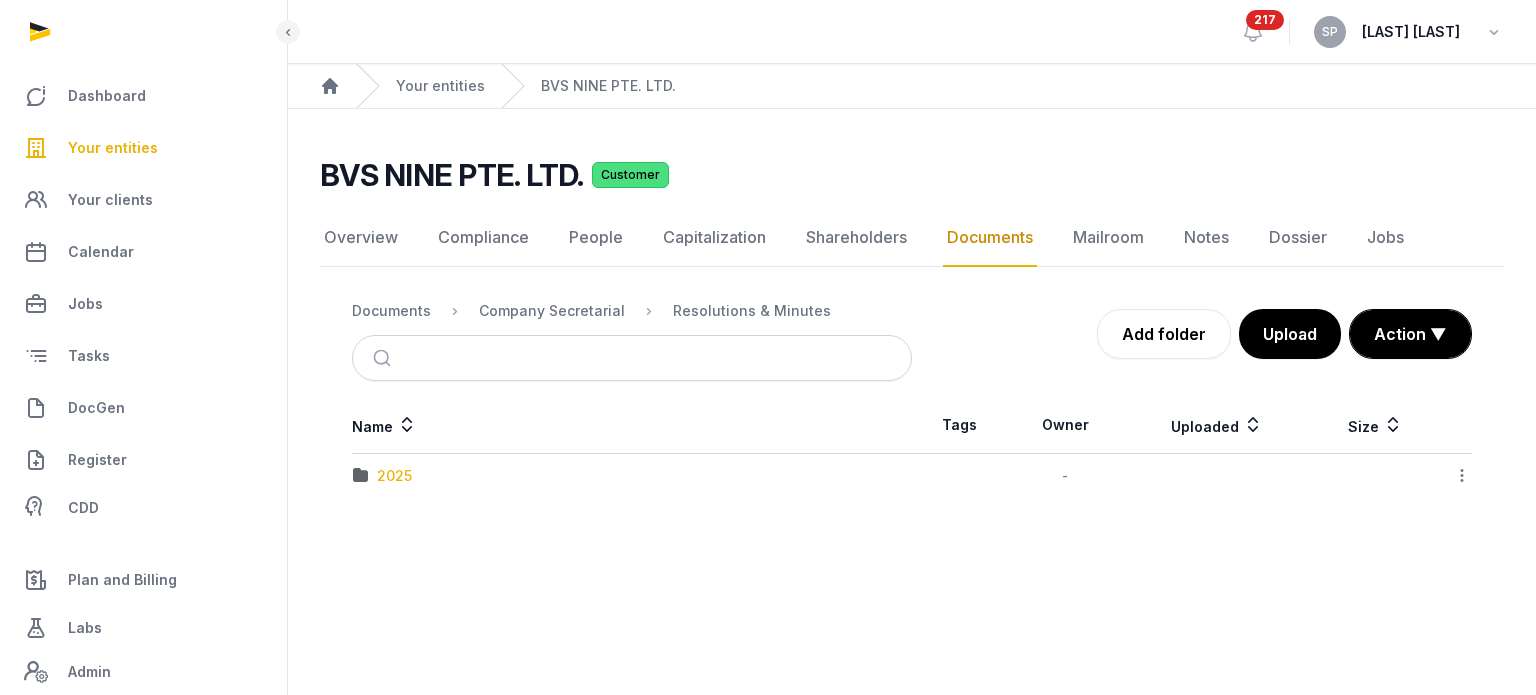 click on "2025" at bounding box center (394, 476) 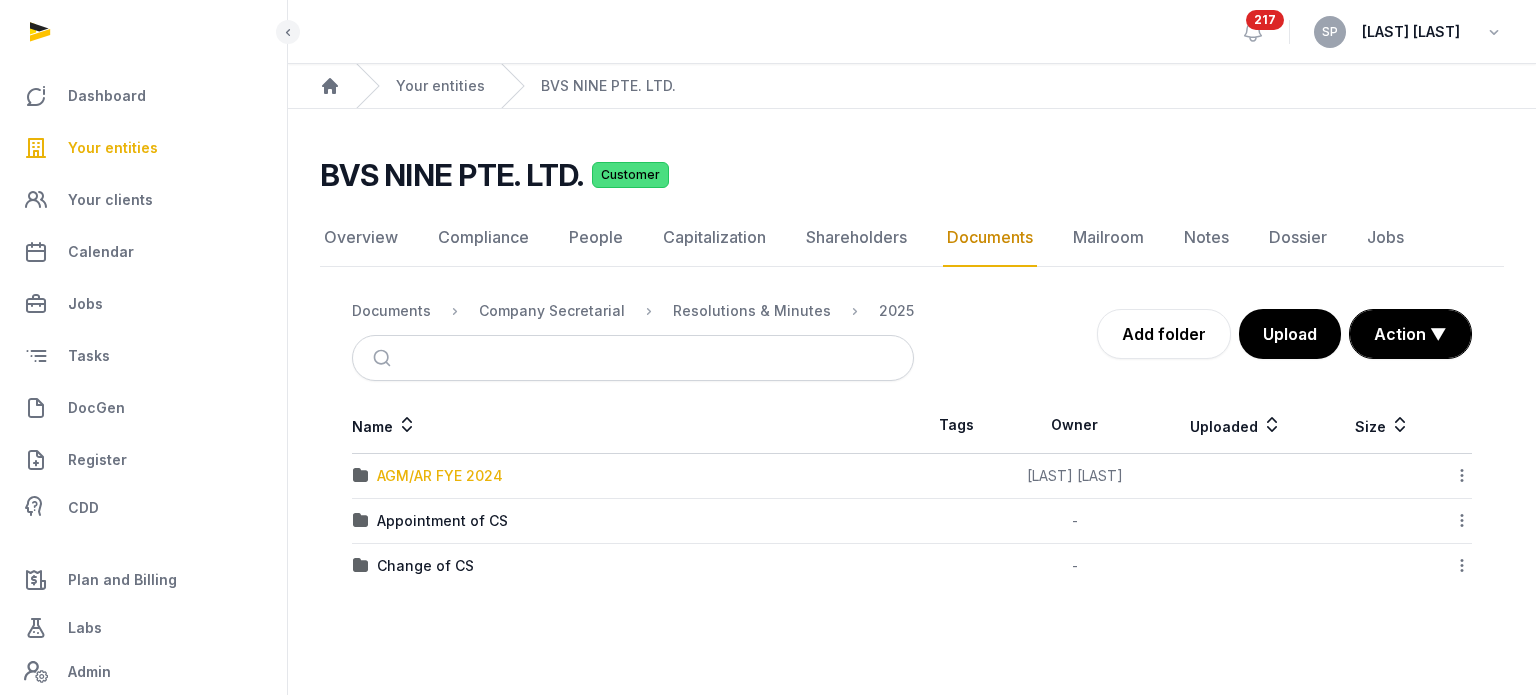 click on "AGM/AR FYE 2024" at bounding box center (440, 476) 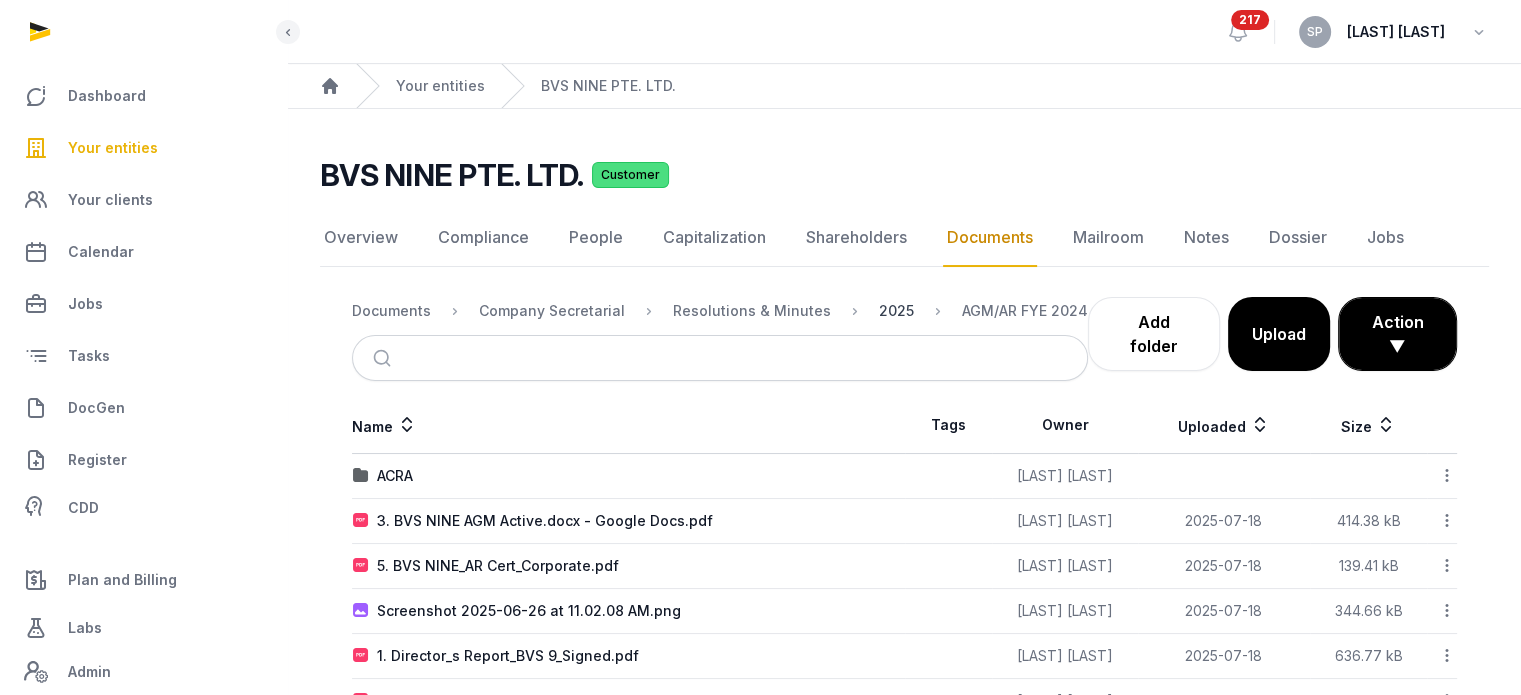 click on "2025" at bounding box center [896, 311] 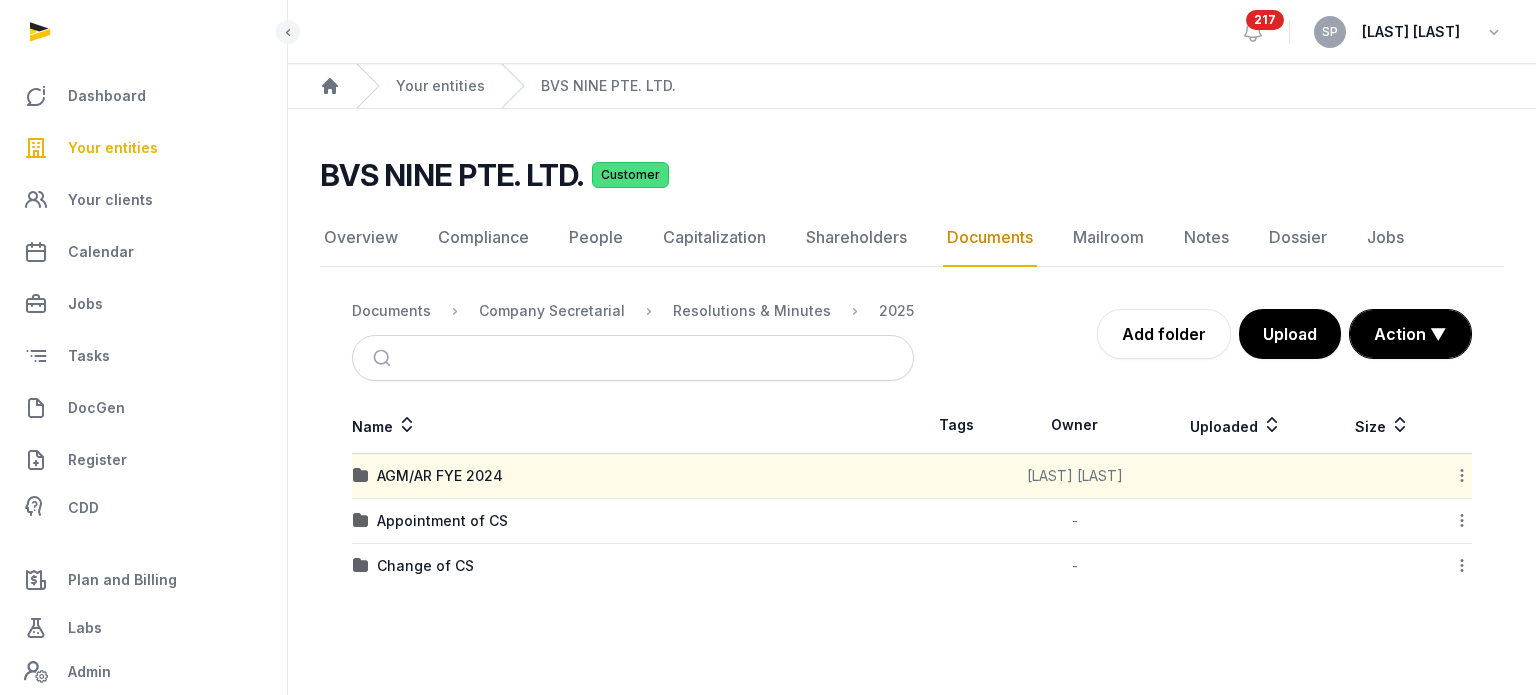 click 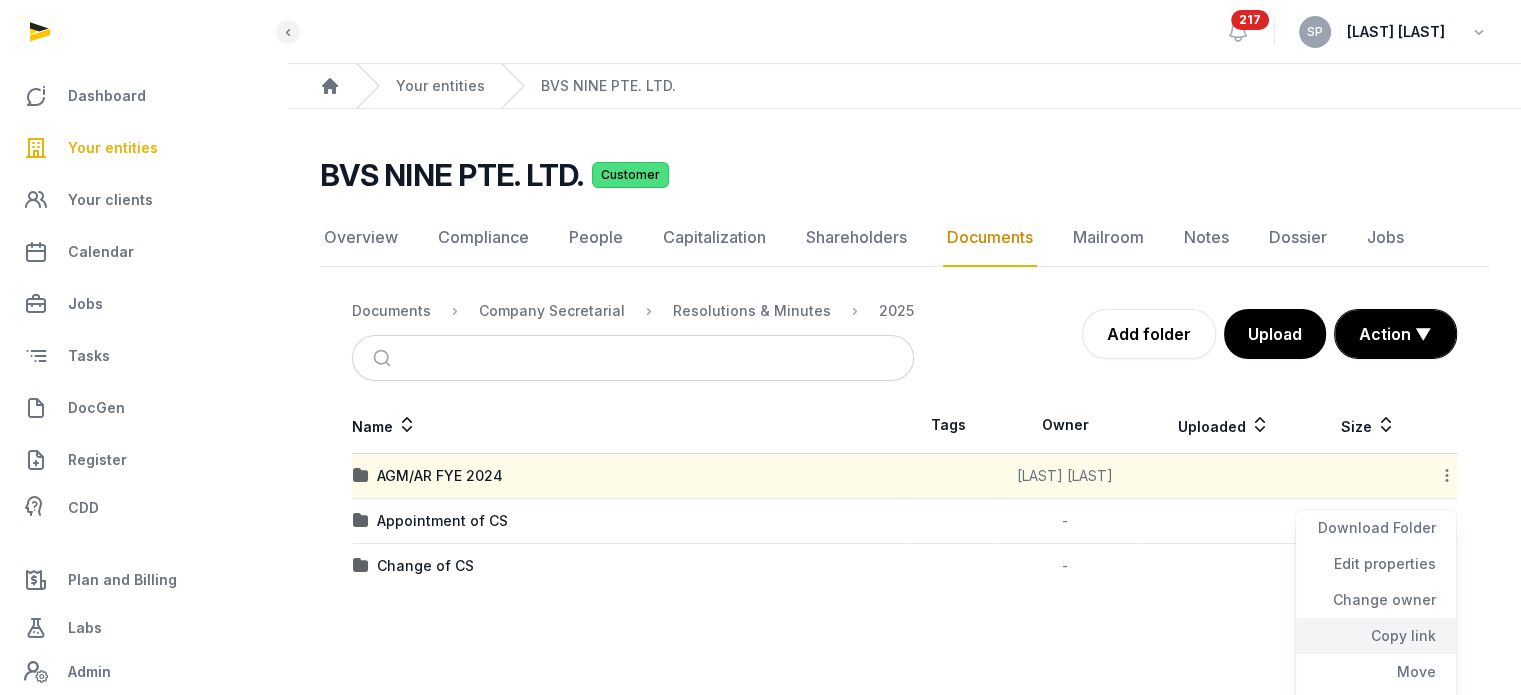 click on "Copy link" 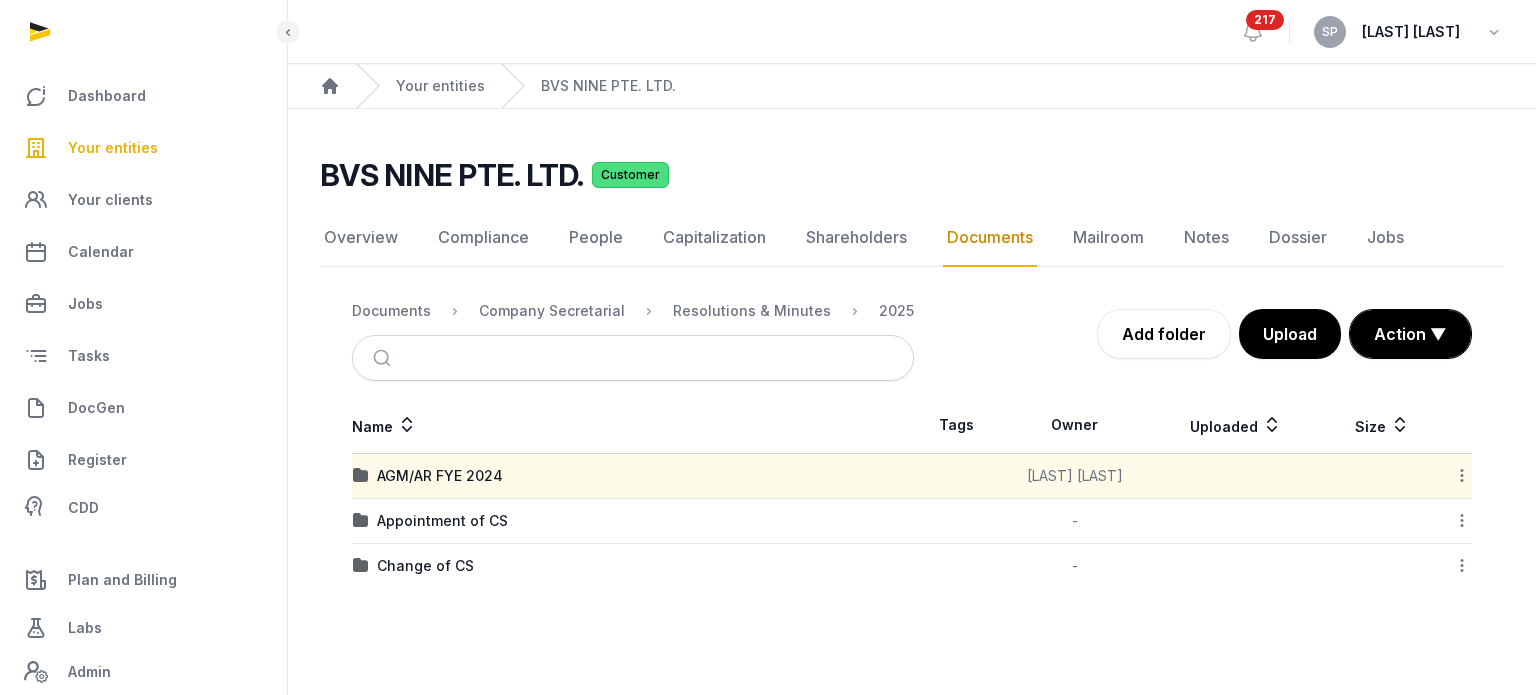 click 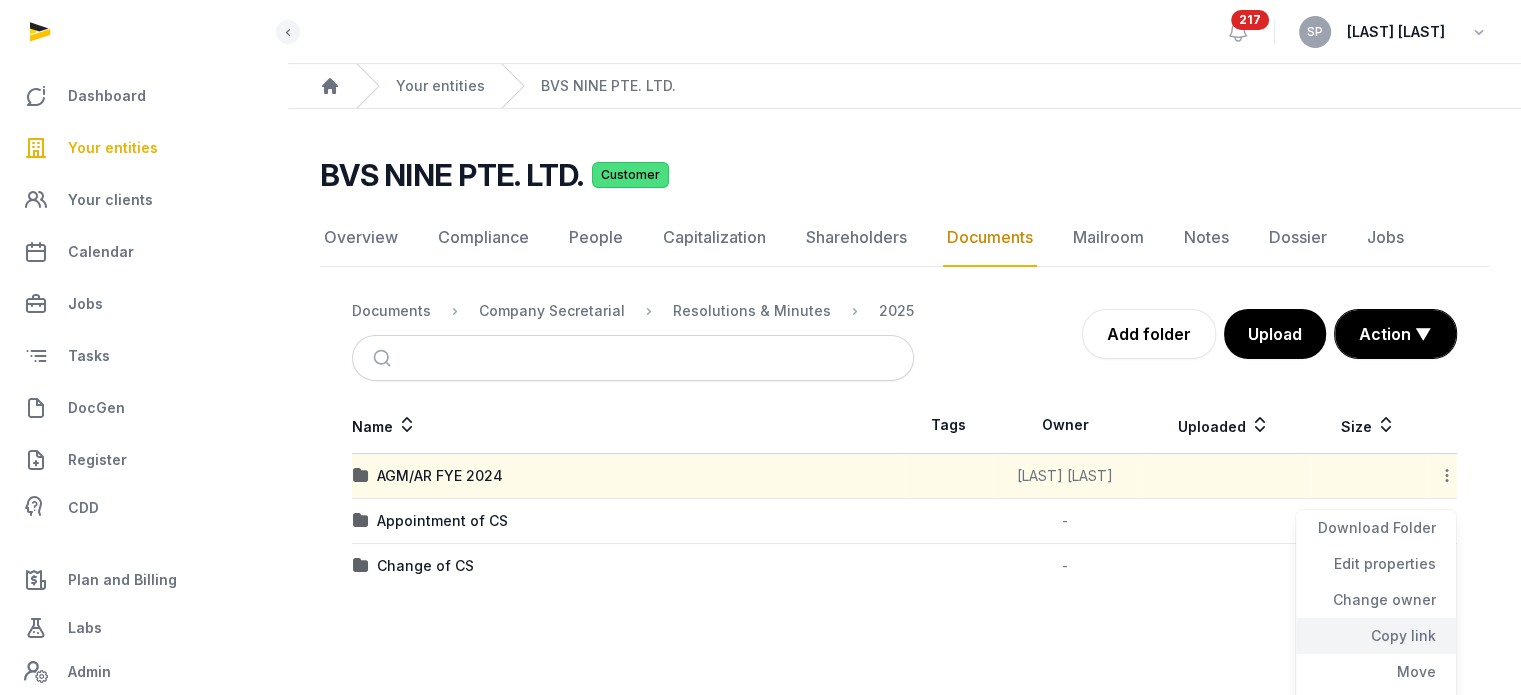 click on "Copy link" 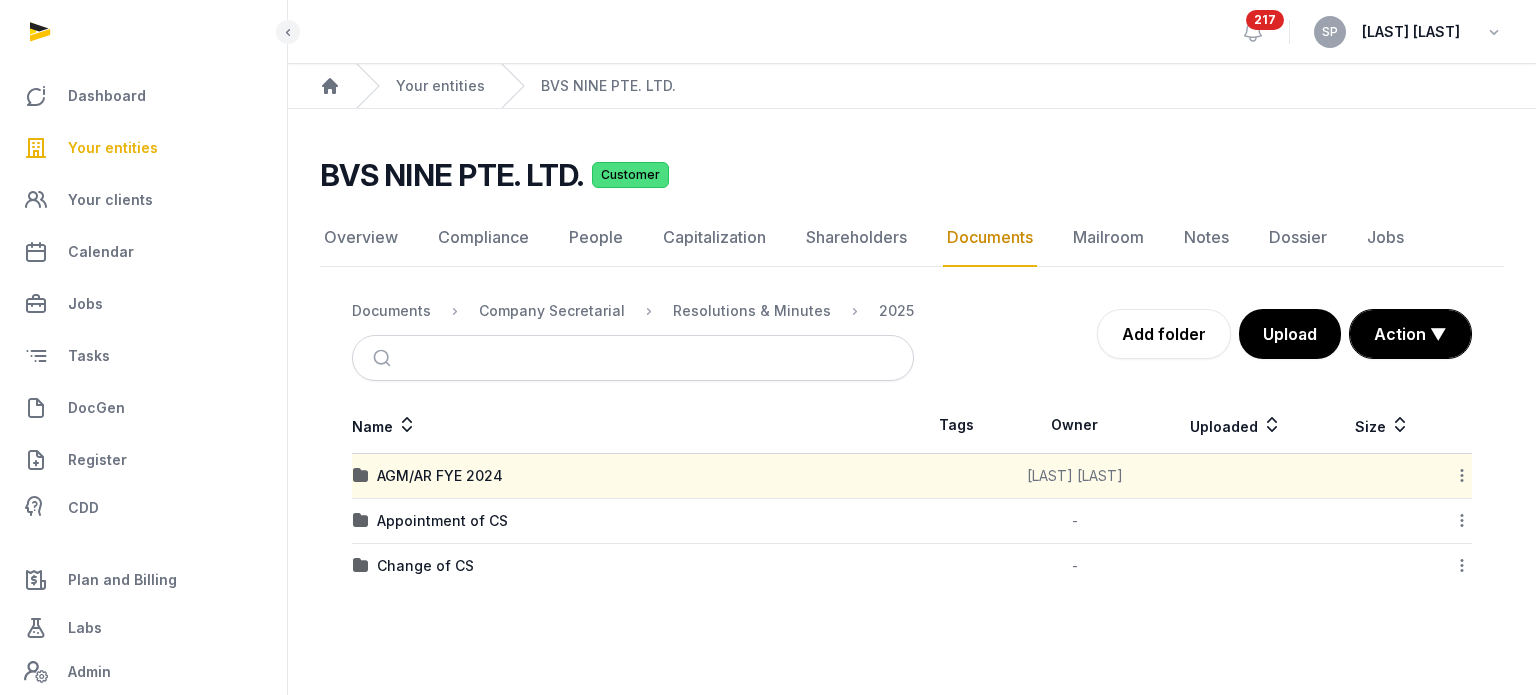 click on "Your entities" at bounding box center (113, 148) 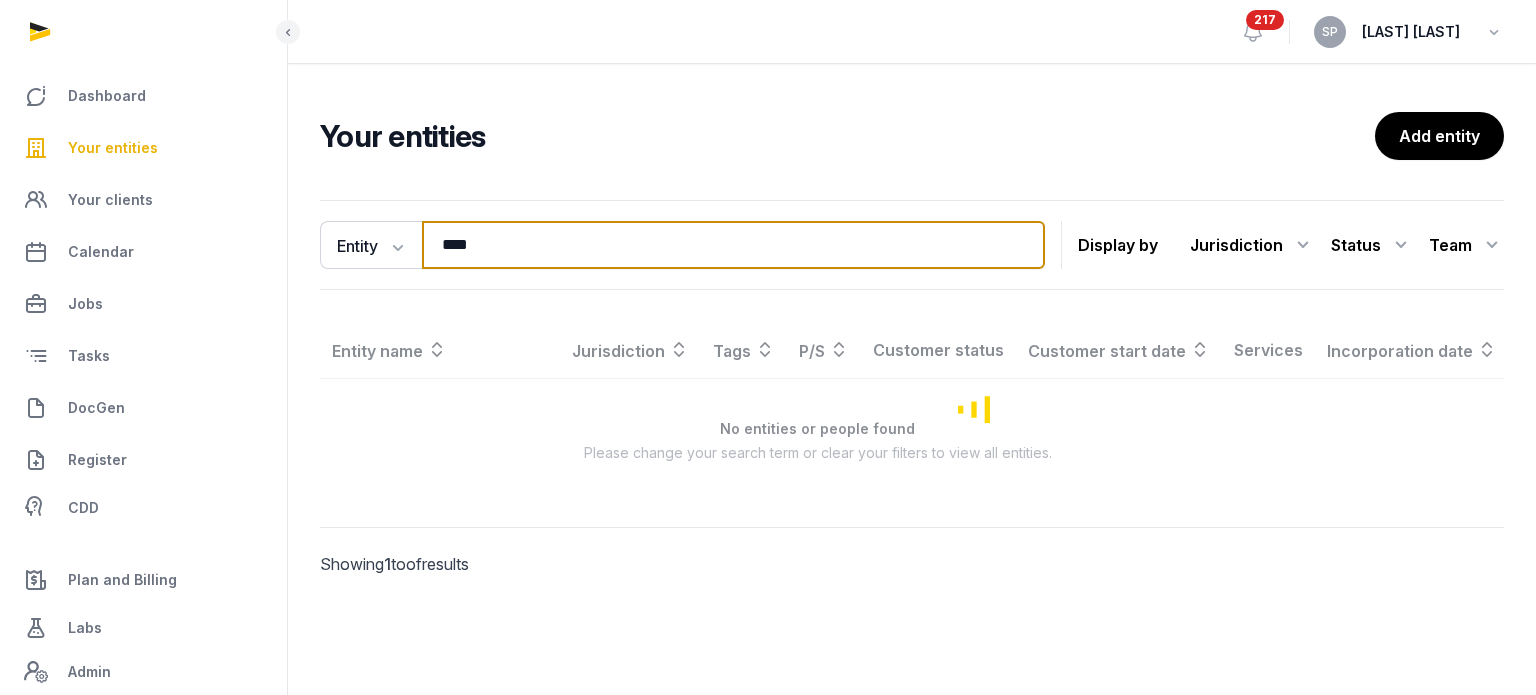 click on "****" at bounding box center [733, 245] 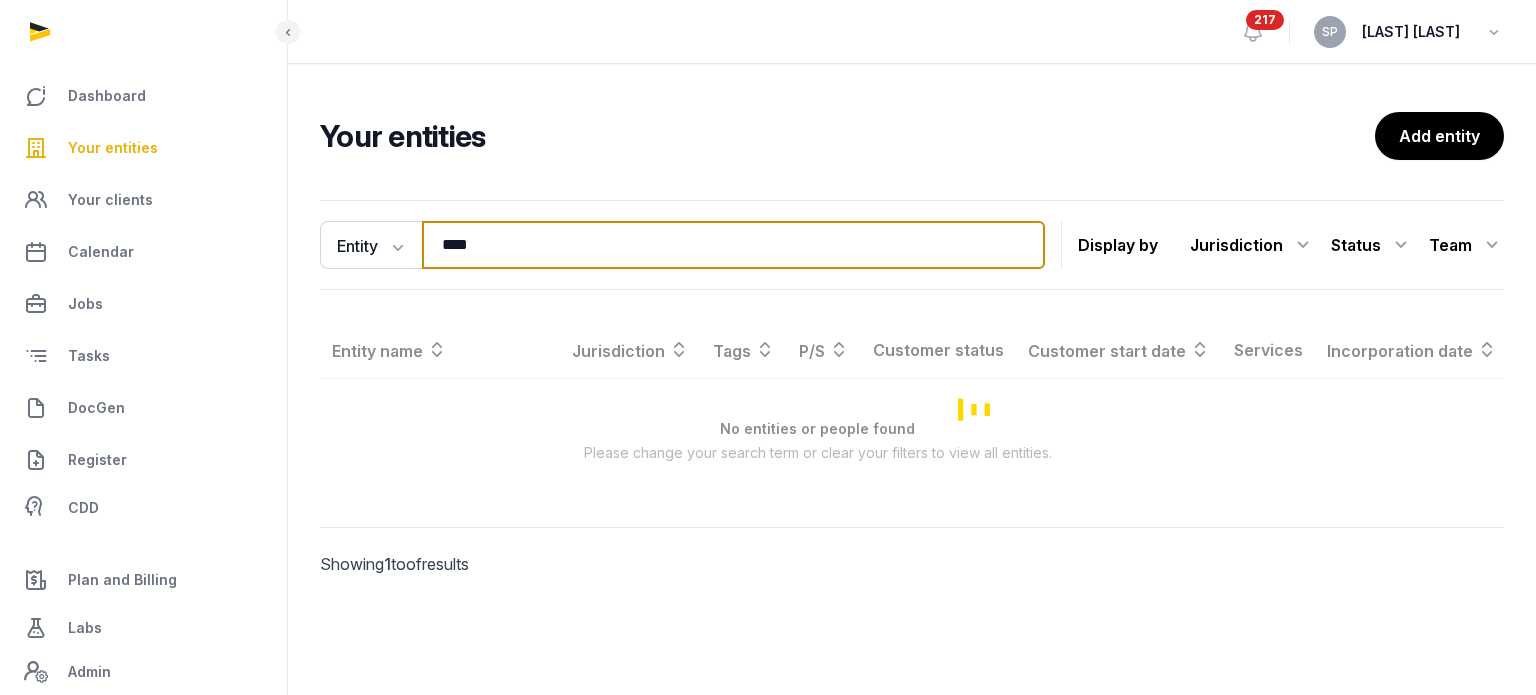 click on "****" at bounding box center [733, 245] 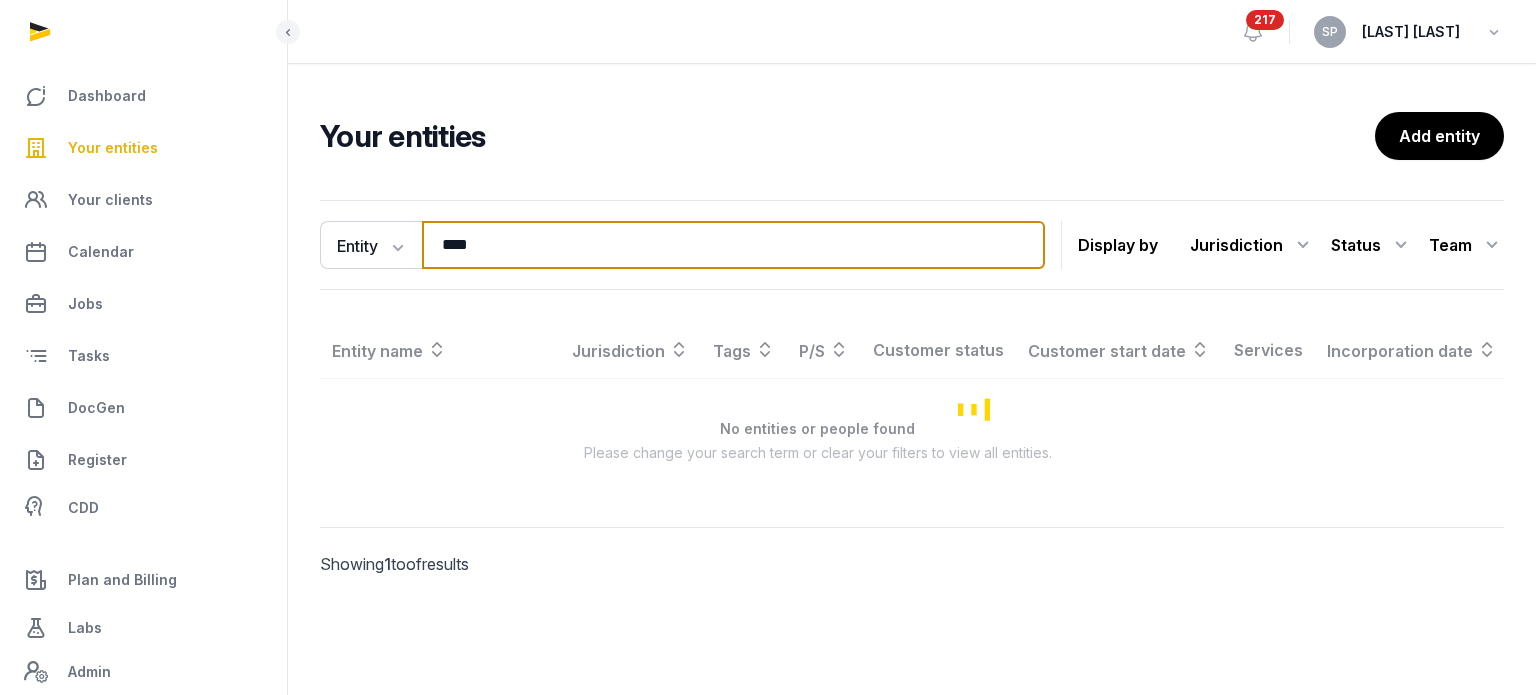 click on "****" at bounding box center [733, 245] 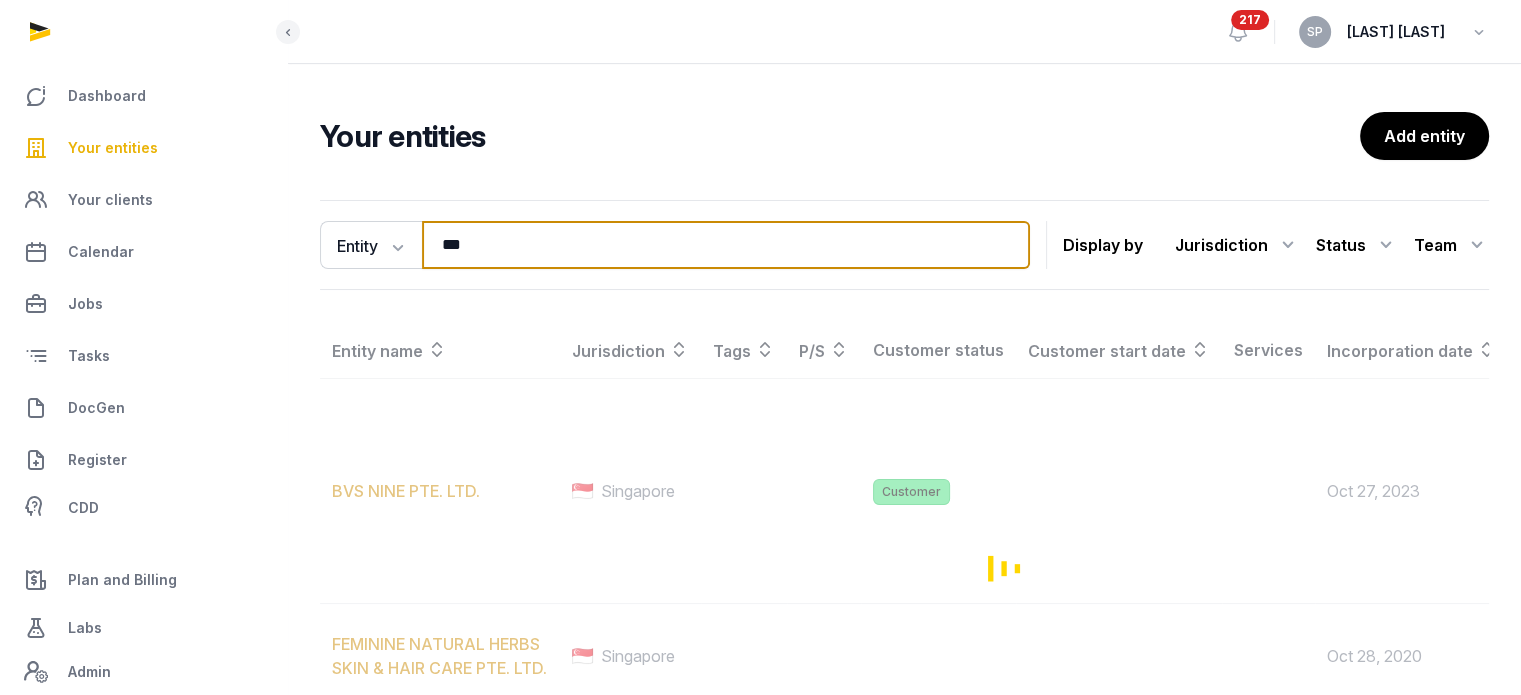 type on "***" 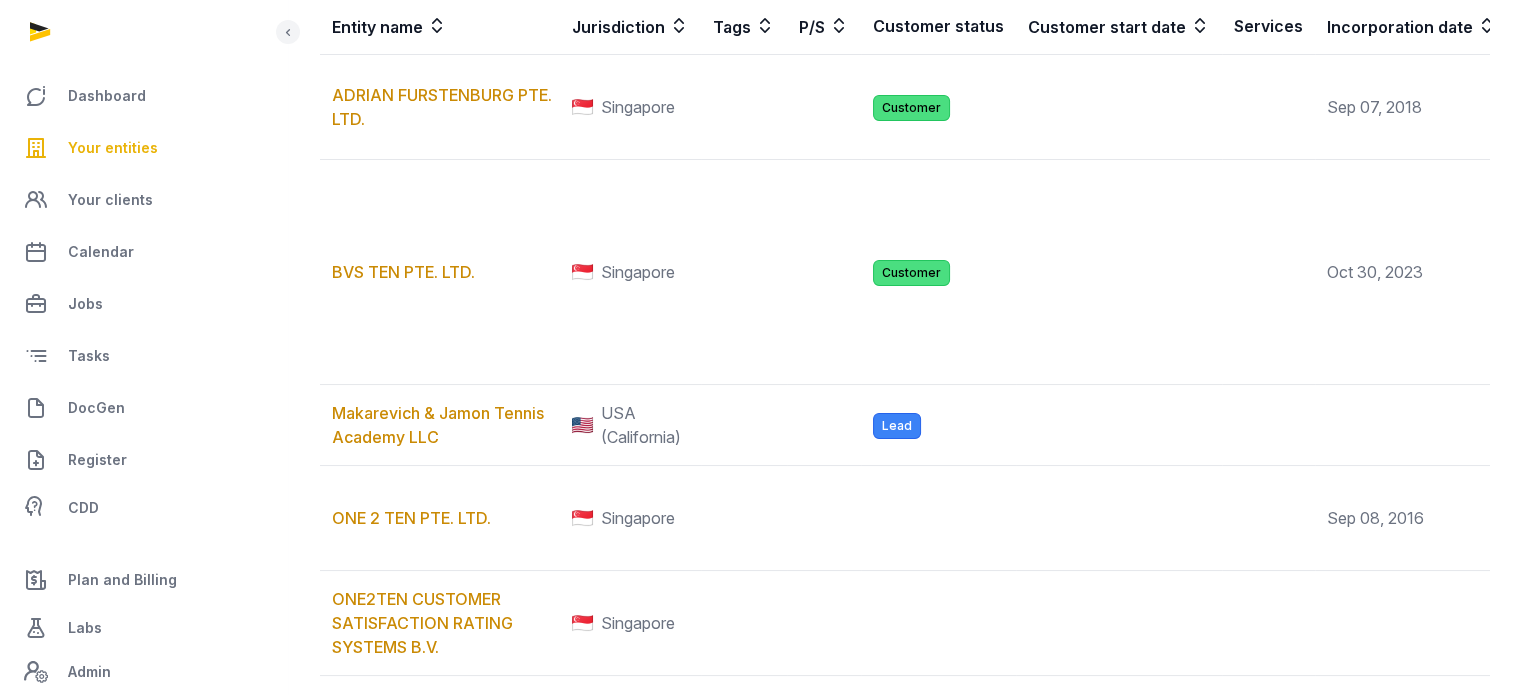 scroll, scrollTop: 358, scrollLeft: 0, axis: vertical 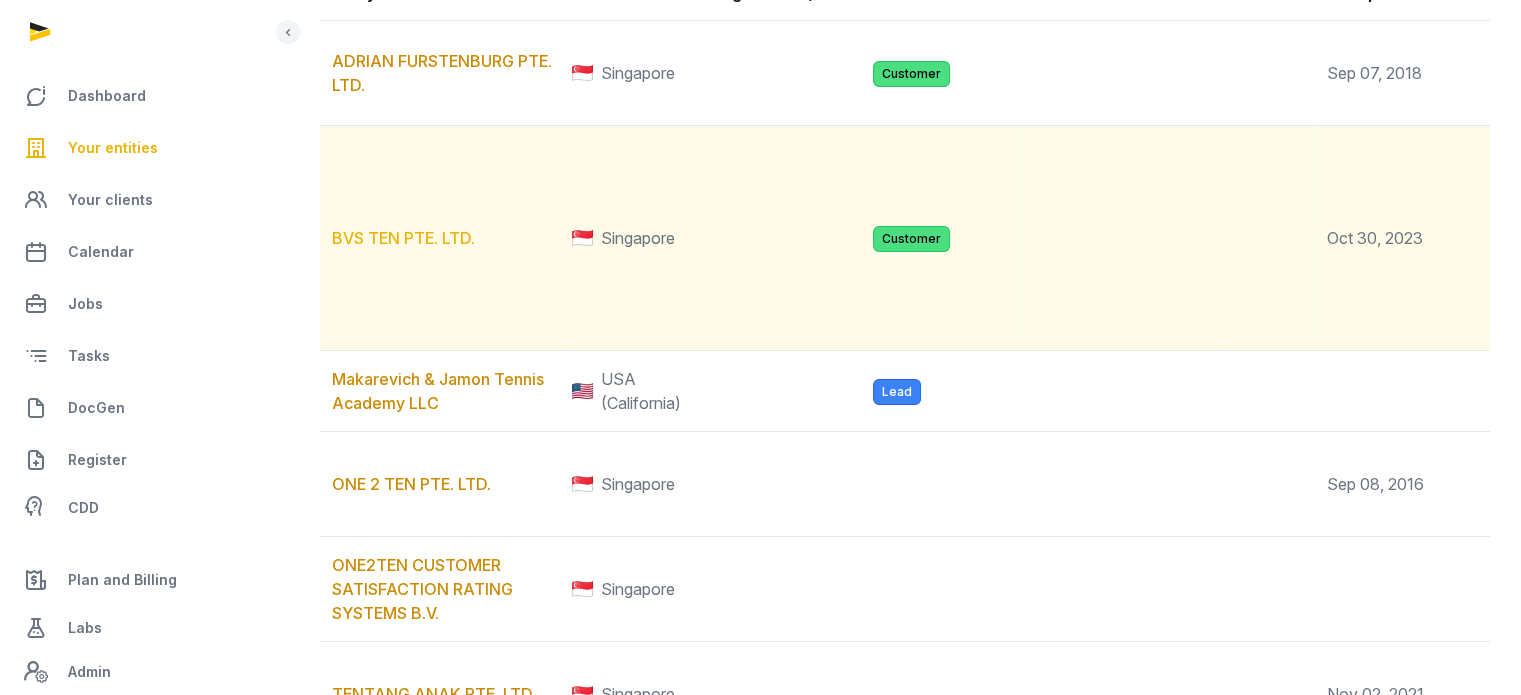 click on "BVS TEN PTE. LTD." at bounding box center (403, 238) 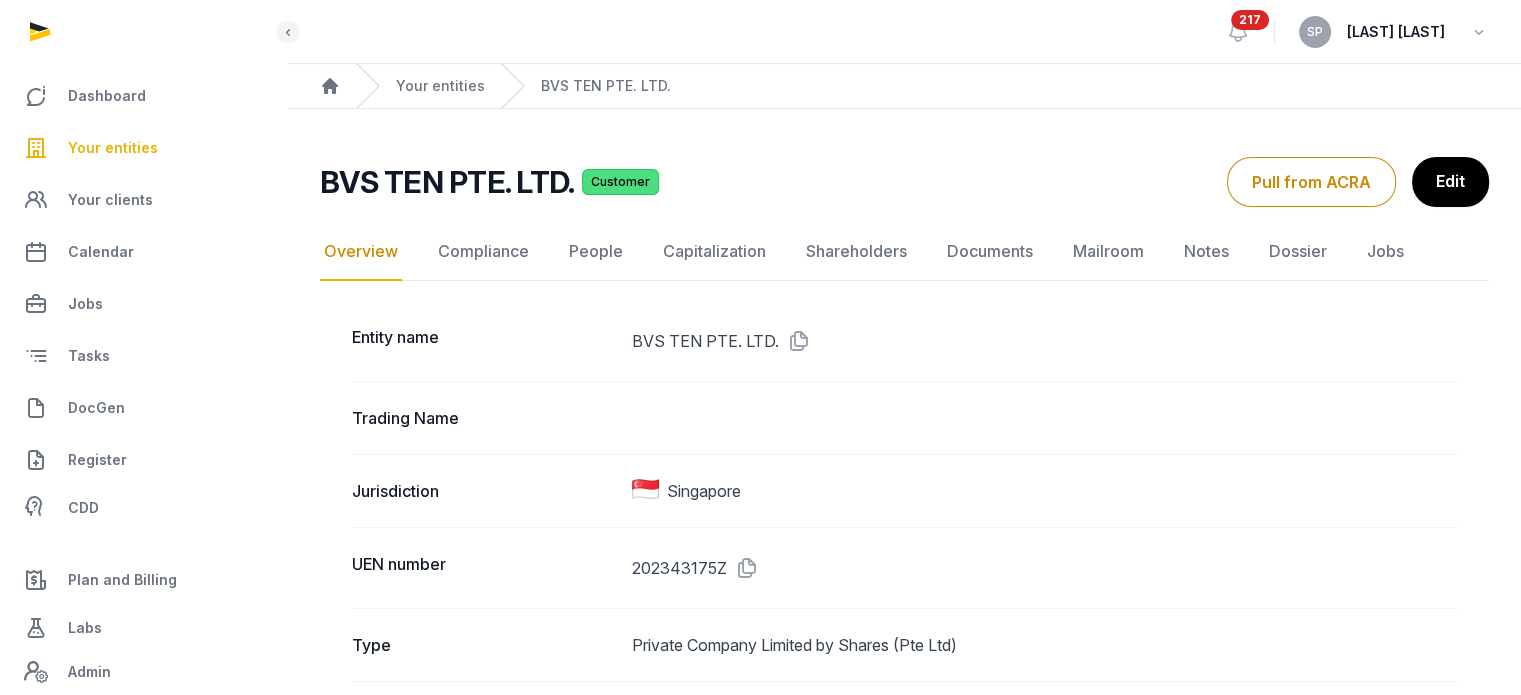 click at bounding box center (795, 341) 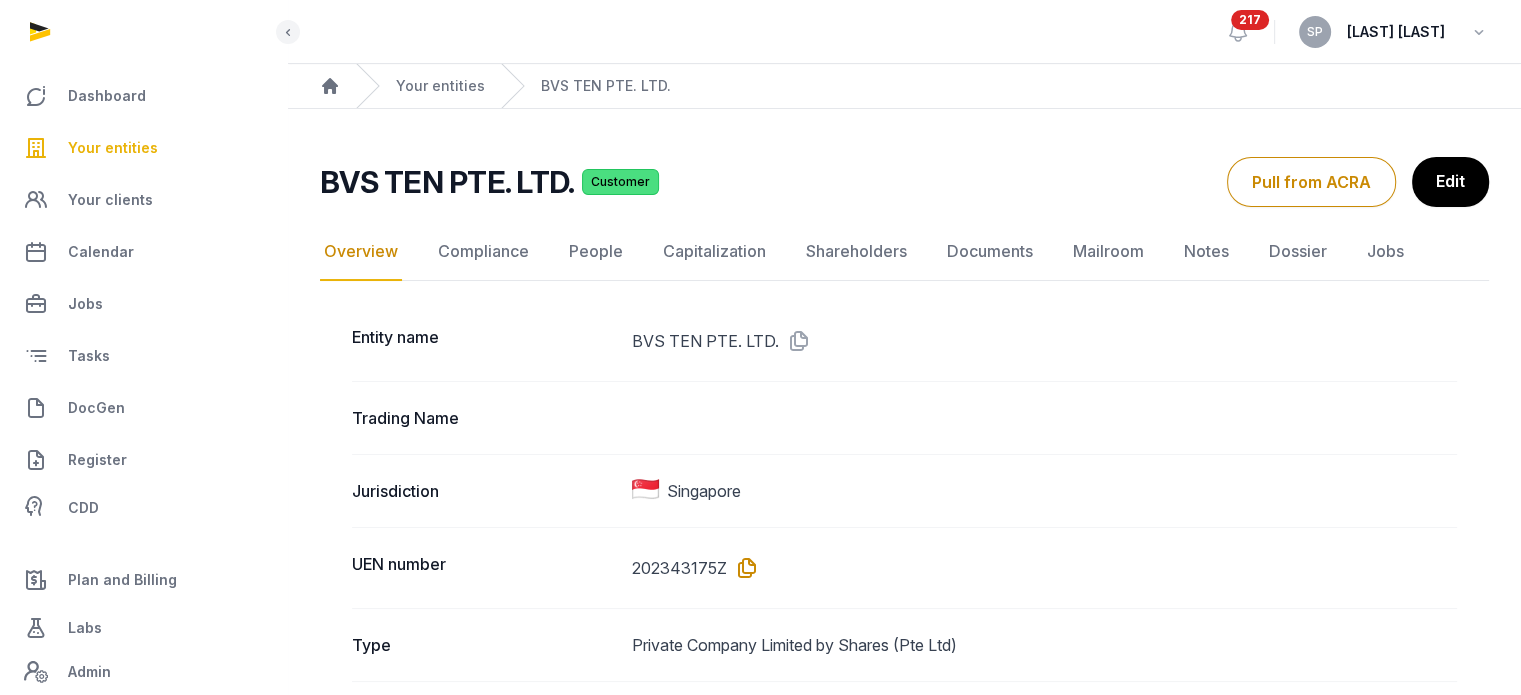 click at bounding box center [743, 568] 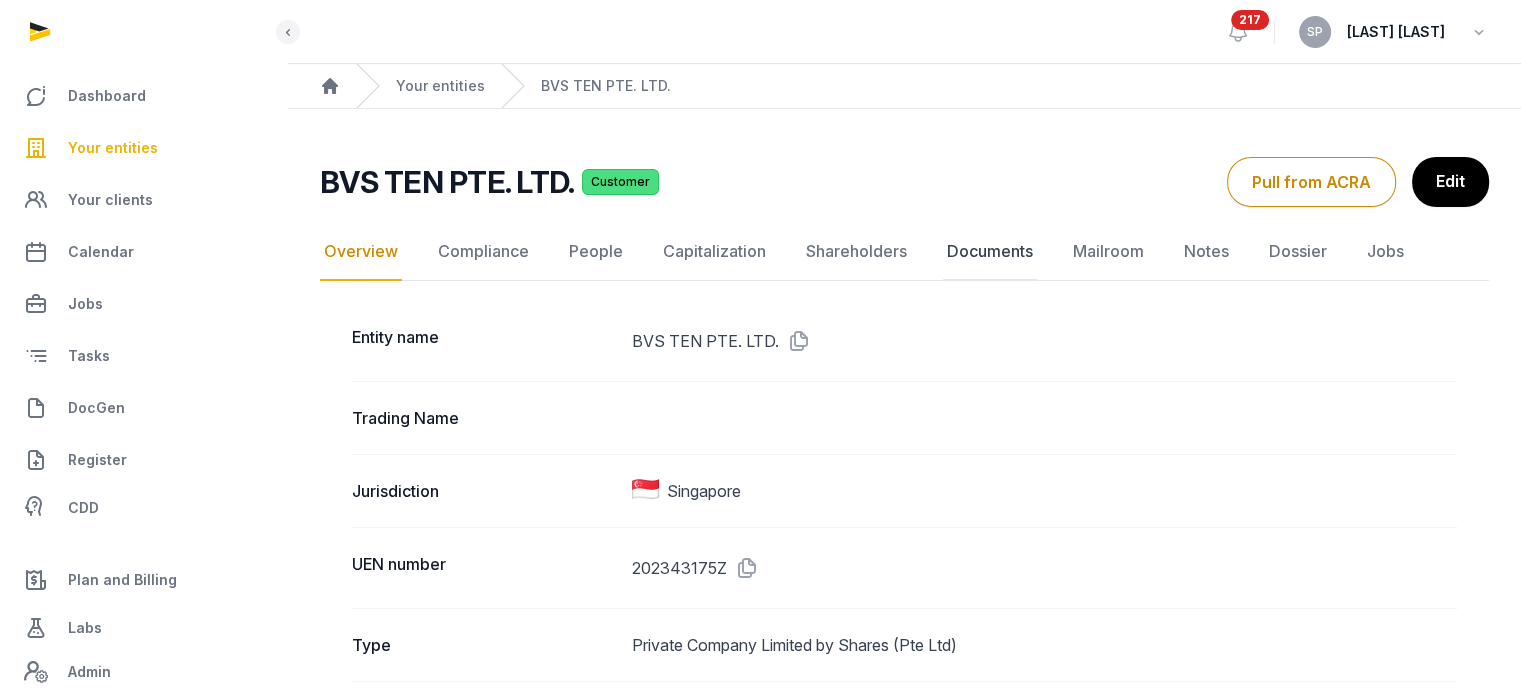 click on "Documents" 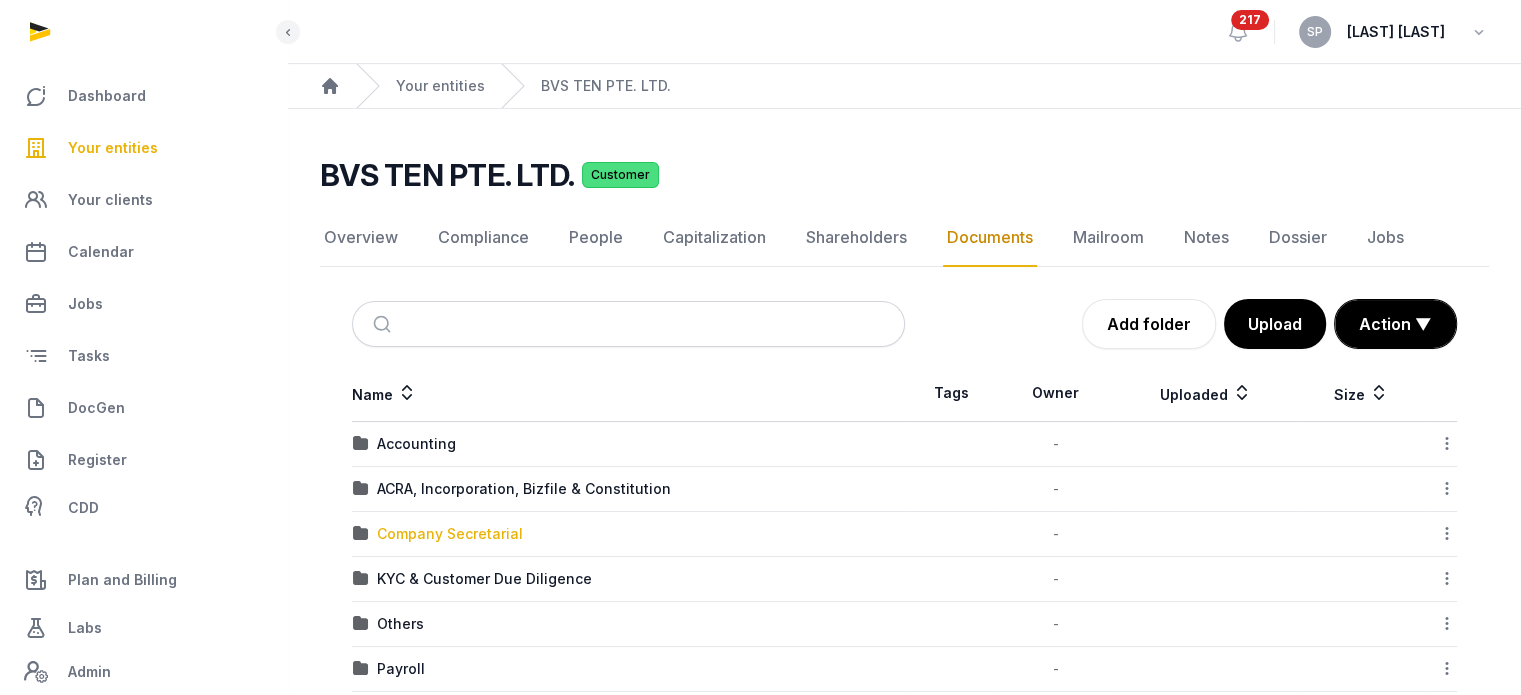 click on "Company Secretarial" at bounding box center (450, 534) 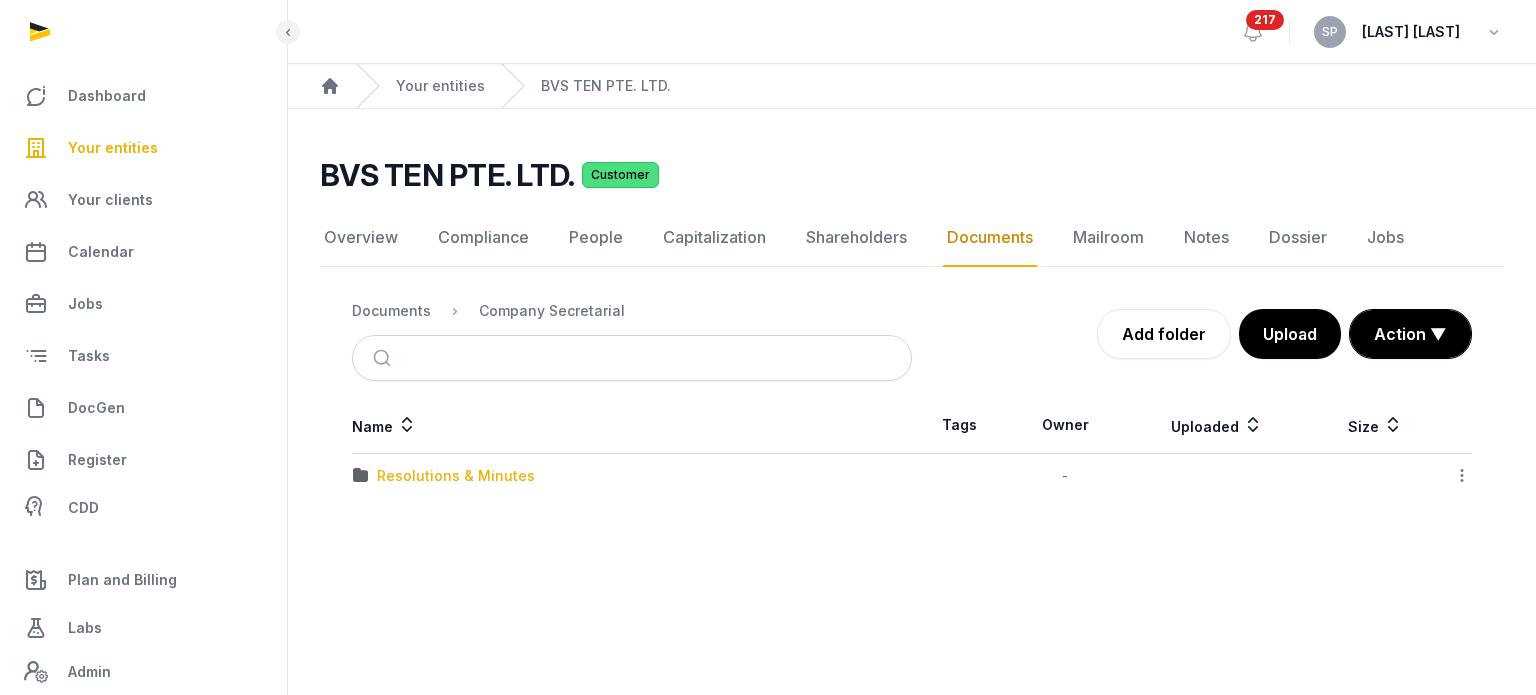 click on "Resolutions & Minutes" at bounding box center (456, 476) 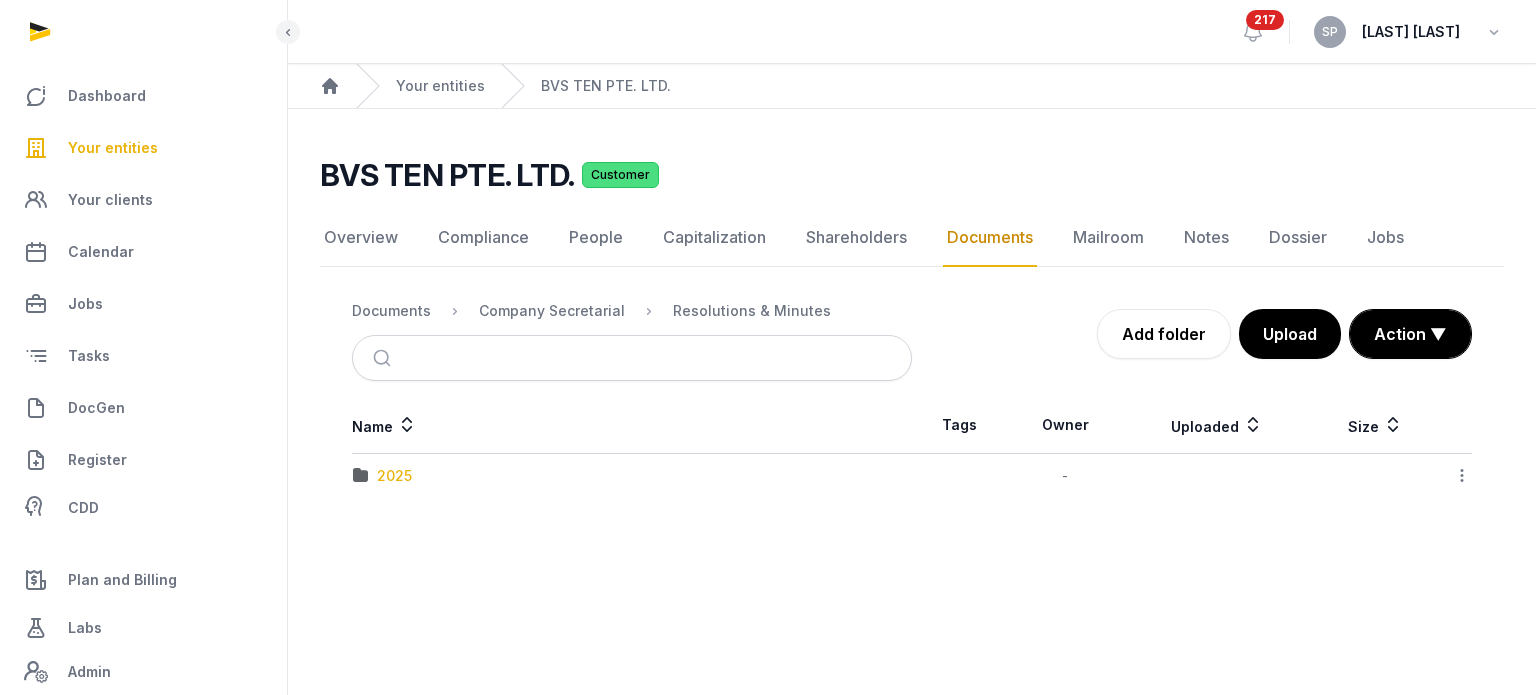 click on "2025" at bounding box center (394, 476) 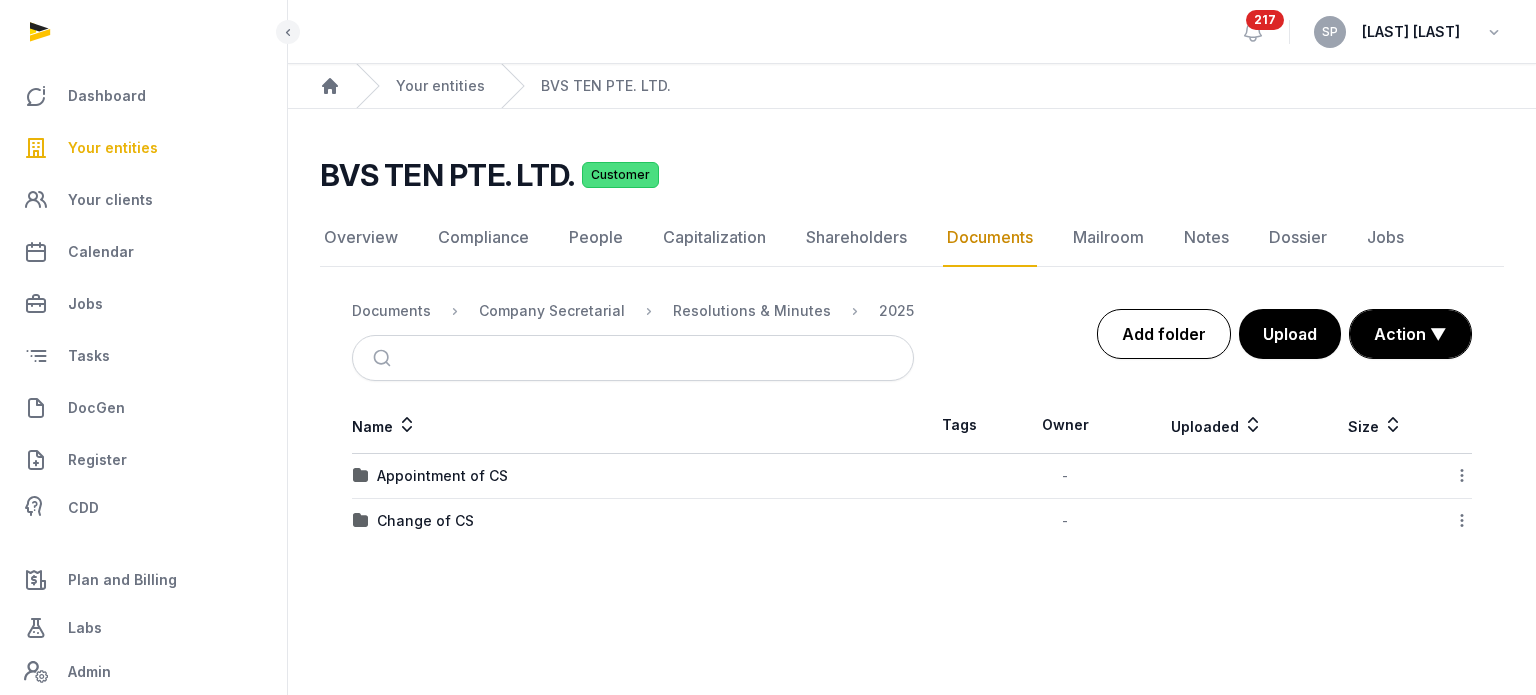 click on "Add folder" at bounding box center (1164, 334) 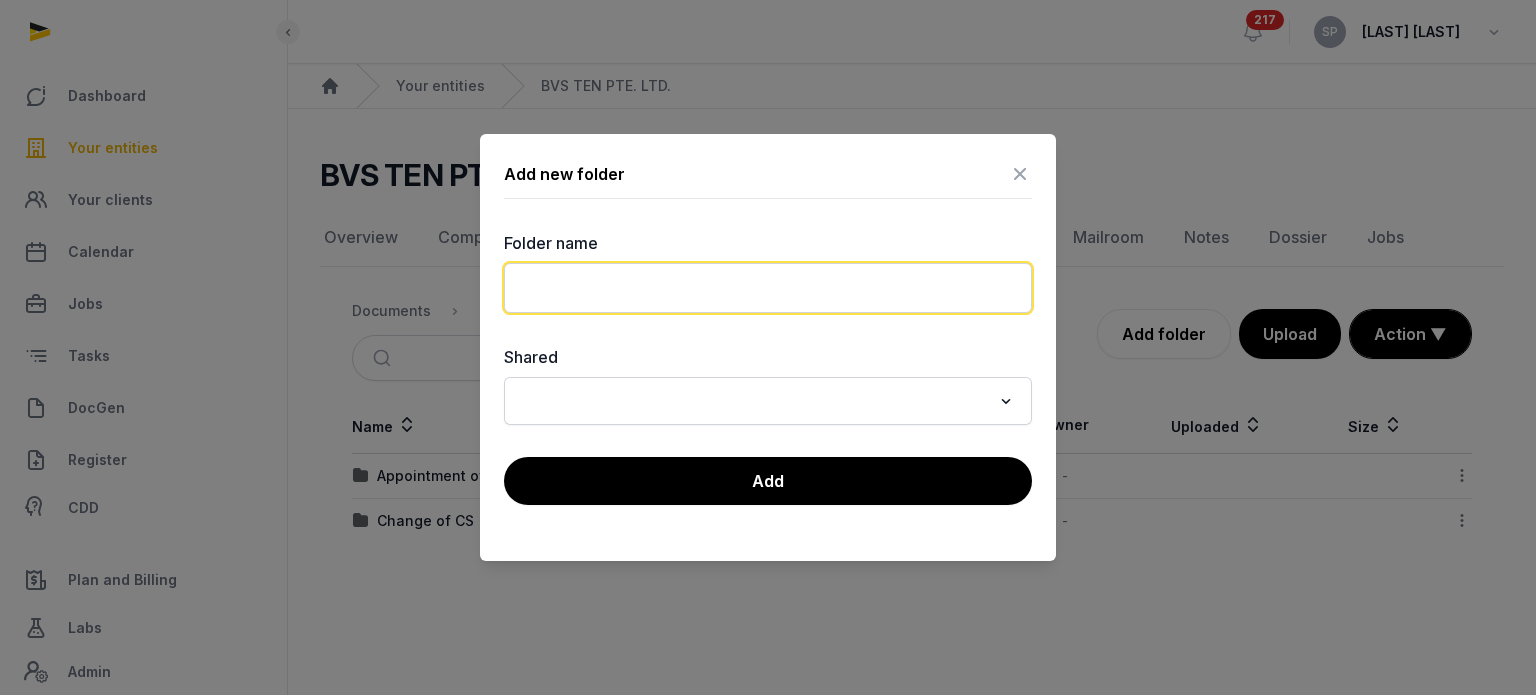 click 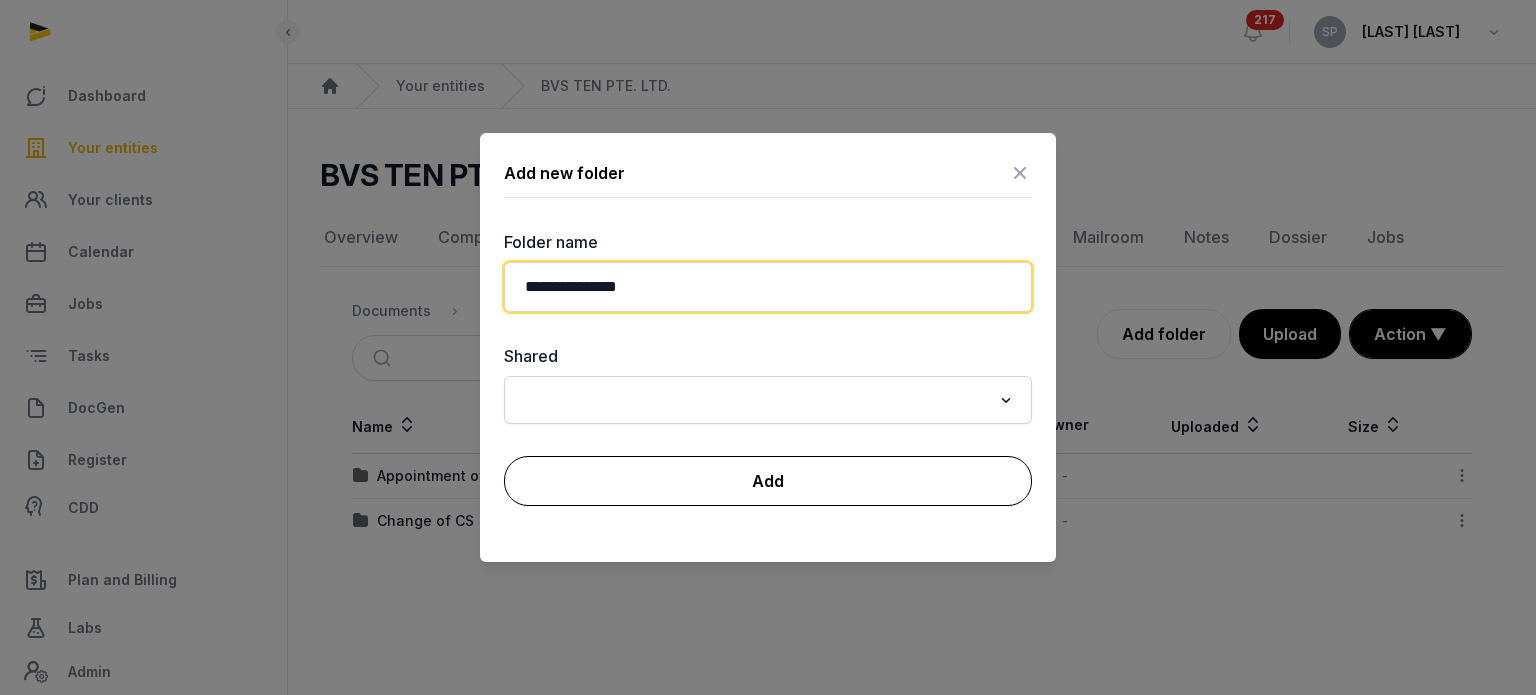 type on "**********" 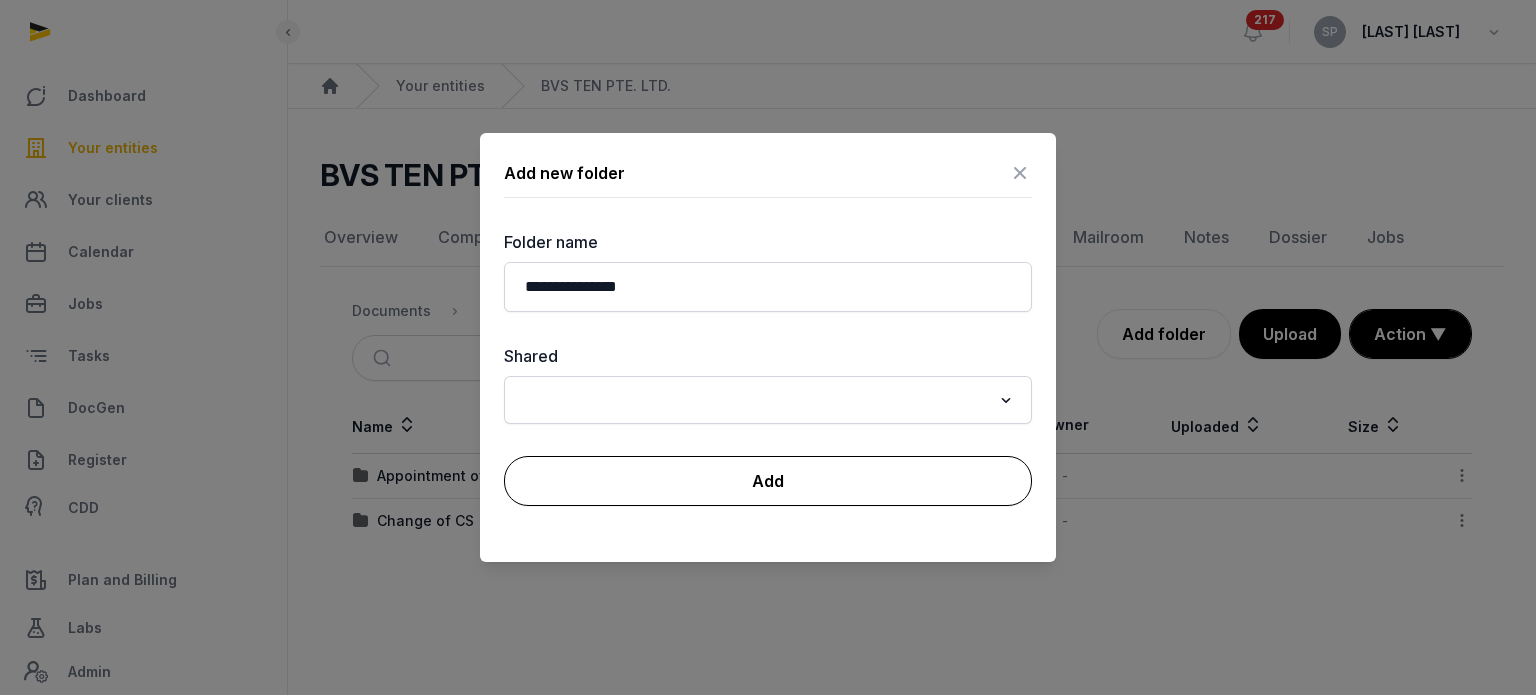 click on "Add" at bounding box center [768, 481] 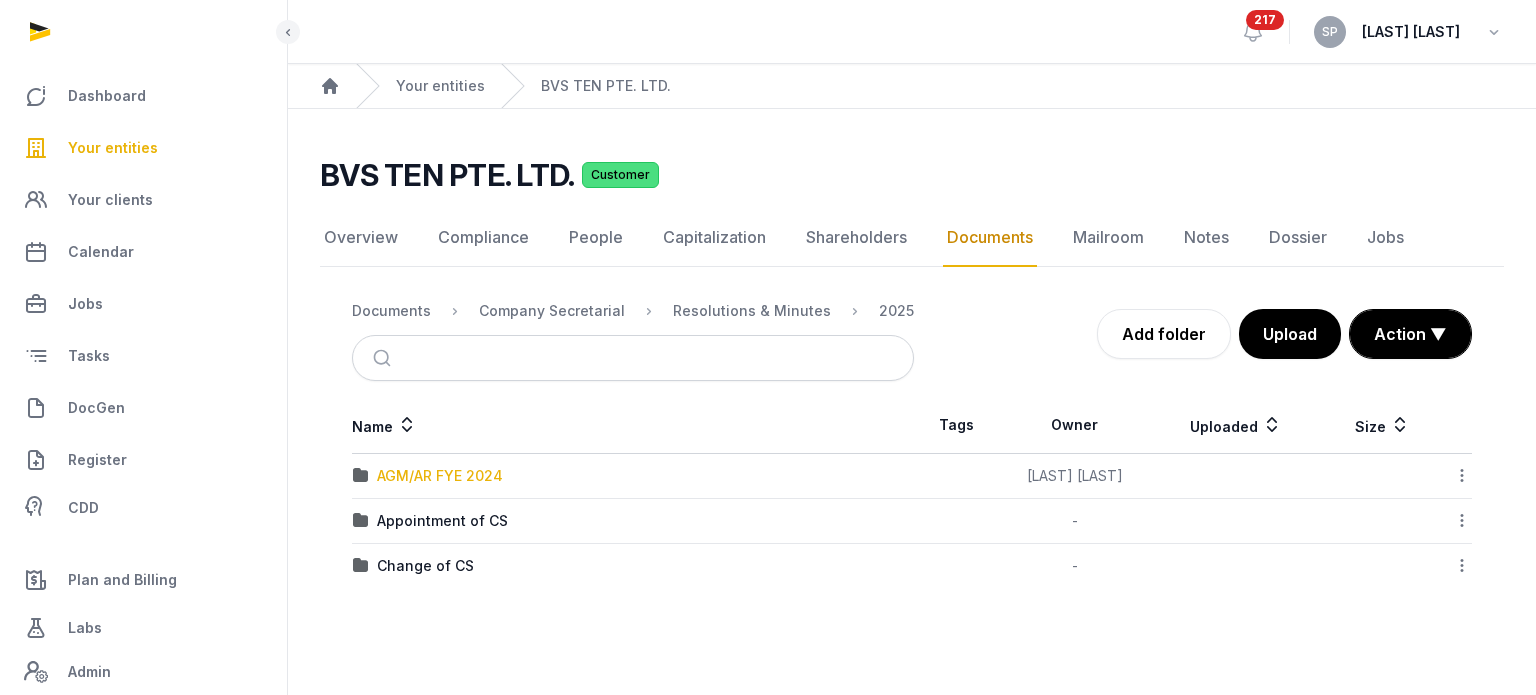 click on "AGM/AR FYE 2024" at bounding box center (440, 476) 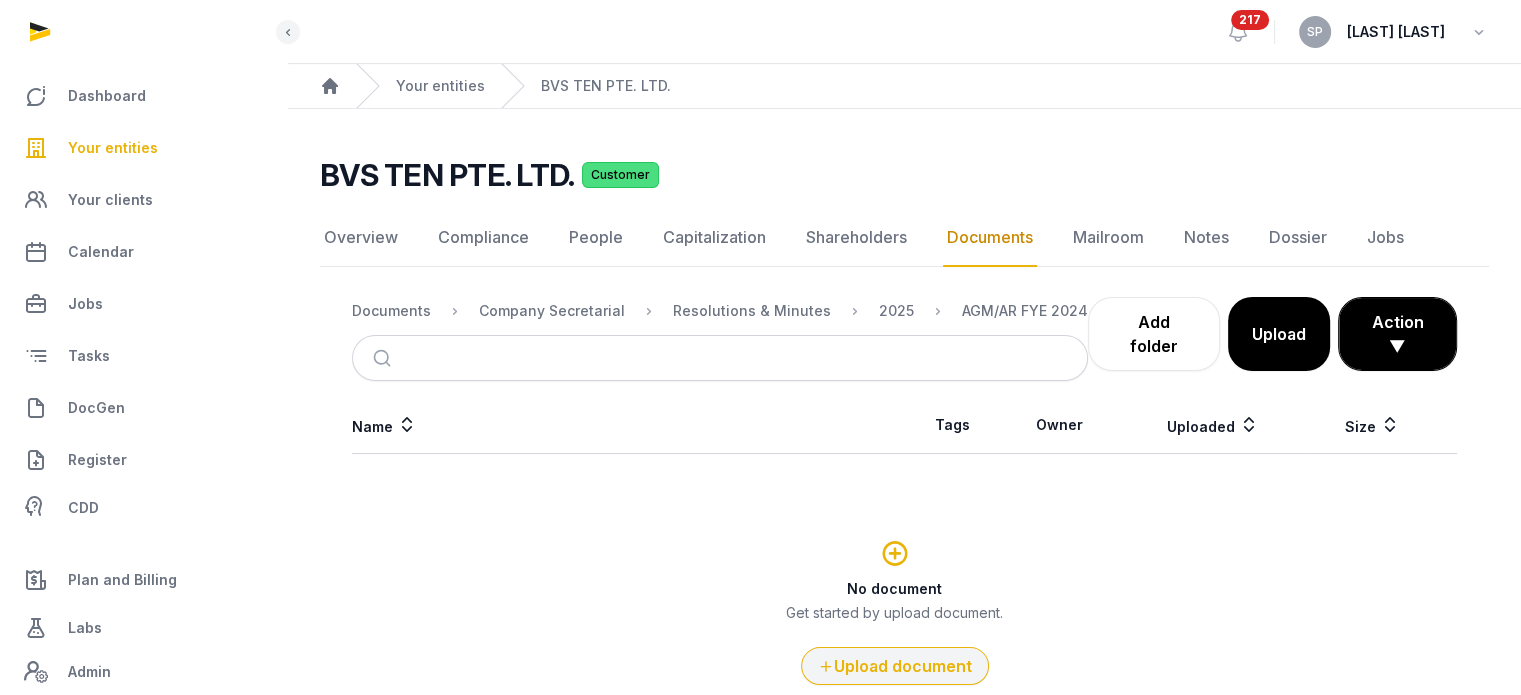 click at bounding box center (826, 666) 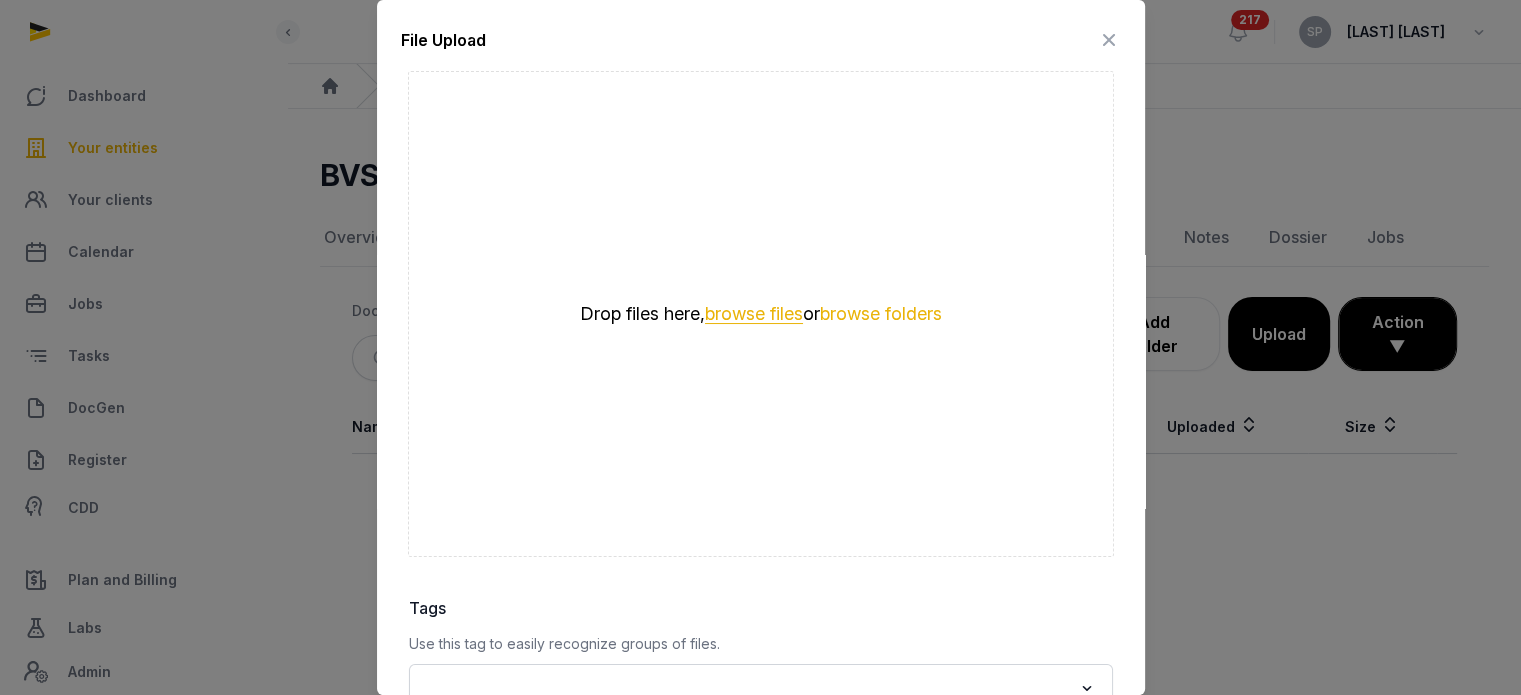 click on "browse files" at bounding box center (754, 314) 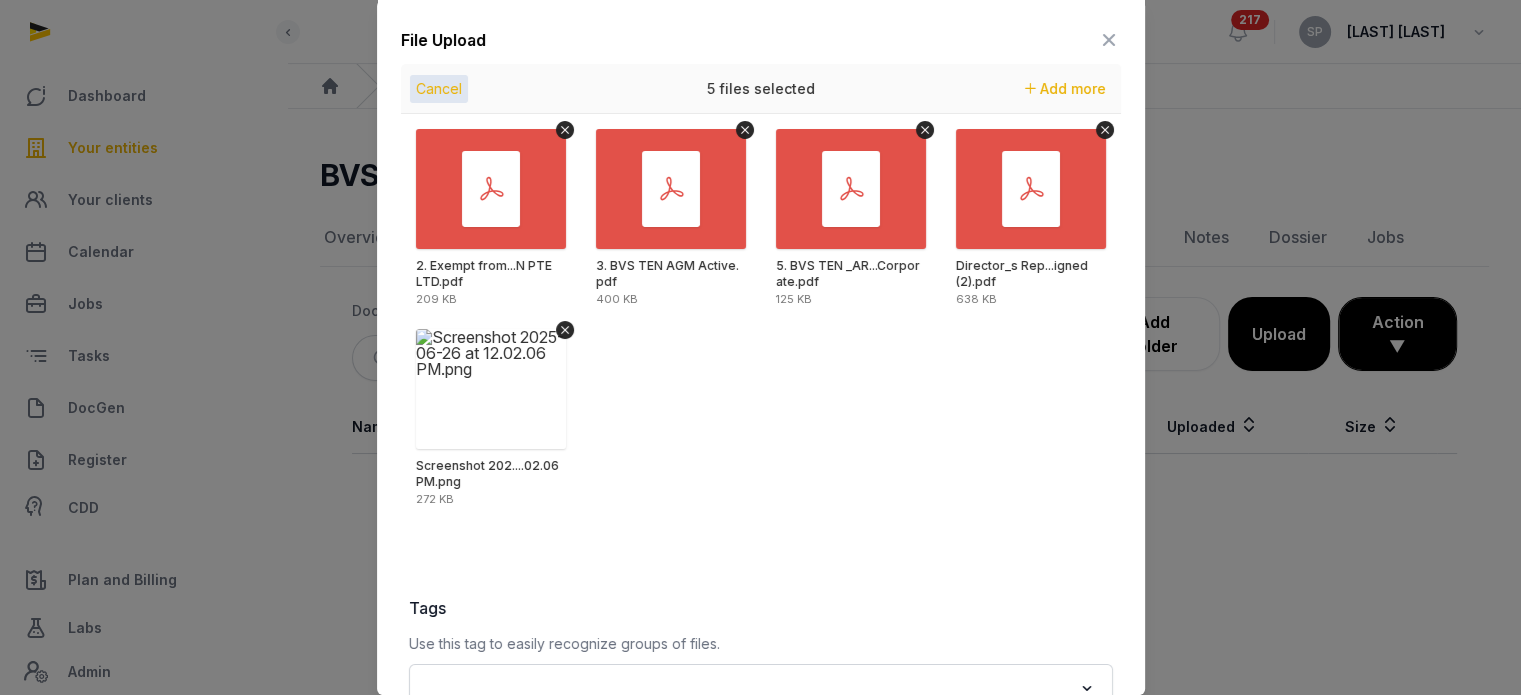 scroll, scrollTop: 282, scrollLeft: 0, axis: vertical 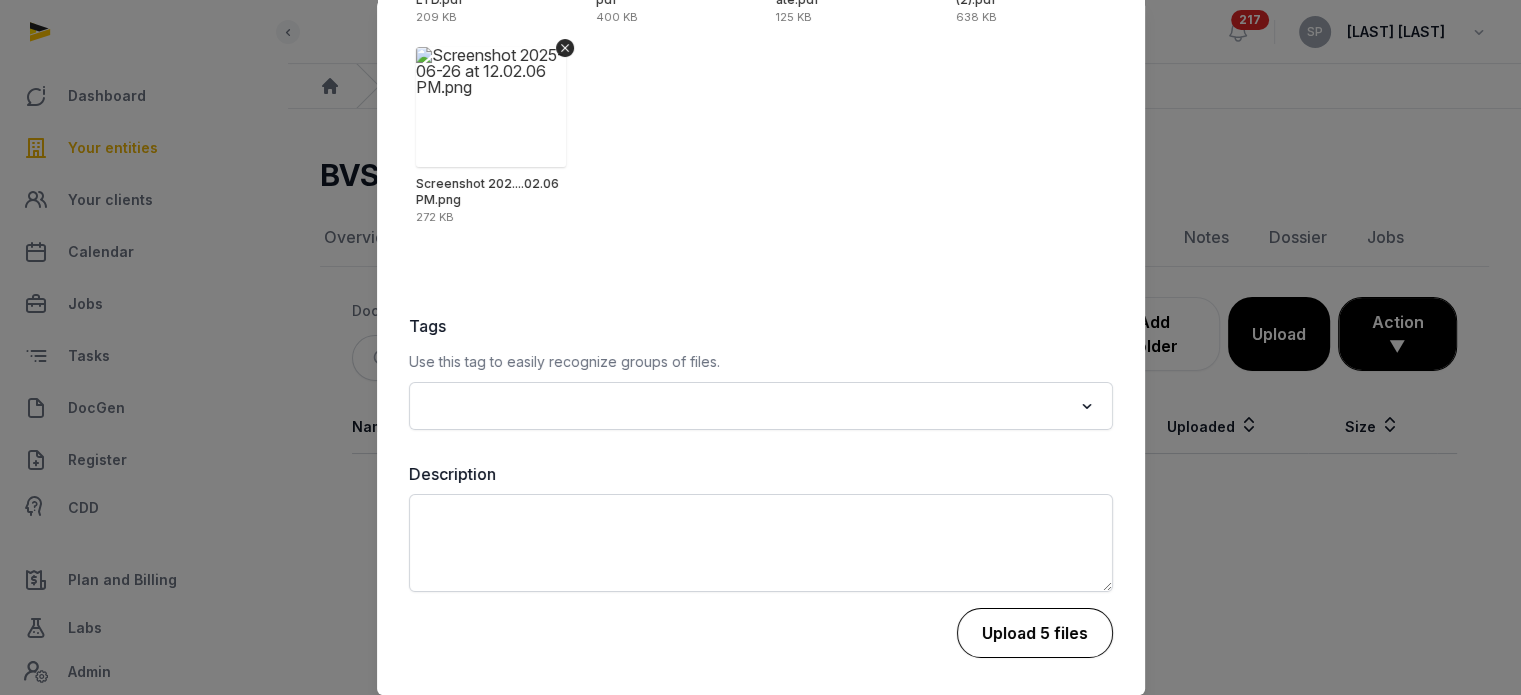 click on "Upload 5 files" at bounding box center (1035, 633) 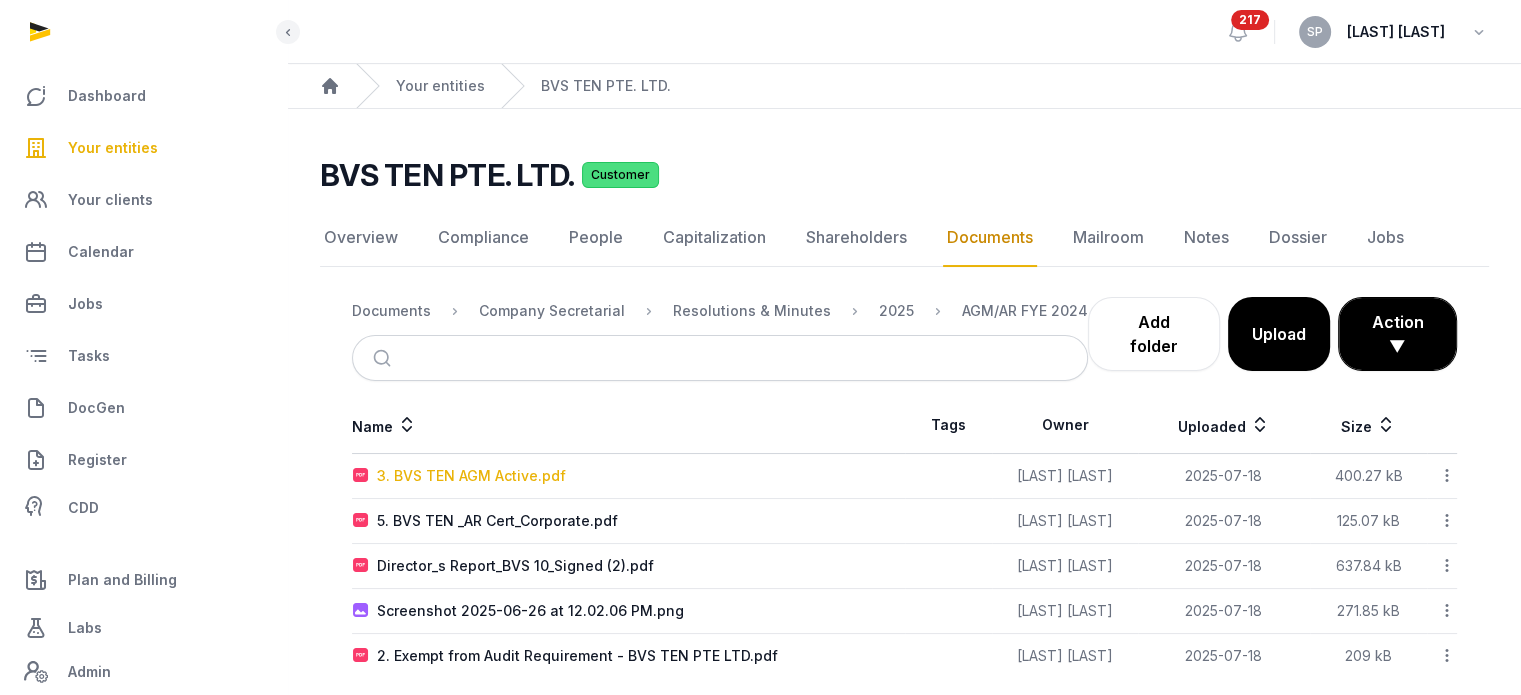click on "3. BVS TEN AGM Active.pdf" at bounding box center [471, 476] 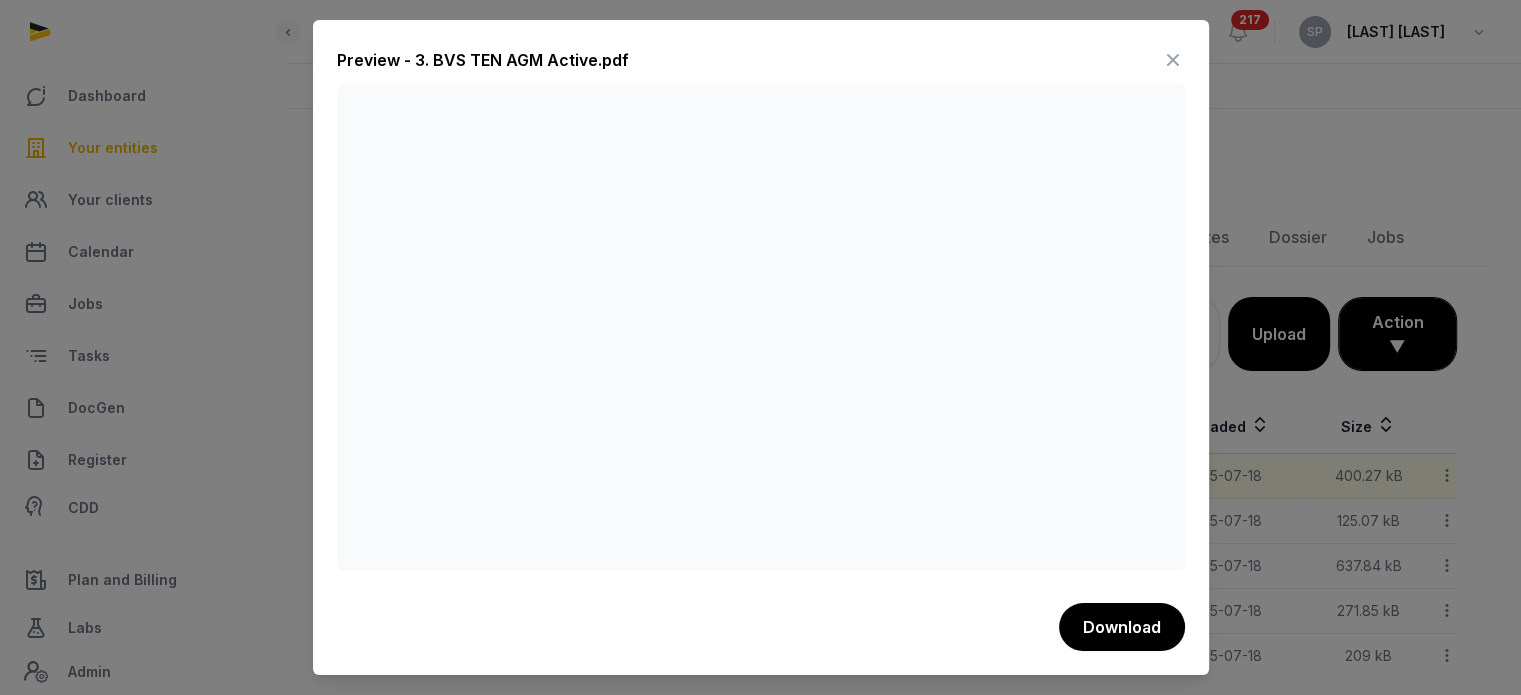 drag, startPoint x: 1186, startPoint y: 172, endPoint x: 1192, endPoint y: 192, distance: 20.880613 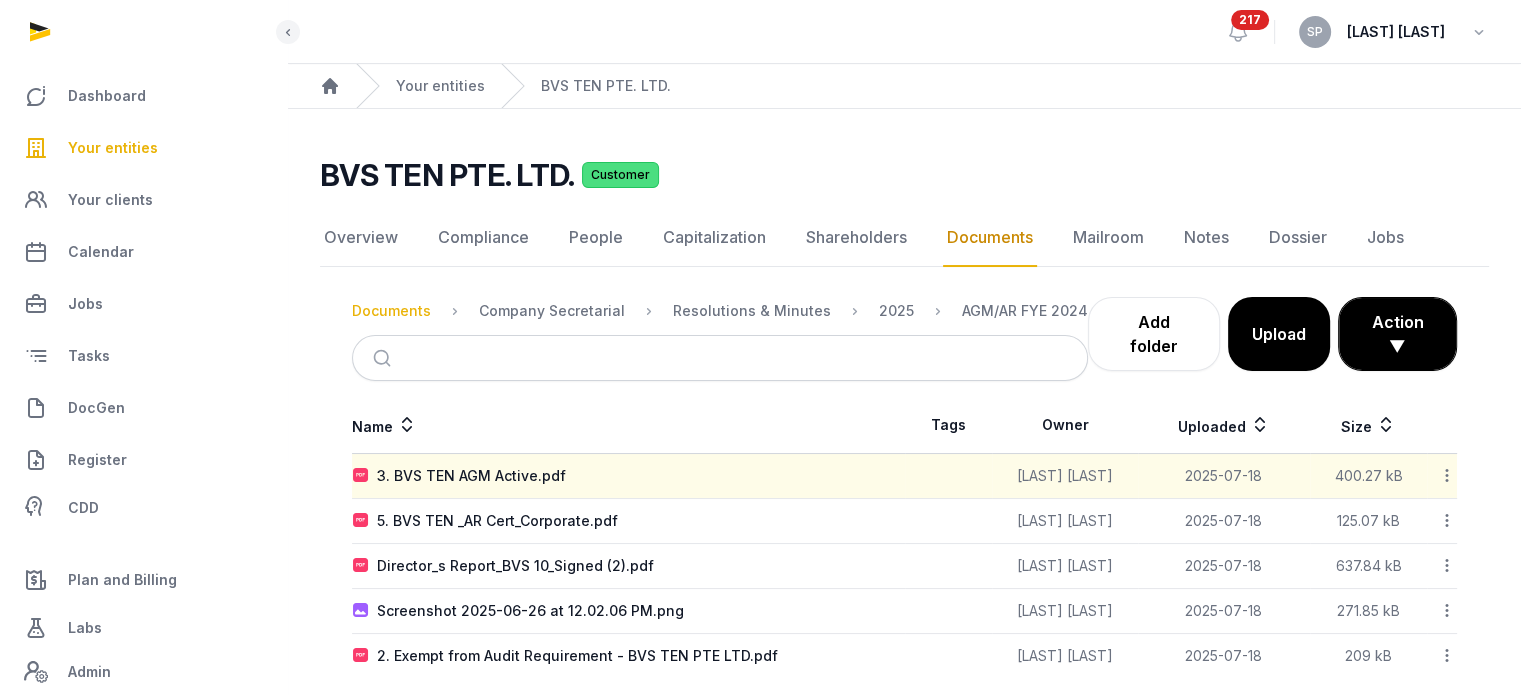 click on "Documents" at bounding box center [391, 311] 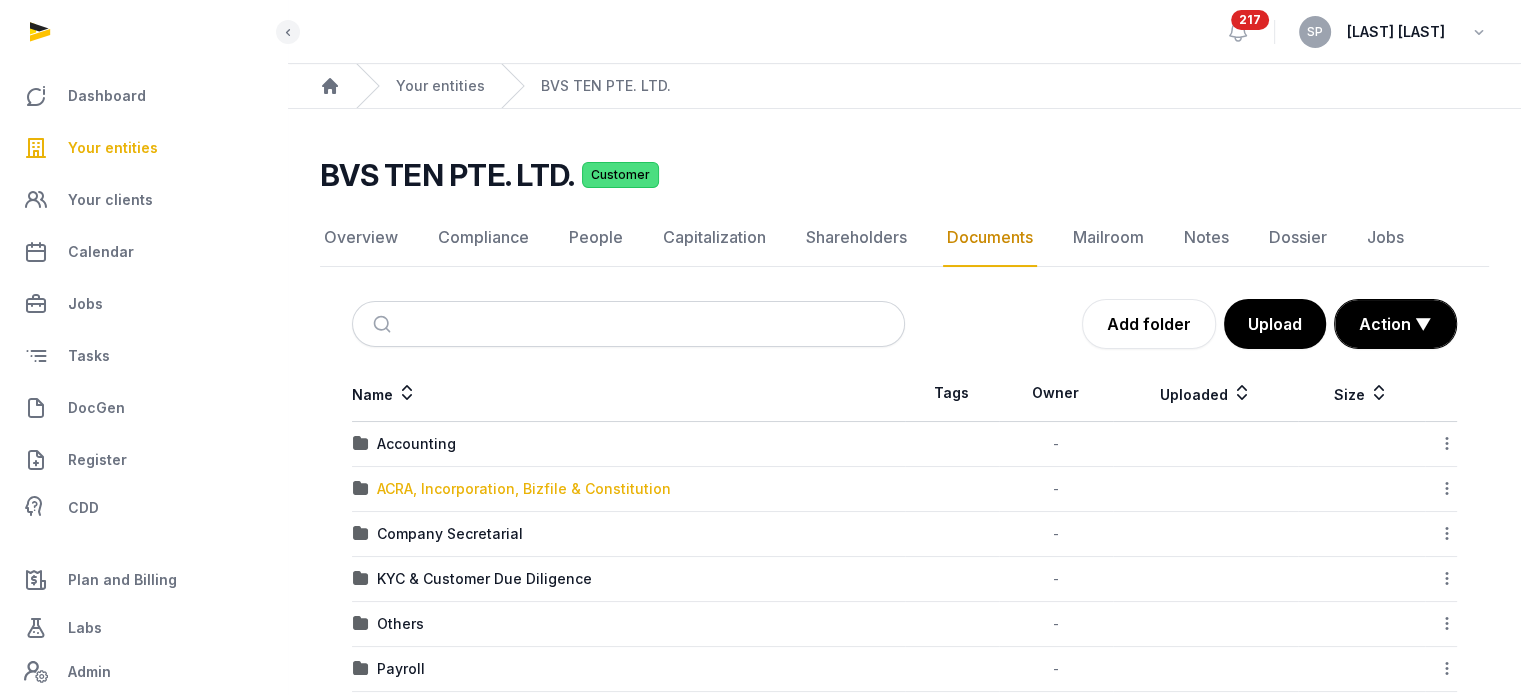 click on "ACRA, Incorporation, Bizfile & Constitution" at bounding box center (524, 489) 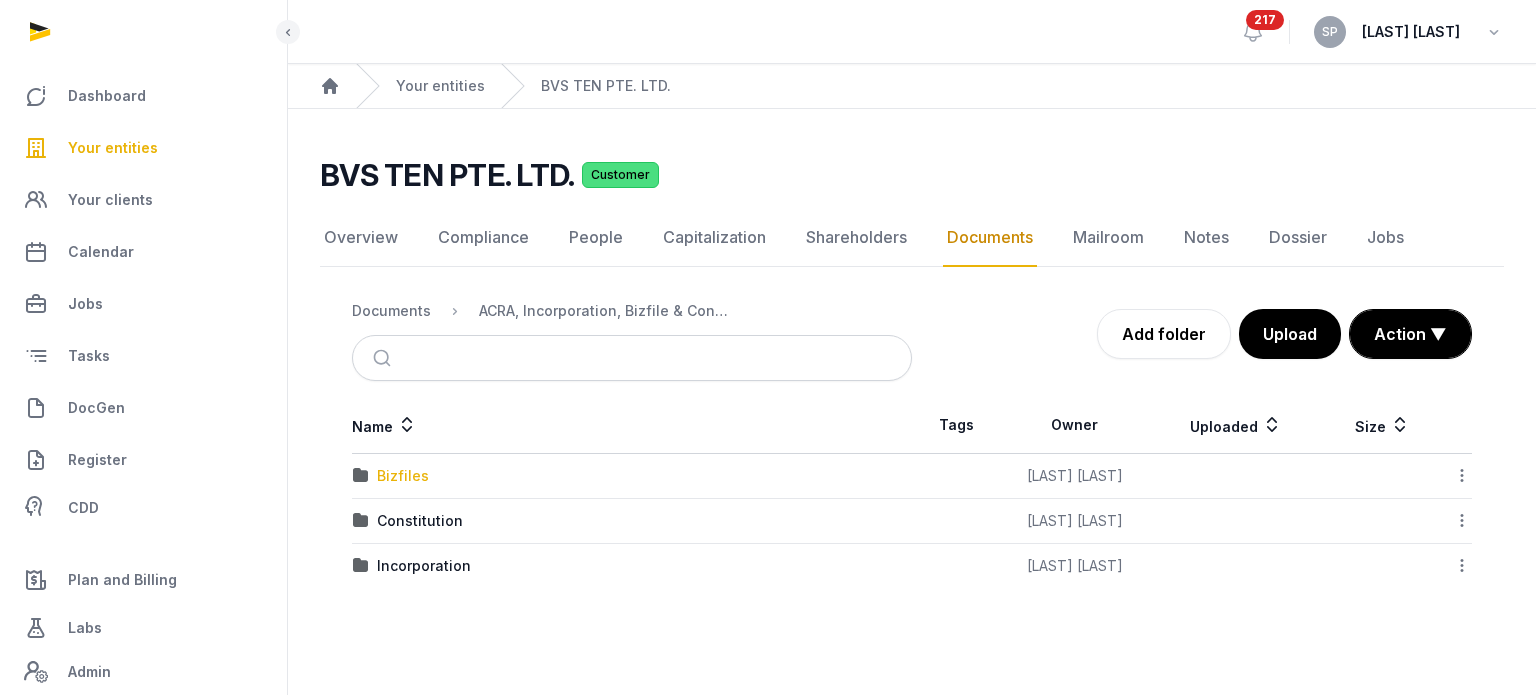 click on "Bizfiles" at bounding box center (403, 476) 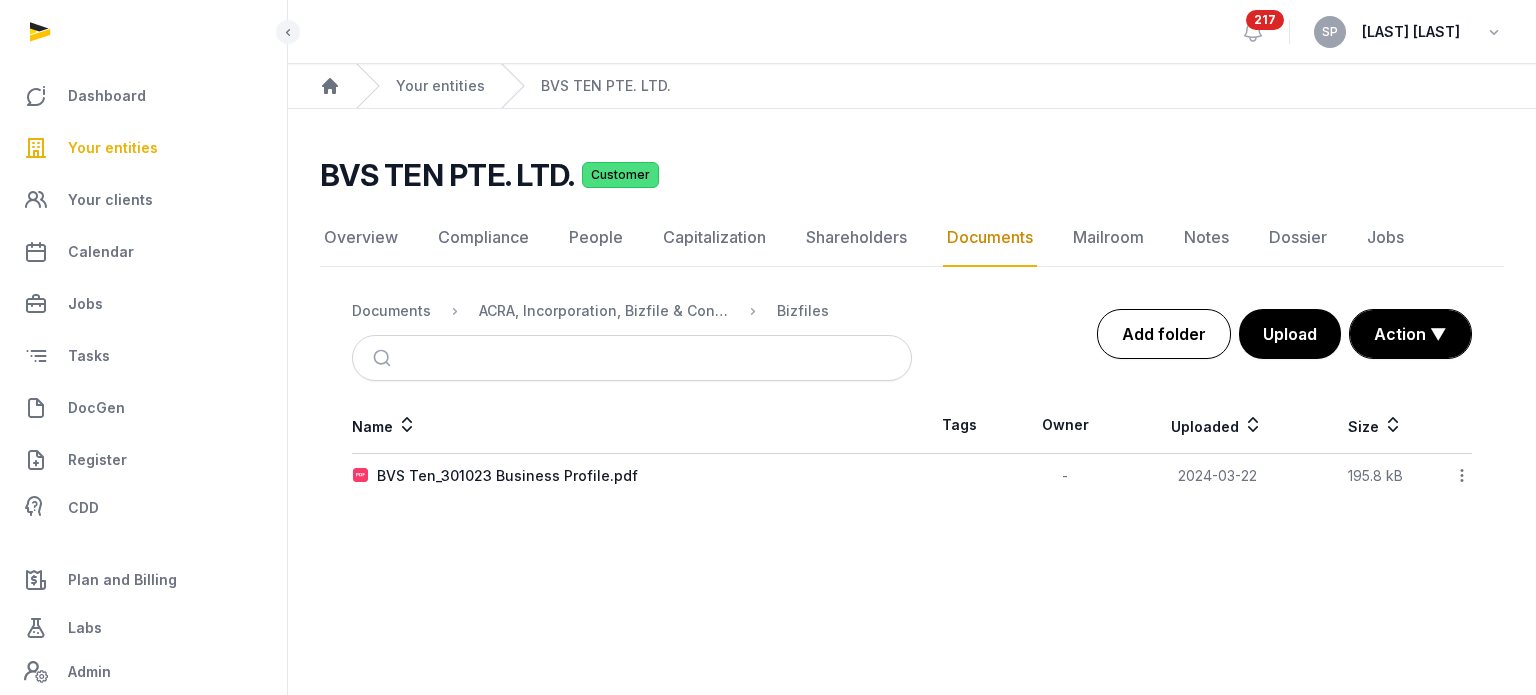 click on "Add folder" at bounding box center [1164, 334] 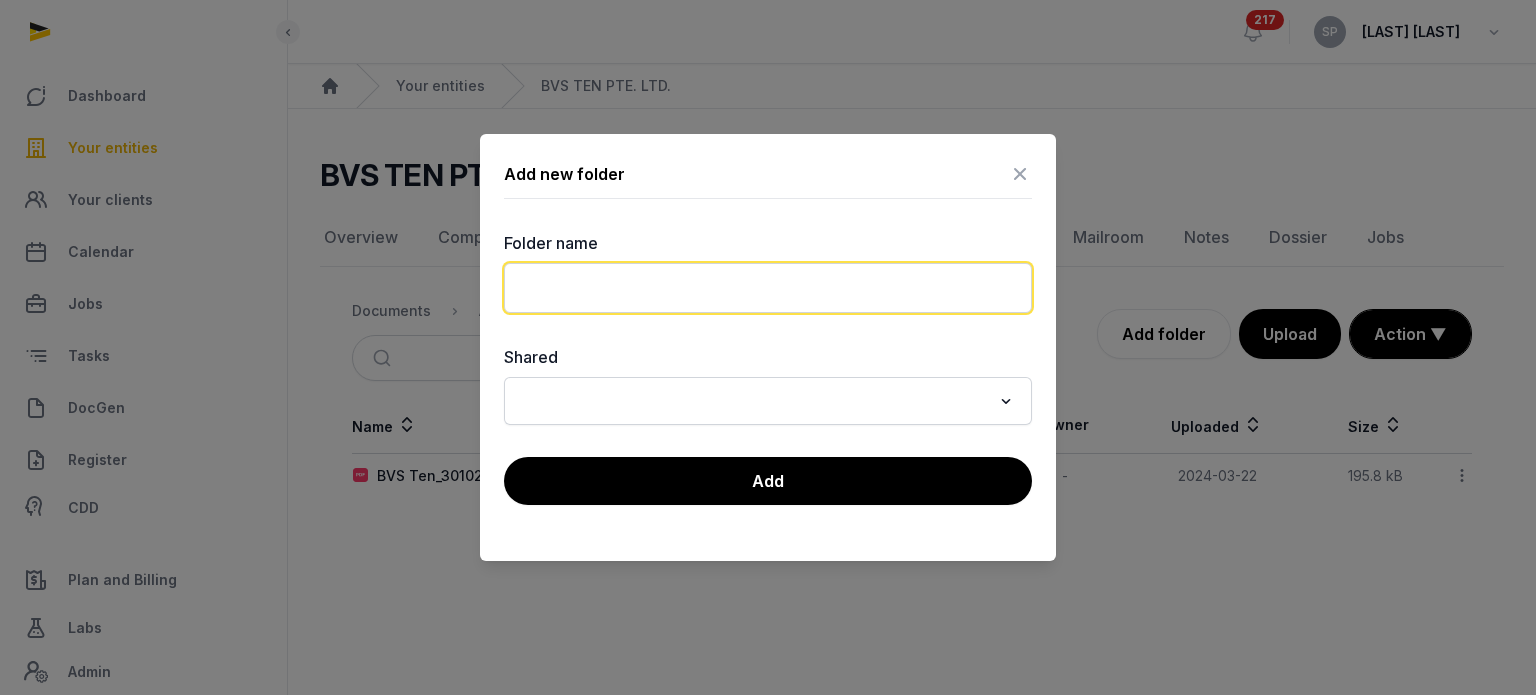 click 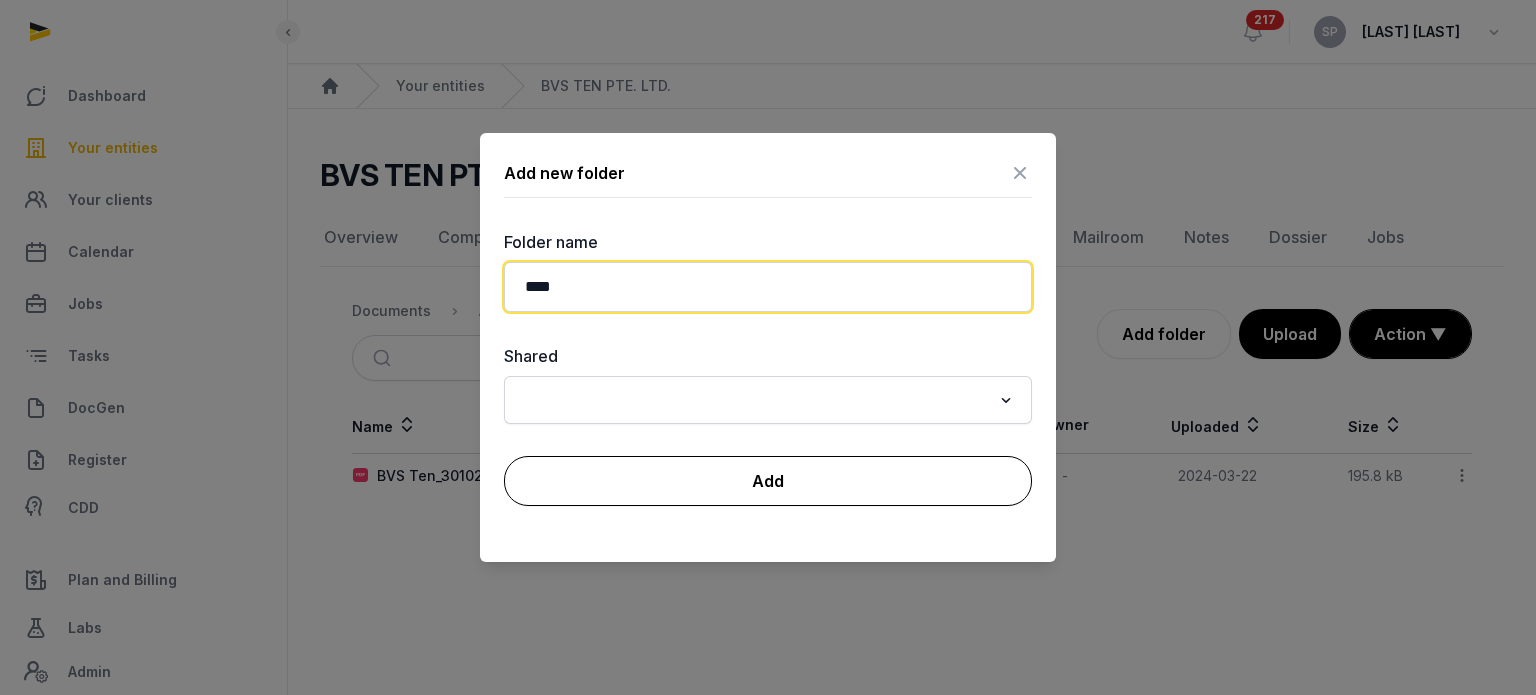 type on "****" 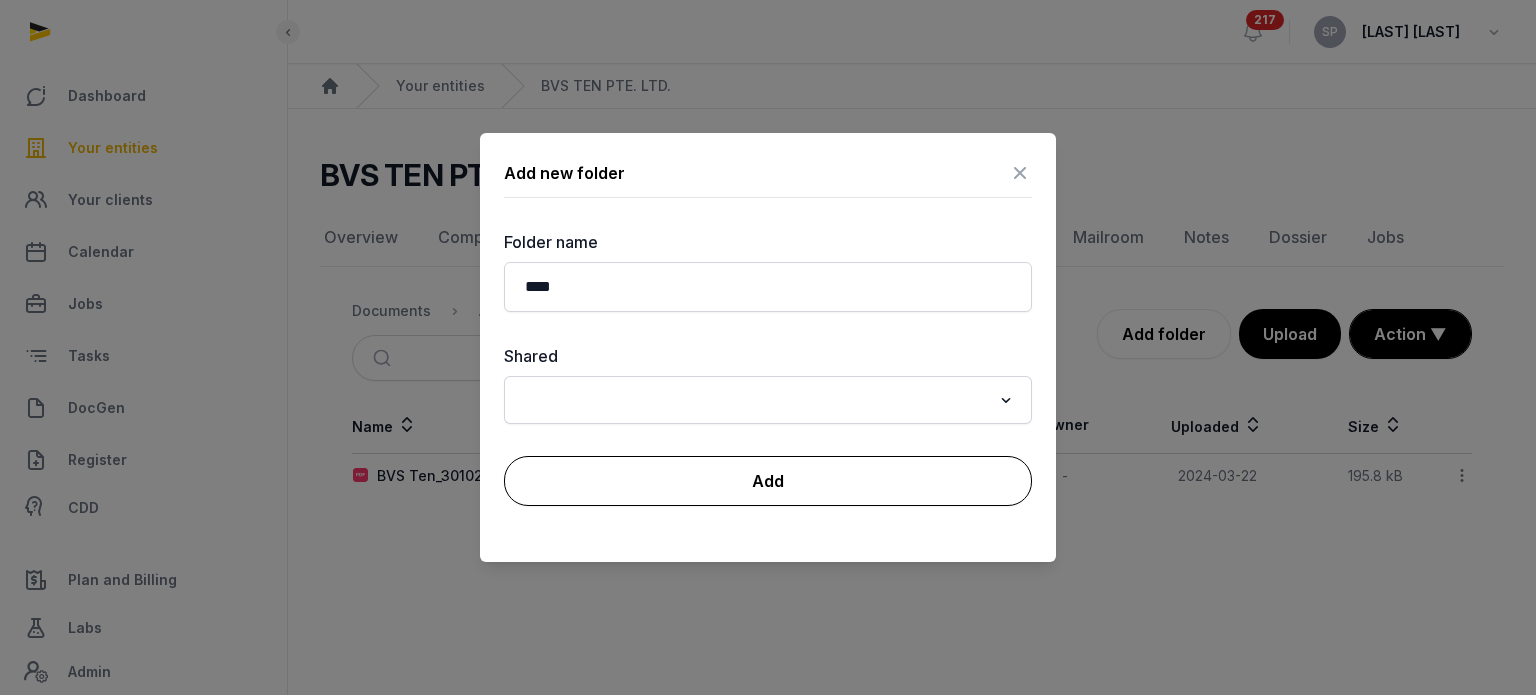 click on "Add" at bounding box center (768, 481) 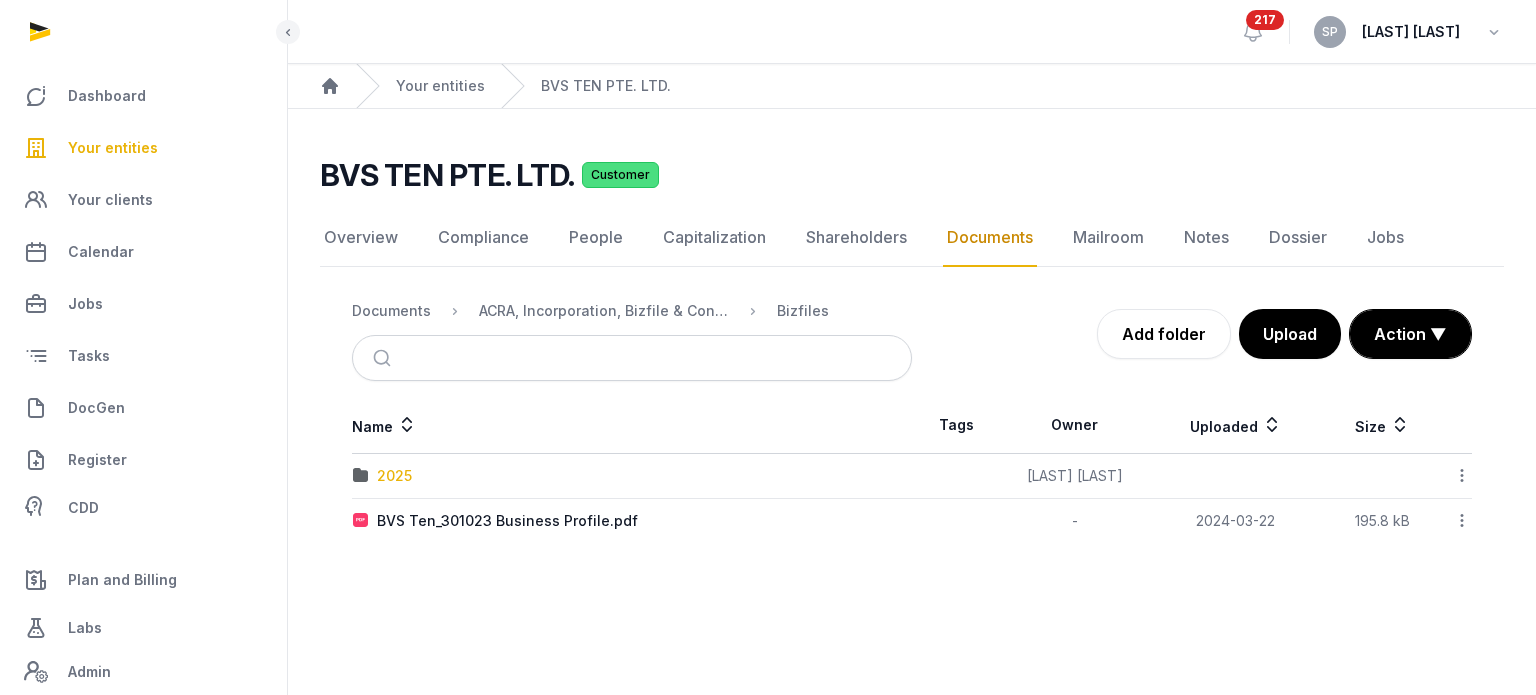click on "2025" at bounding box center [394, 476] 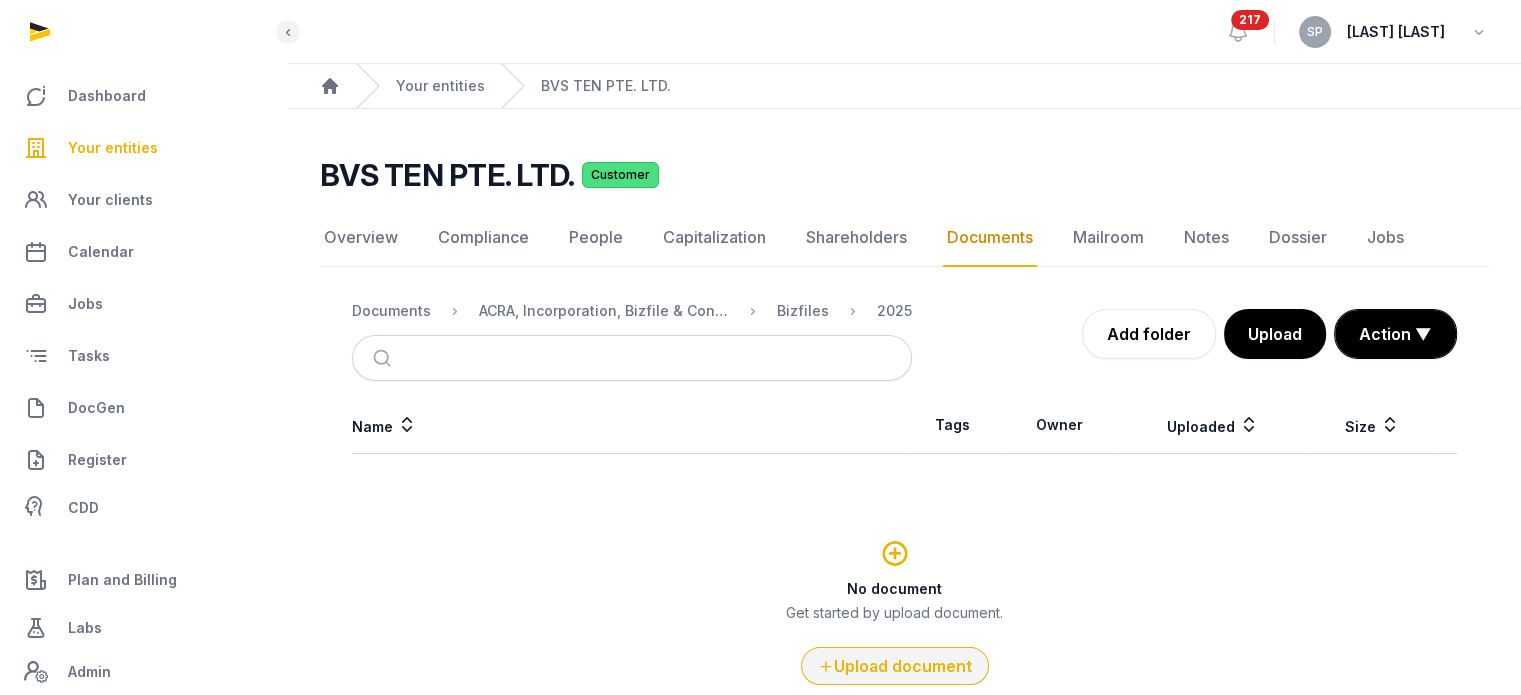 click on "Upload document" at bounding box center (895, 666) 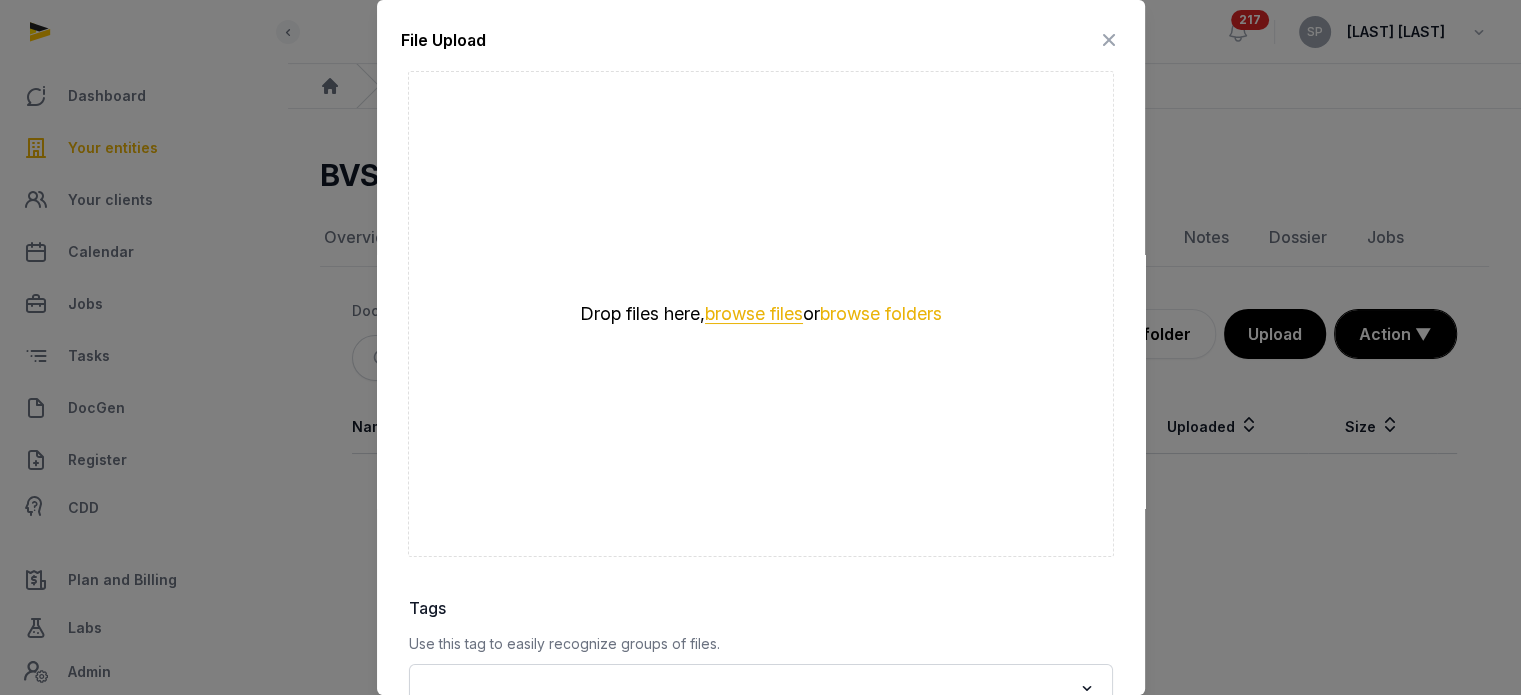 drag, startPoint x: 750, startPoint y: 324, endPoint x: 752, endPoint y: 312, distance: 12.165525 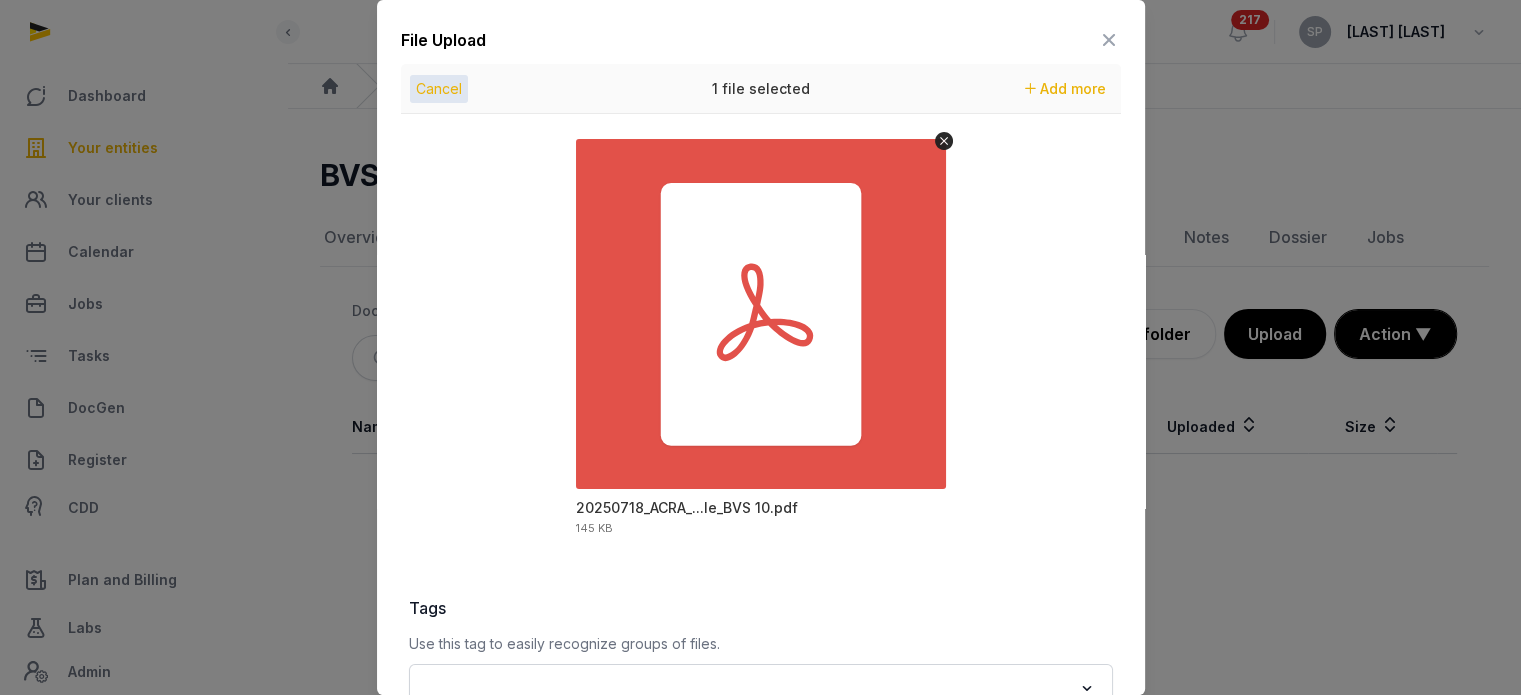 scroll, scrollTop: 282, scrollLeft: 0, axis: vertical 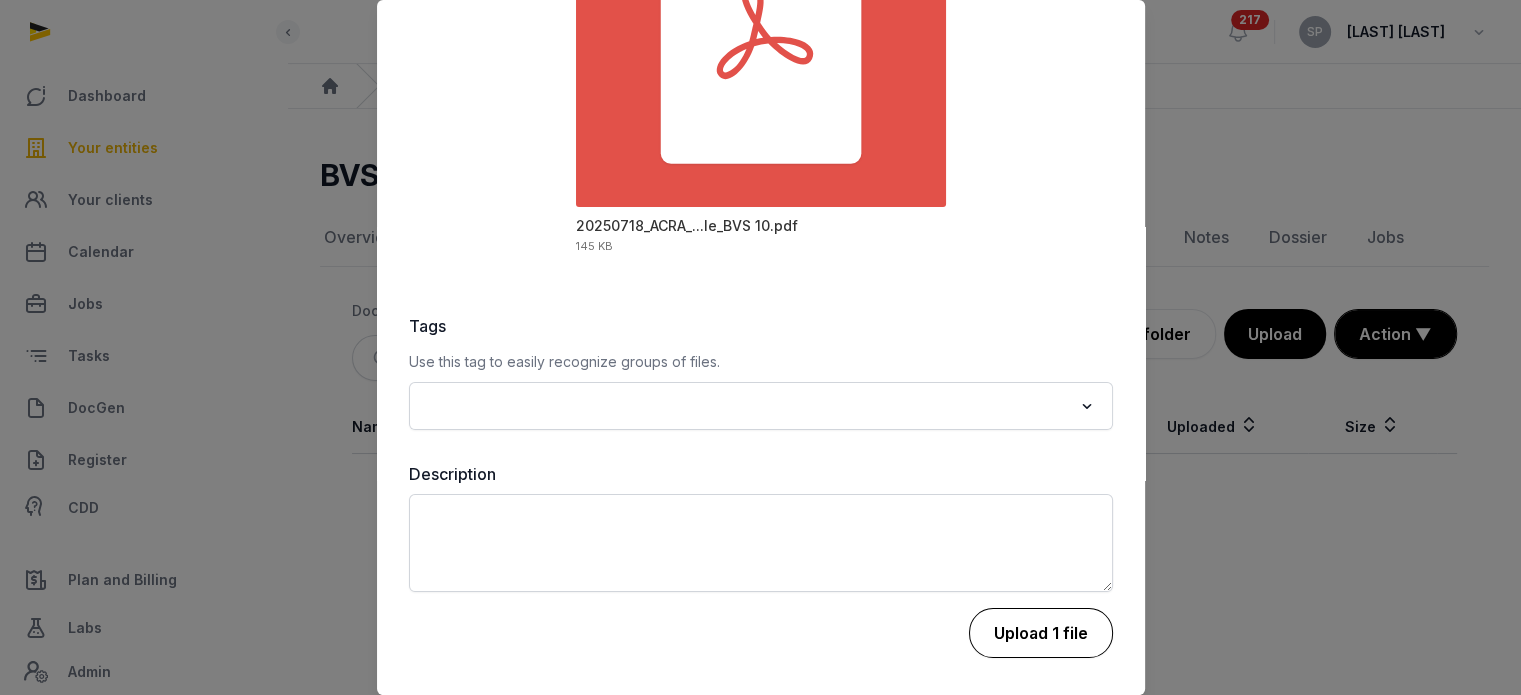 click on "Upload 1 file" at bounding box center [1041, 633] 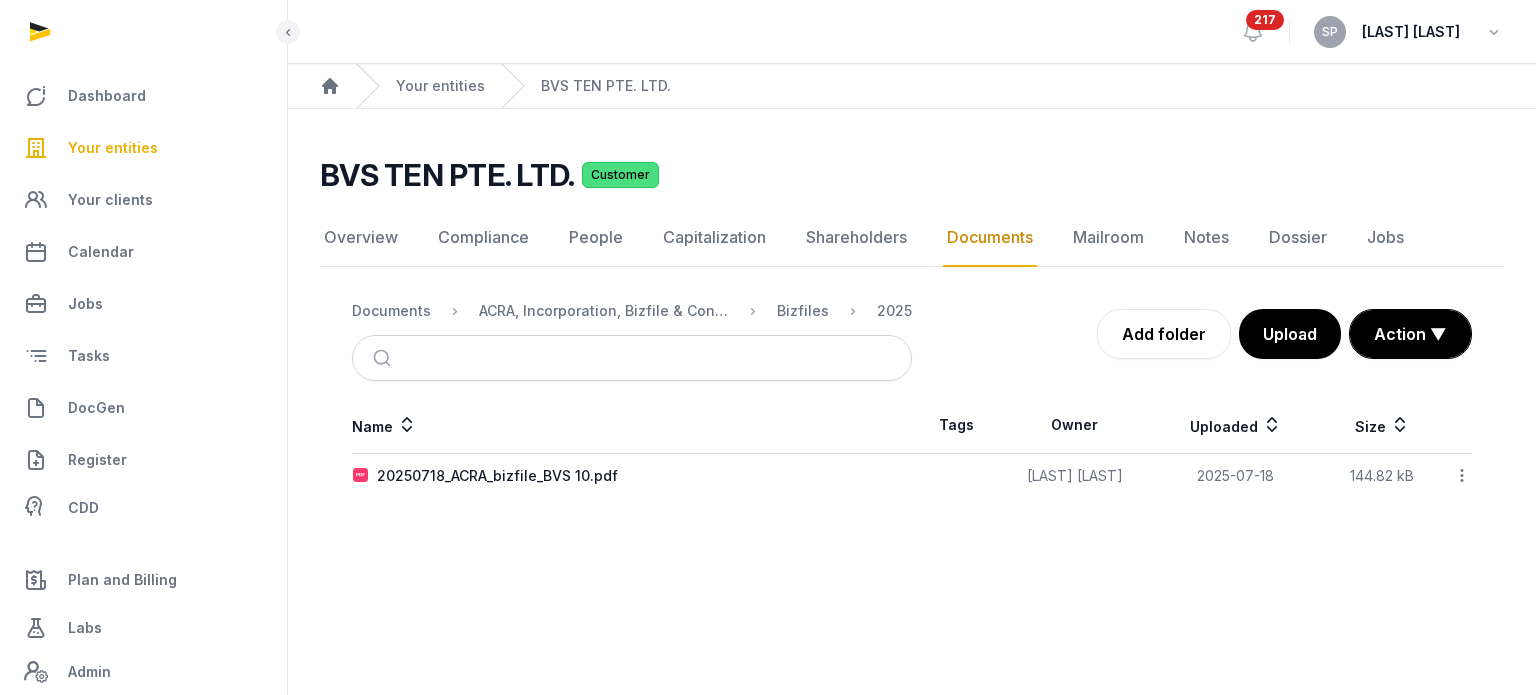 click 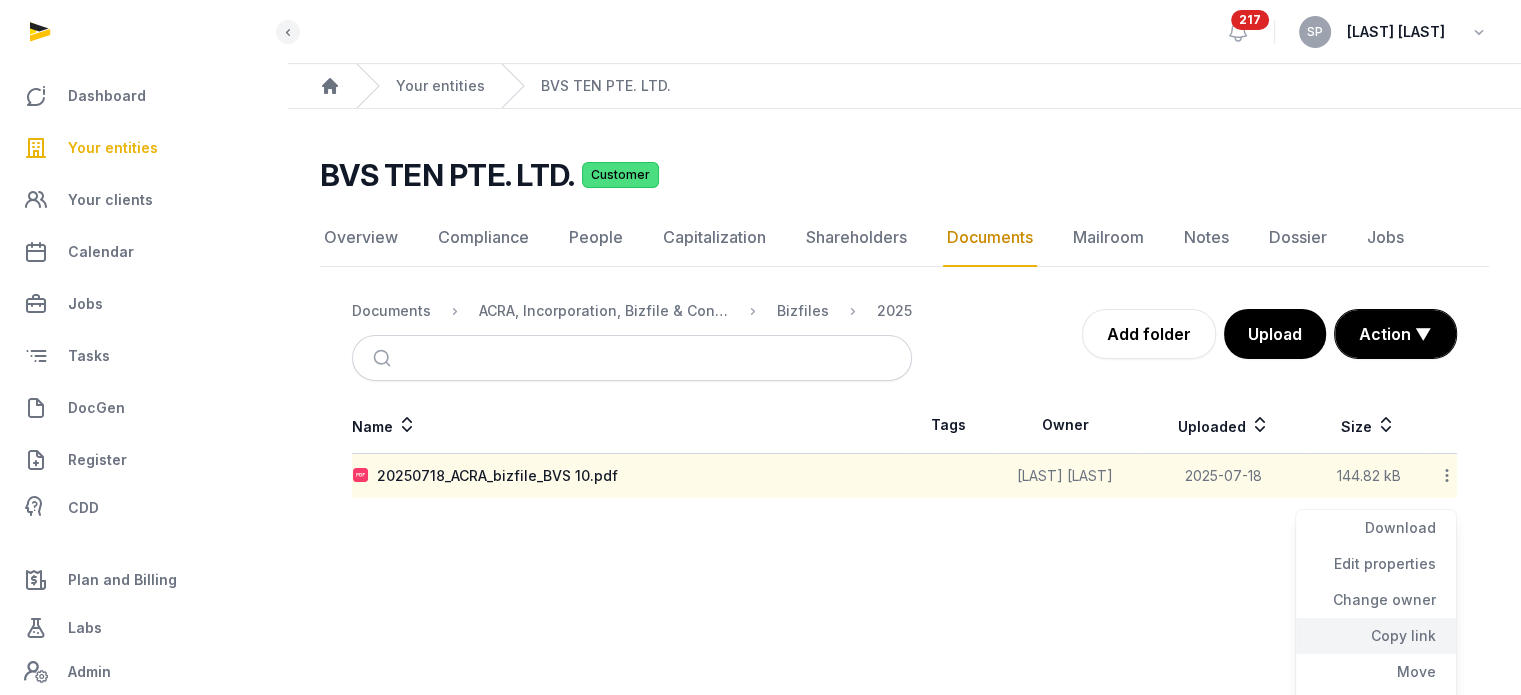 click on "Copy link" 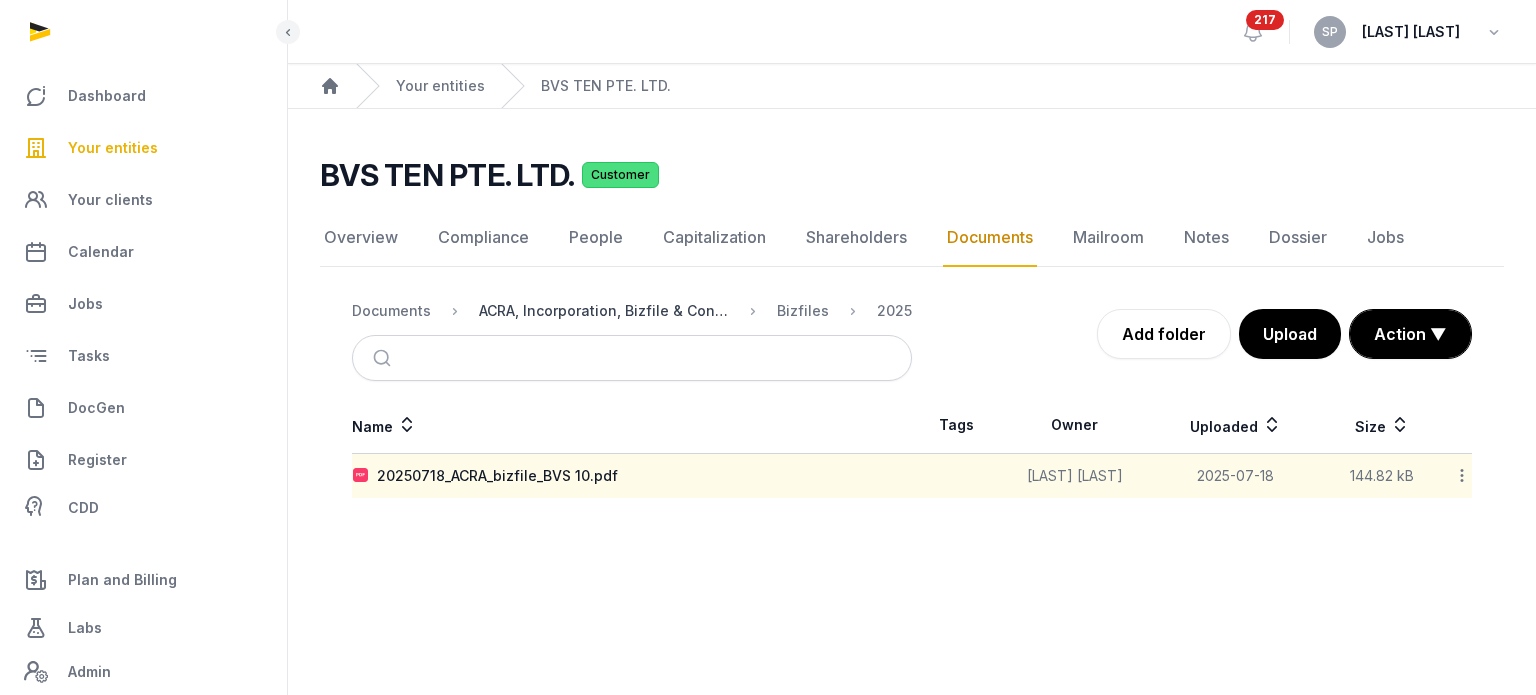 click on "ACRA, Incorporation, Bizfile & Constitution" at bounding box center [604, 311] 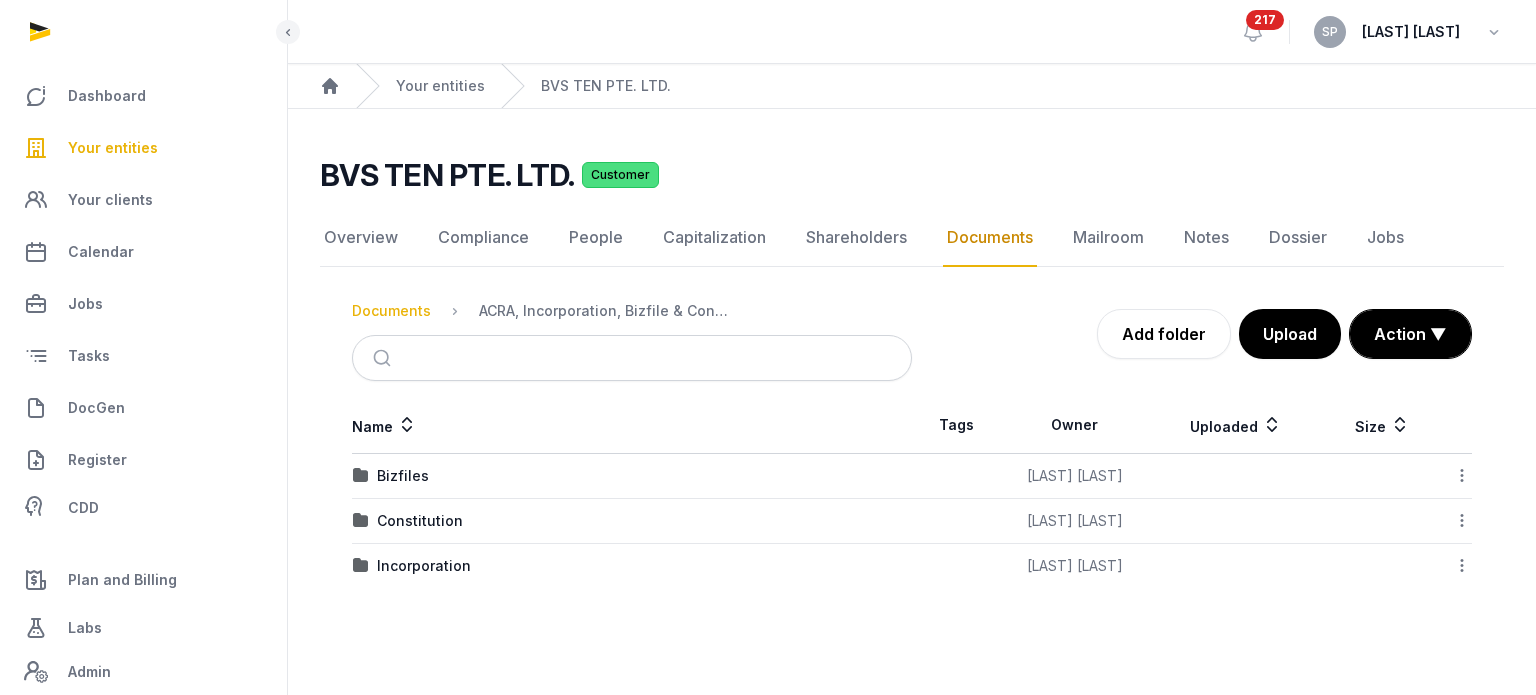 click on "Documents" at bounding box center [391, 311] 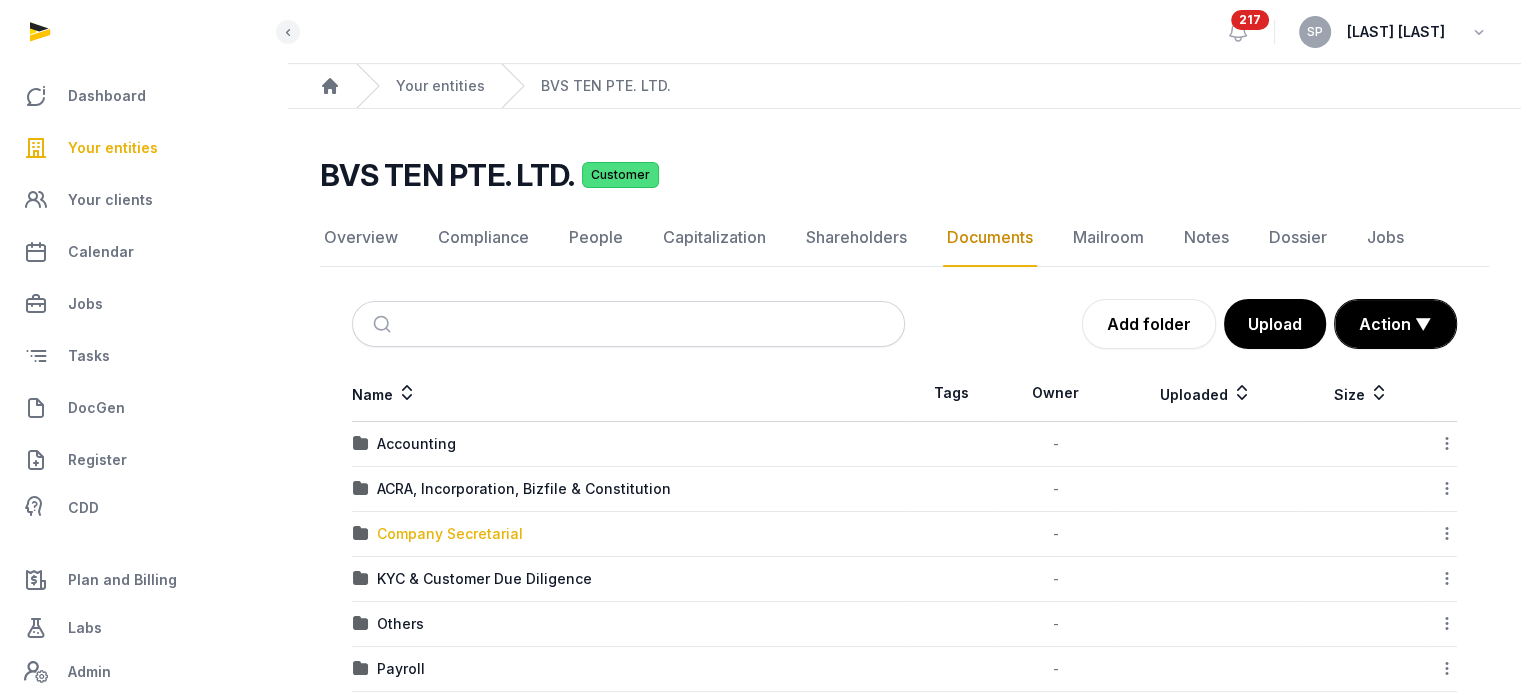 click on "Company Secretarial" at bounding box center (450, 534) 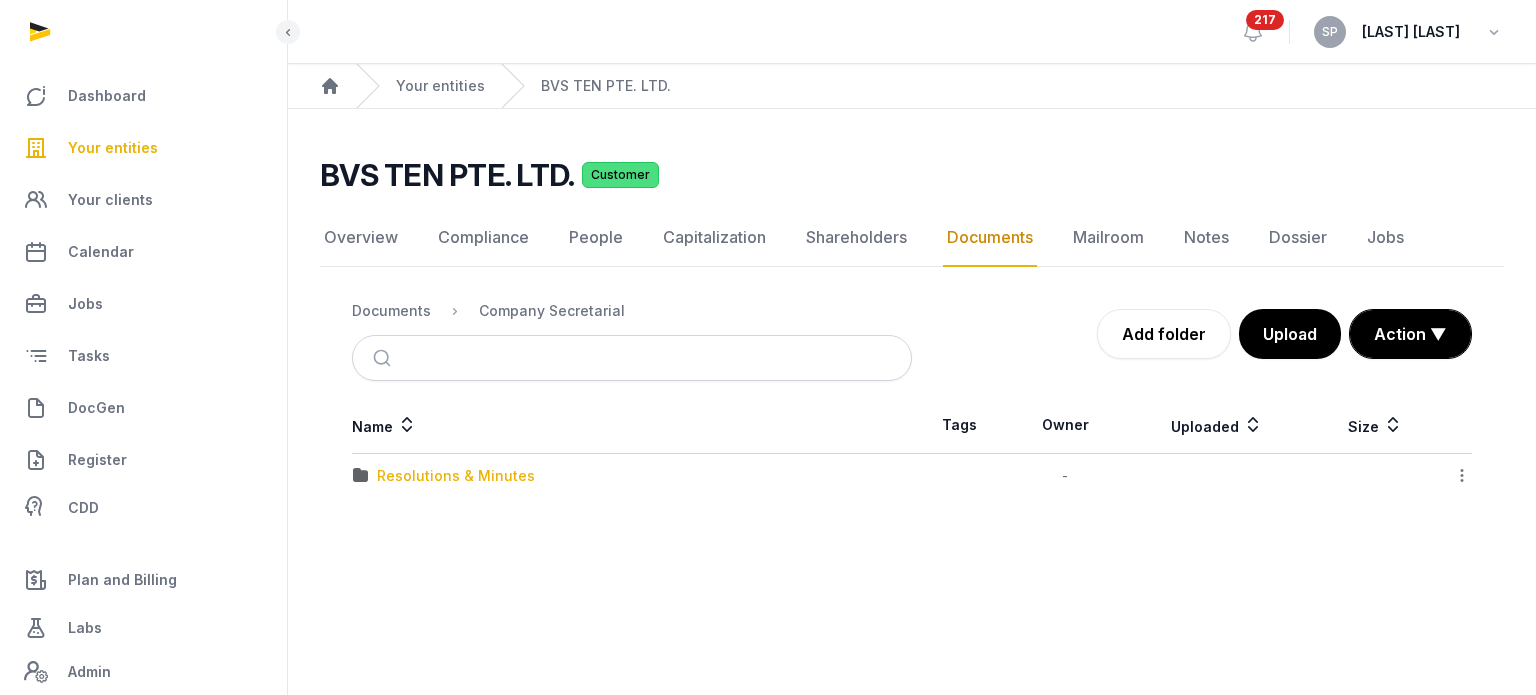 click on "Resolutions & Minutes" at bounding box center (456, 476) 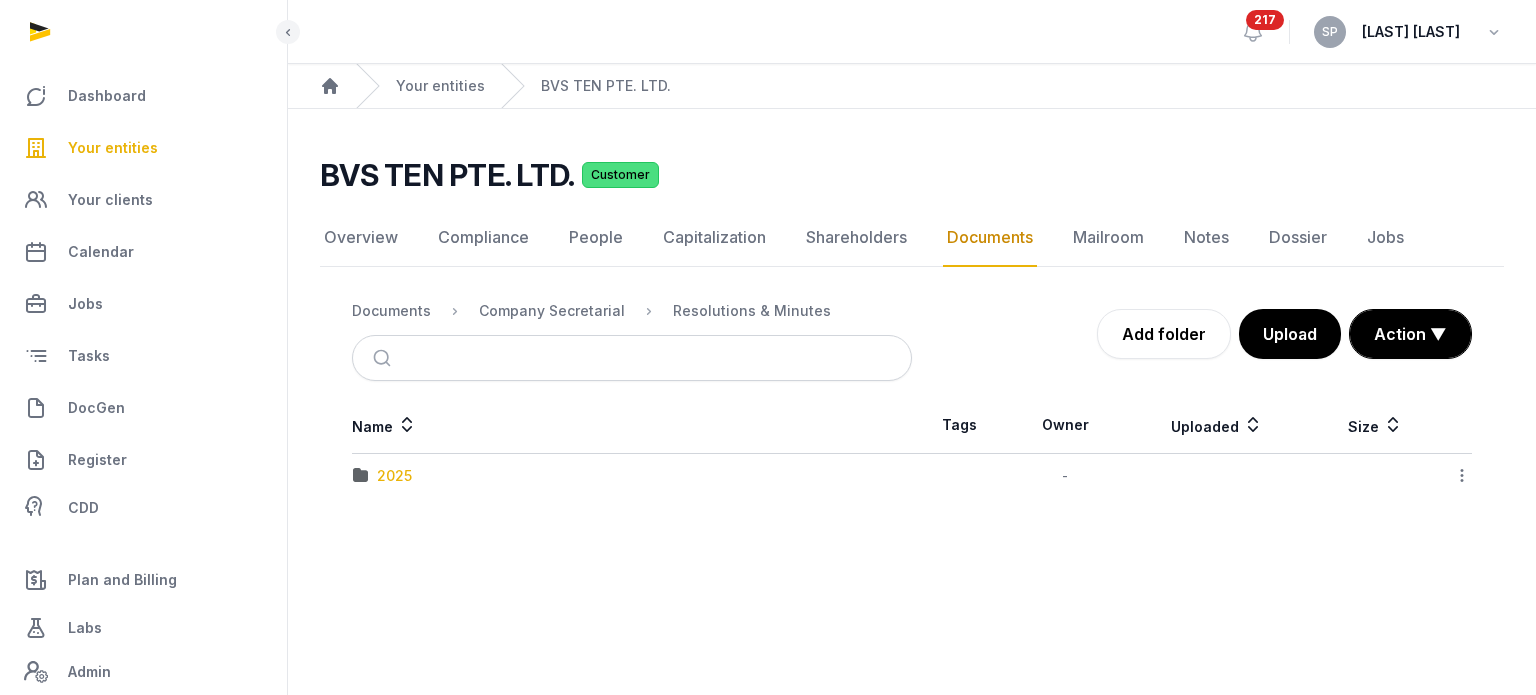 click on "2025" at bounding box center [394, 476] 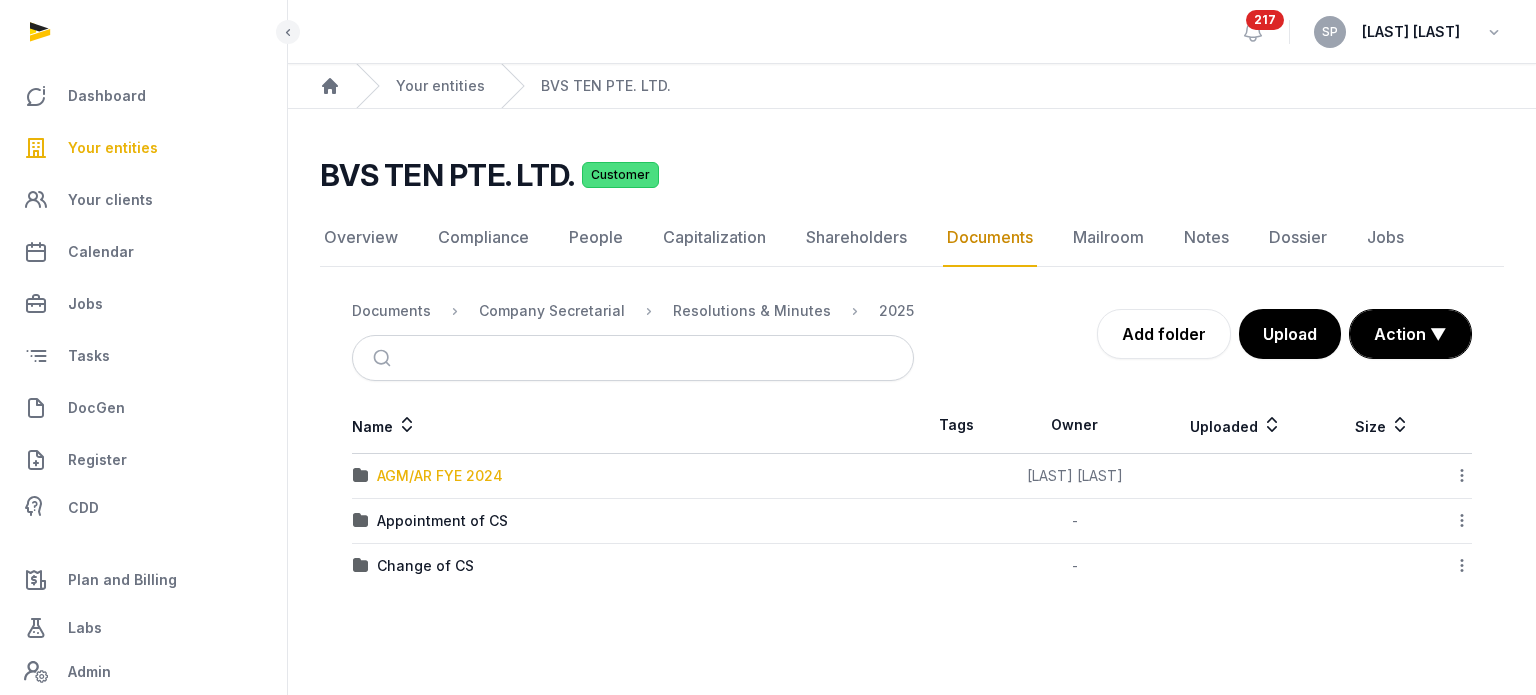 click on "AGM/AR FYE 2024" at bounding box center [440, 476] 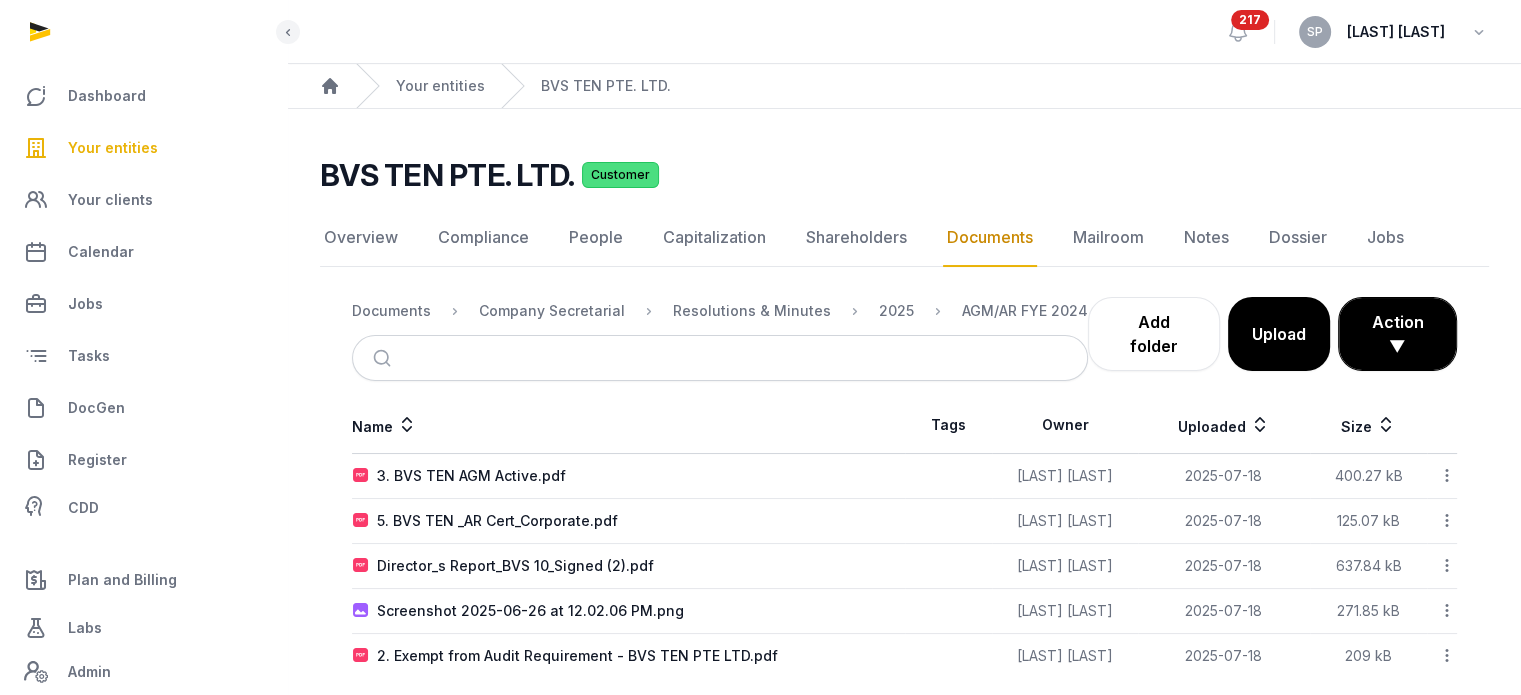 scroll, scrollTop: 20, scrollLeft: 0, axis: vertical 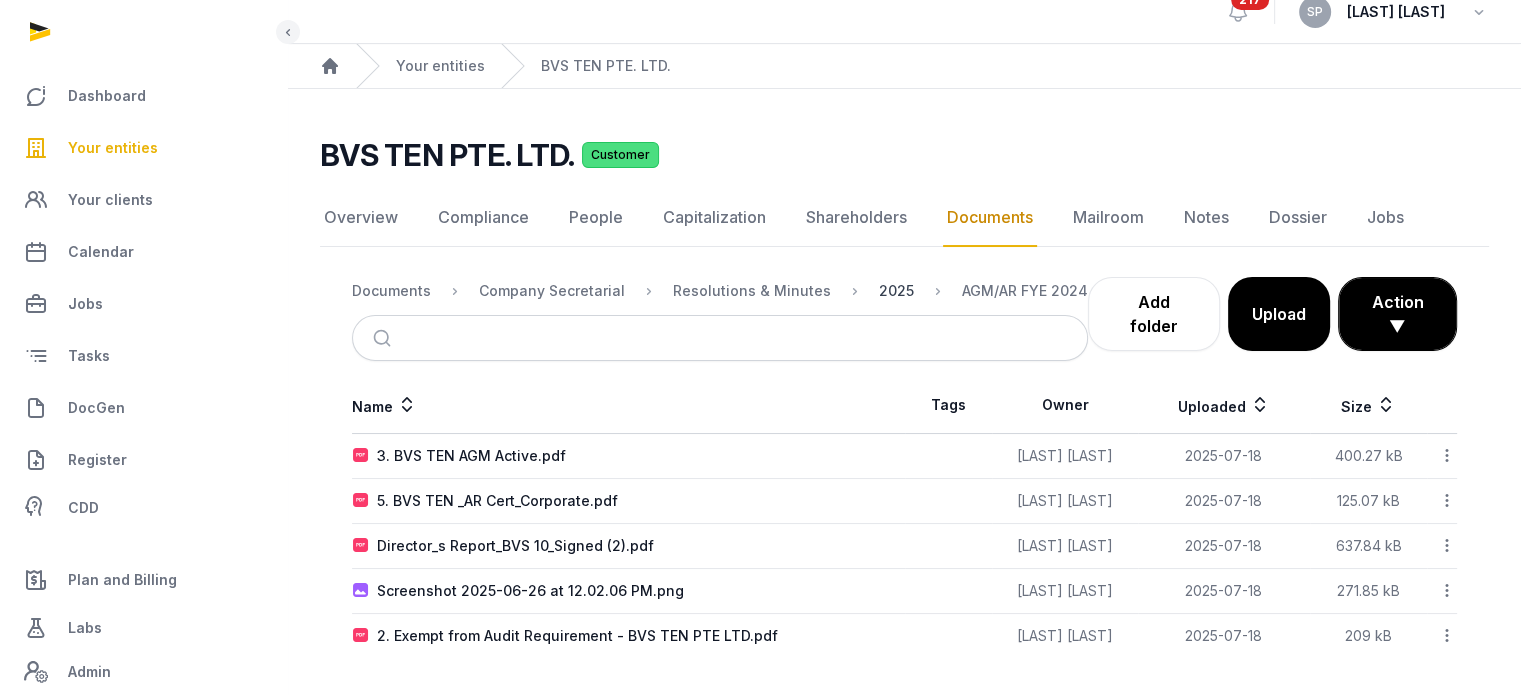 click on "2025" at bounding box center [896, 291] 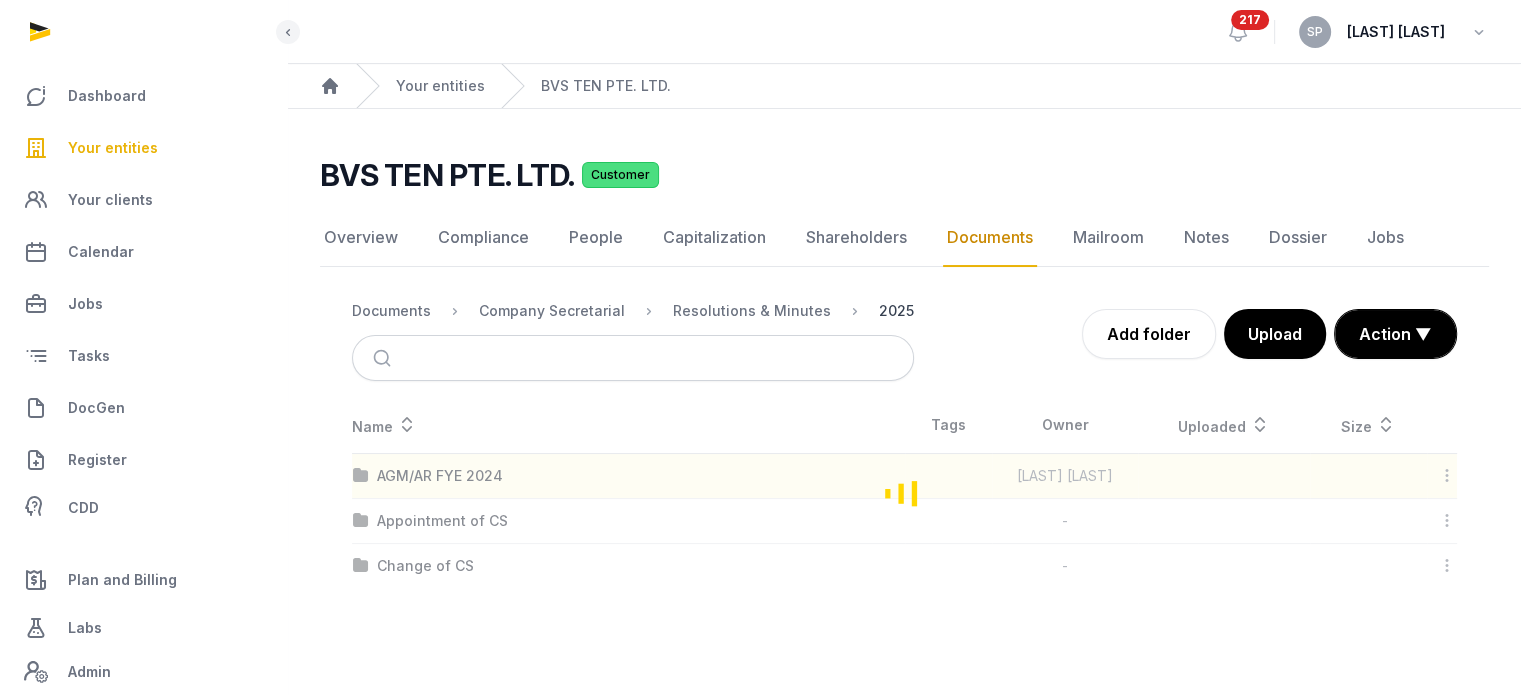 scroll, scrollTop: 0, scrollLeft: 0, axis: both 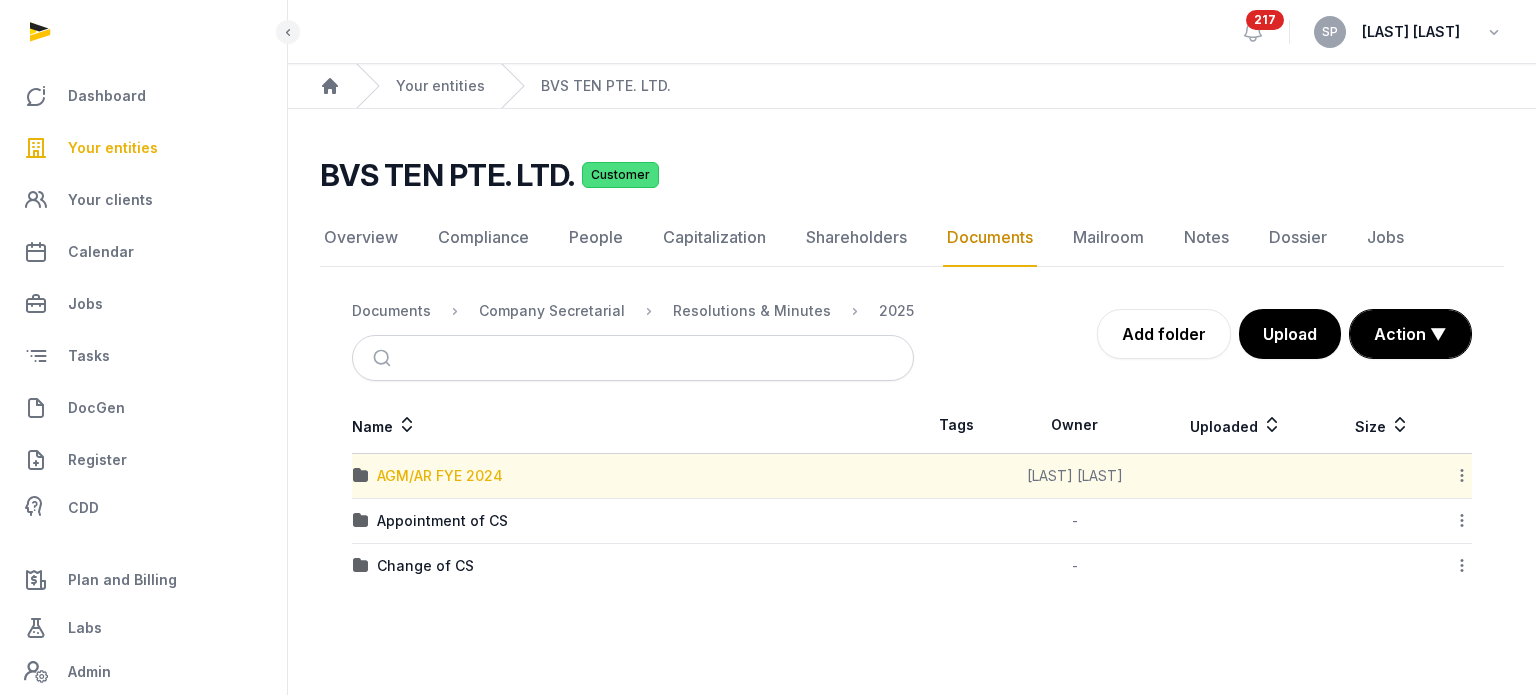 click on "AGM/AR FYE 2024" at bounding box center [440, 476] 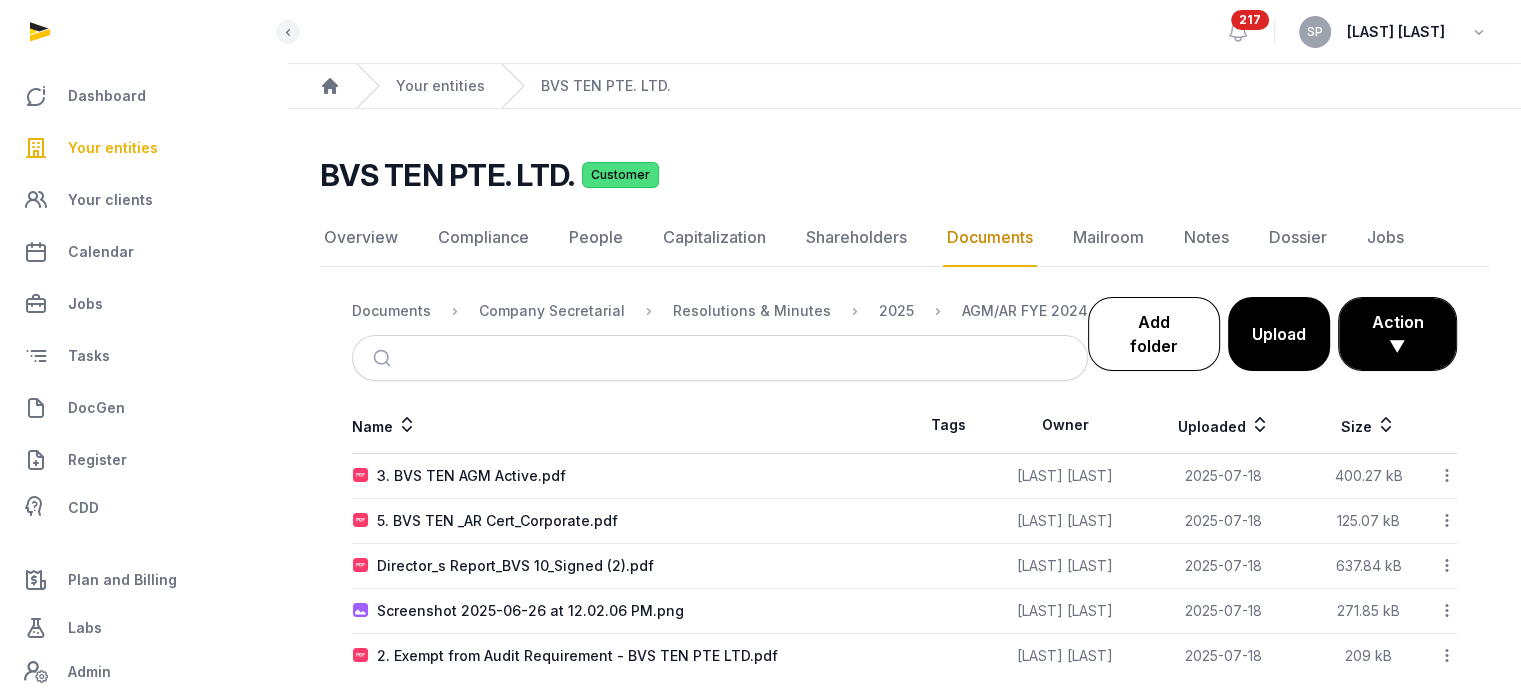 click on "Add folder" at bounding box center (1154, 334) 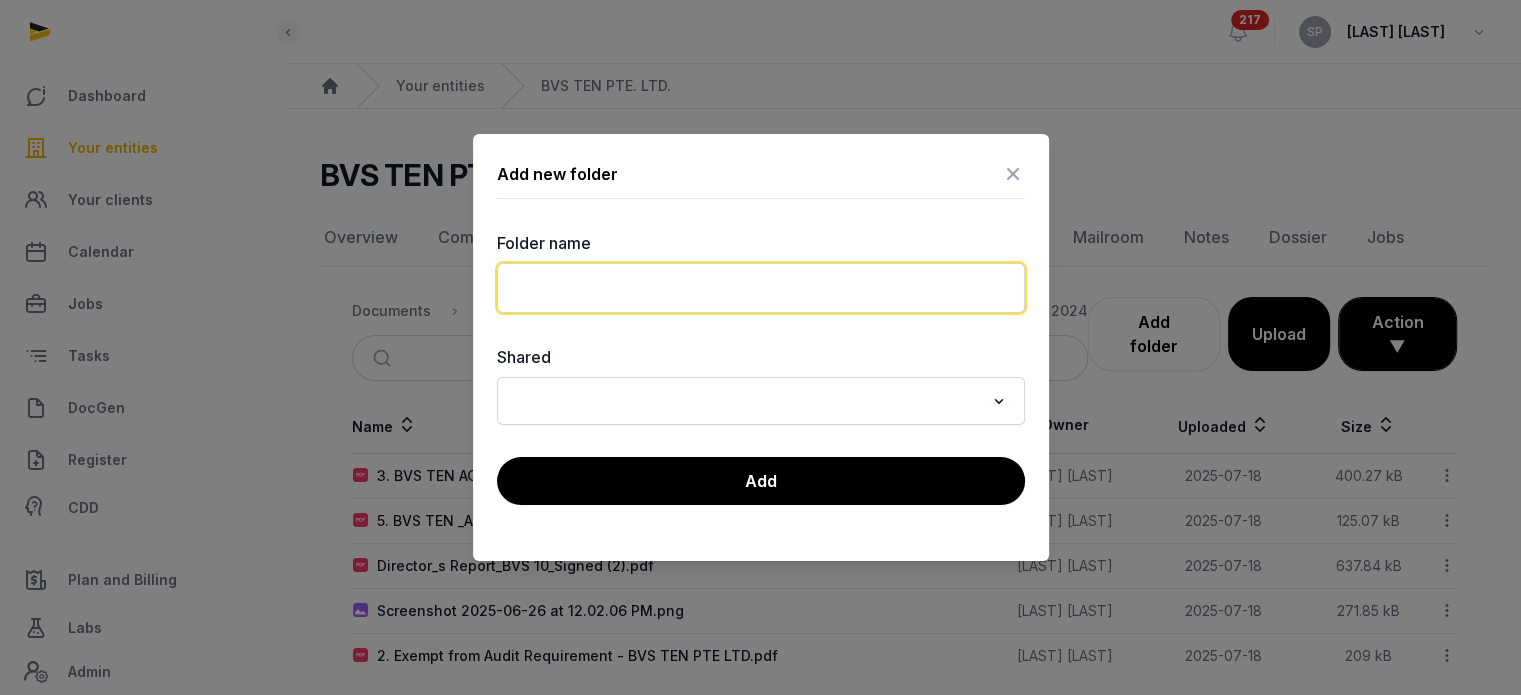 click 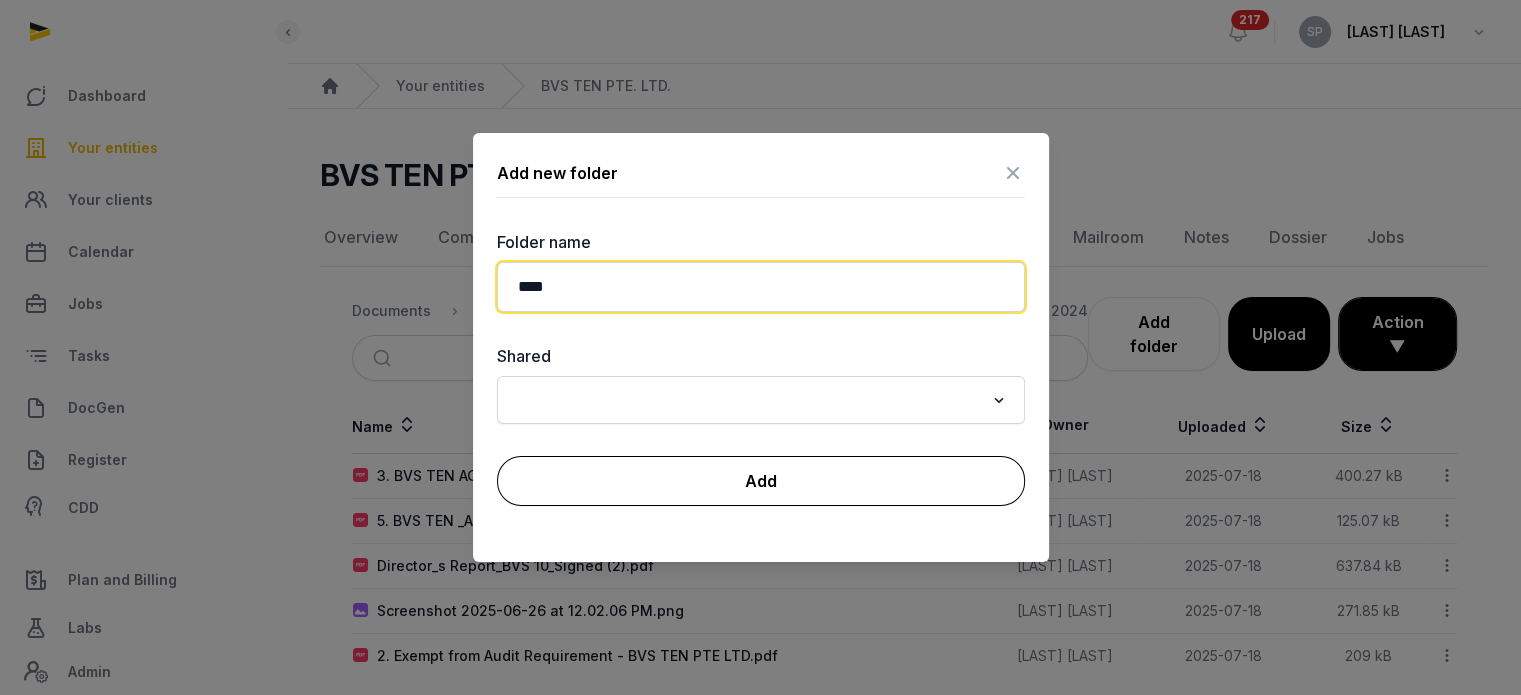 type on "****" 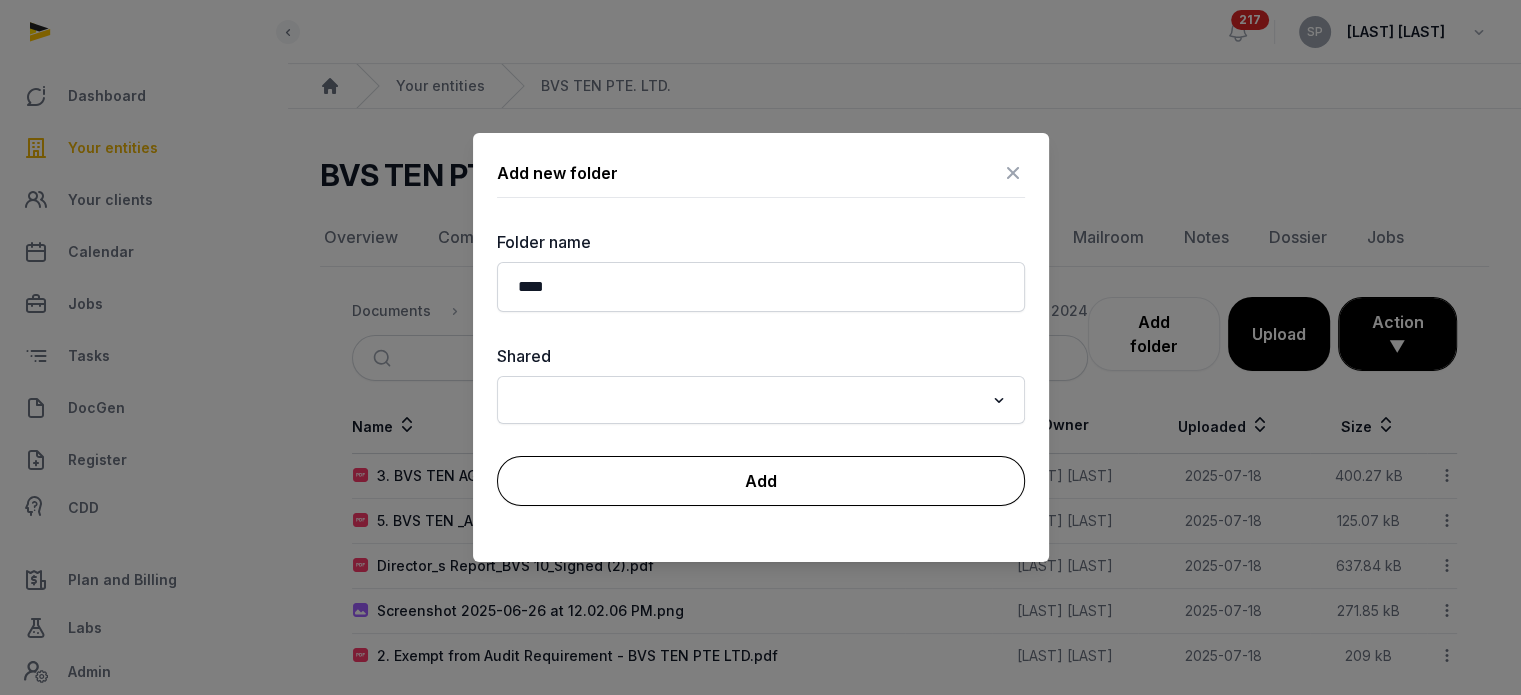 click on "Add" at bounding box center (761, 481) 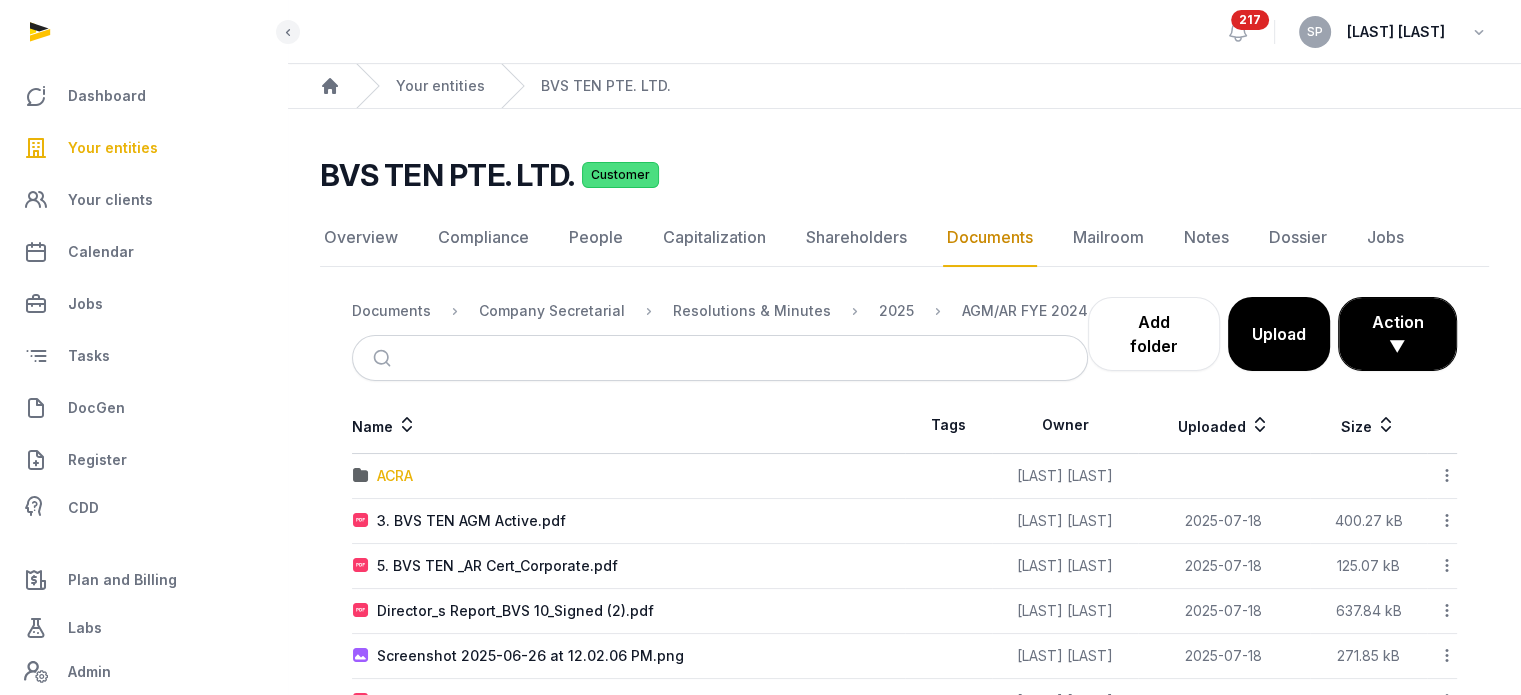 click on "ACRA" at bounding box center (395, 476) 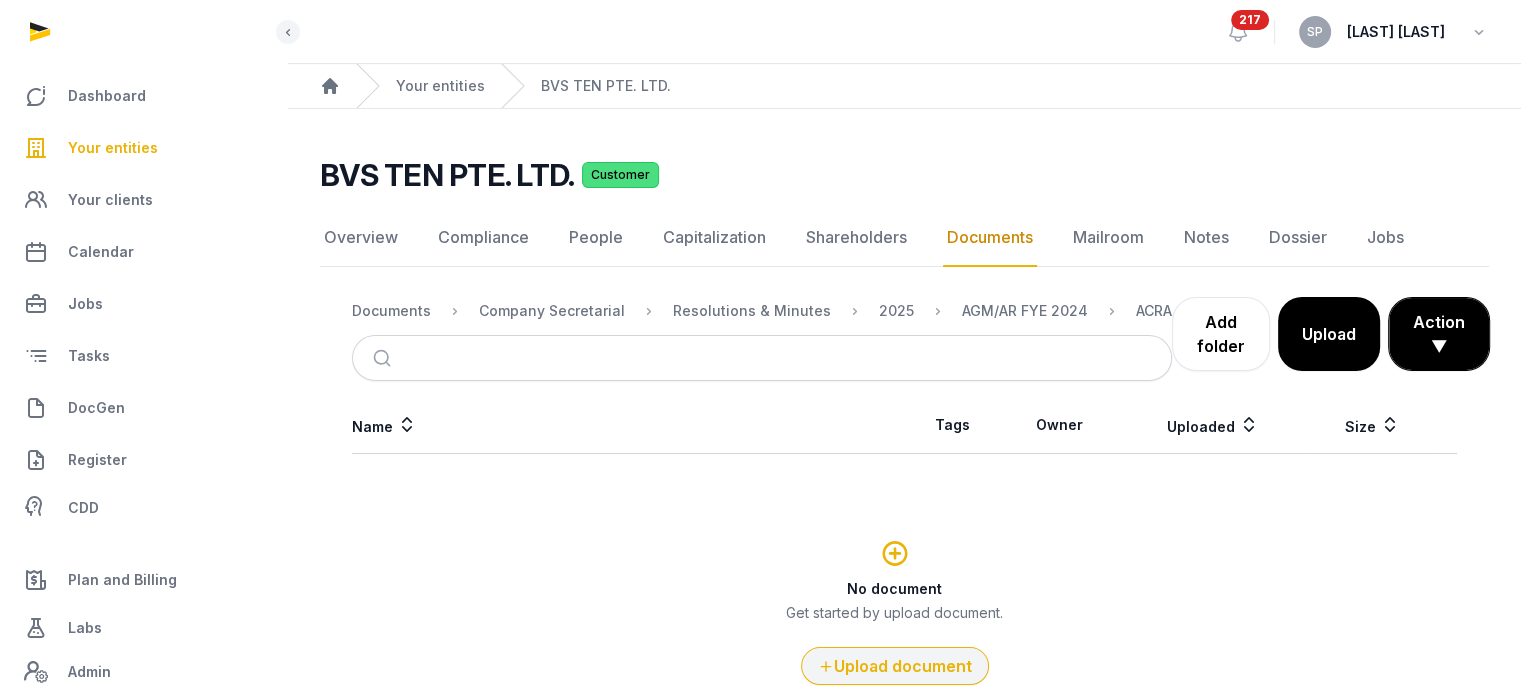 click on "Upload document" at bounding box center [895, 666] 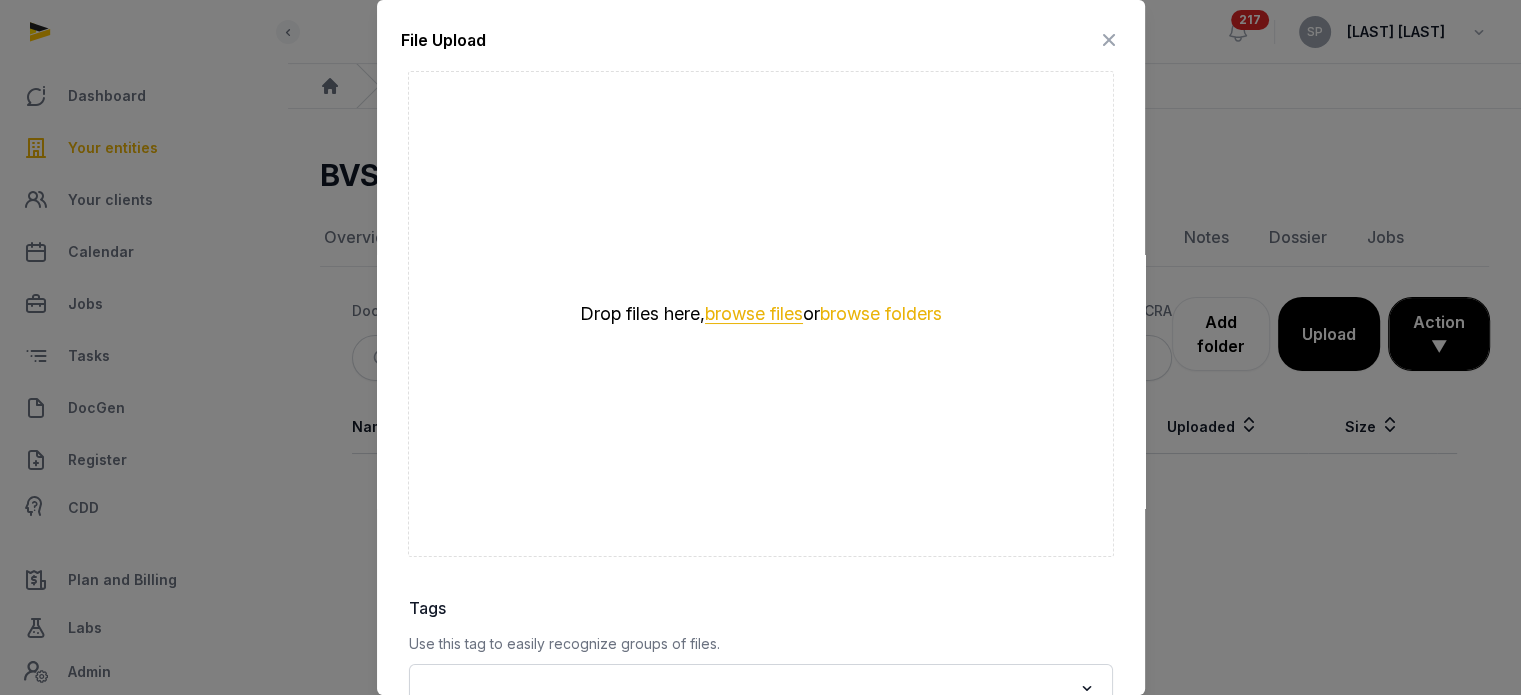 click on "browse files" at bounding box center (754, 314) 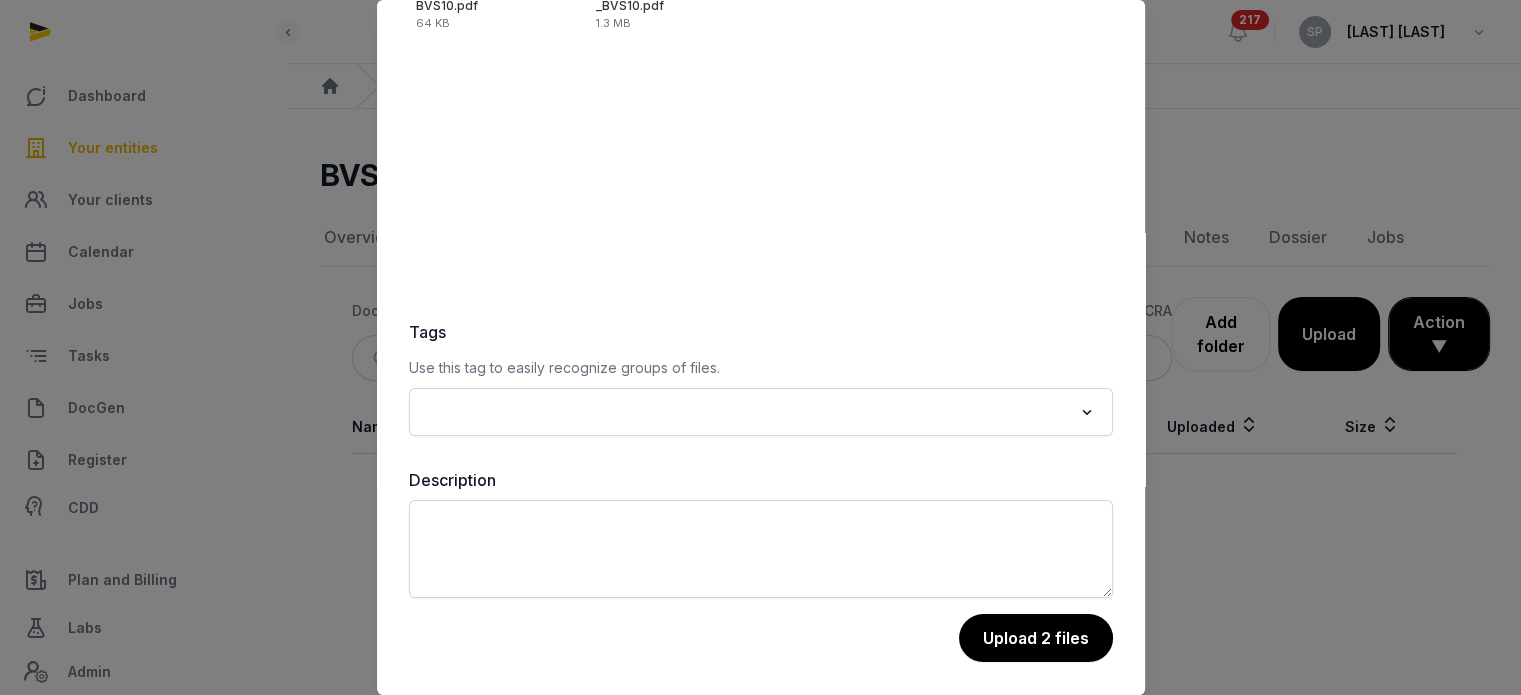 scroll, scrollTop: 282, scrollLeft: 0, axis: vertical 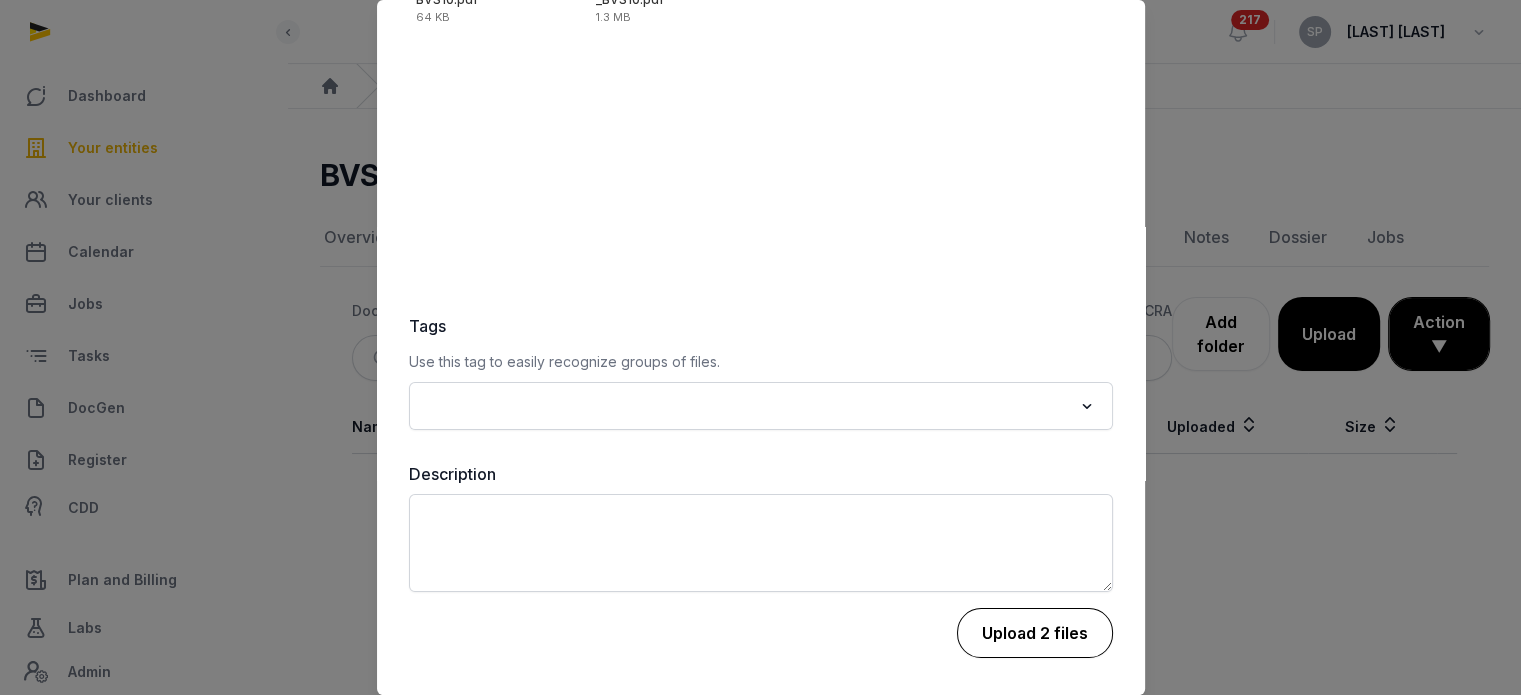 click on "Upload 2 files" at bounding box center (1035, 633) 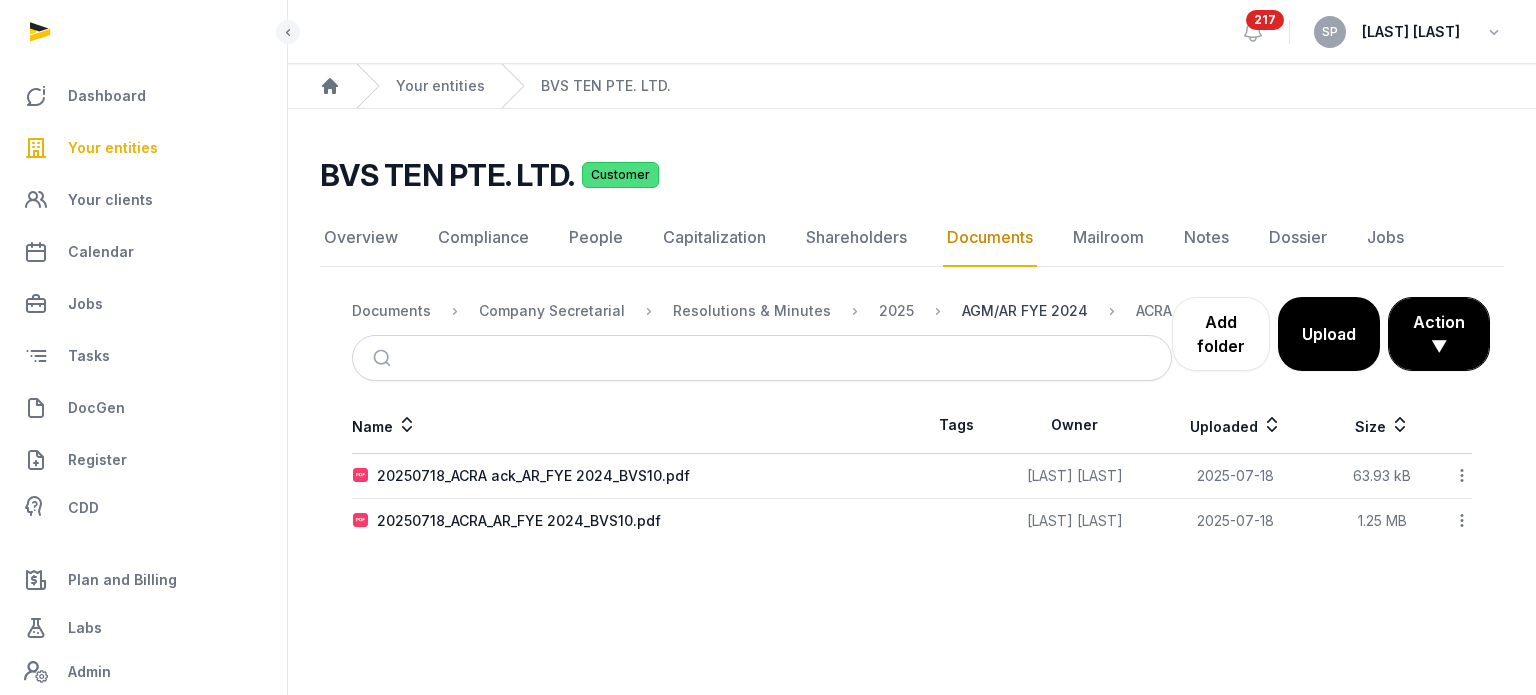 click on "AGM/AR FYE 2024" at bounding box center [1025, 311] 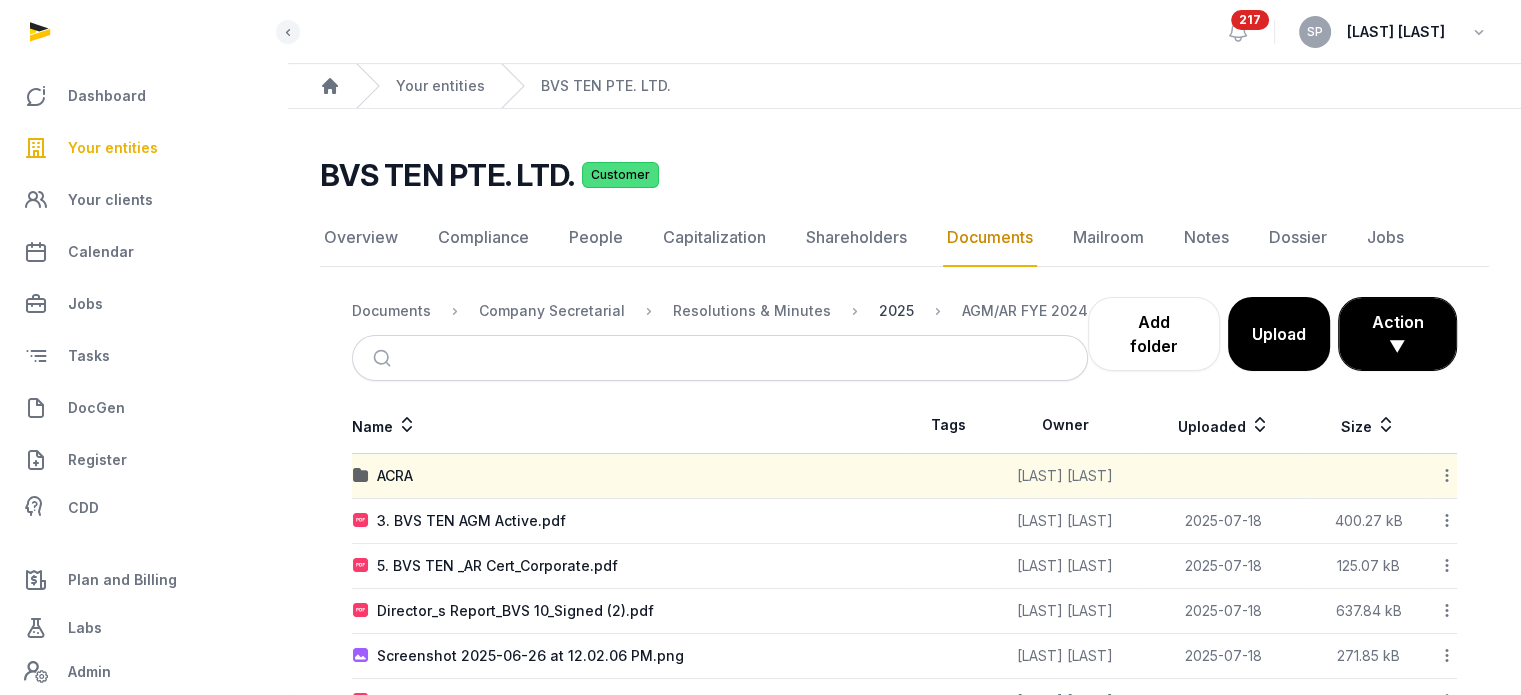 click on "2025" at bounding box center [896, 311] 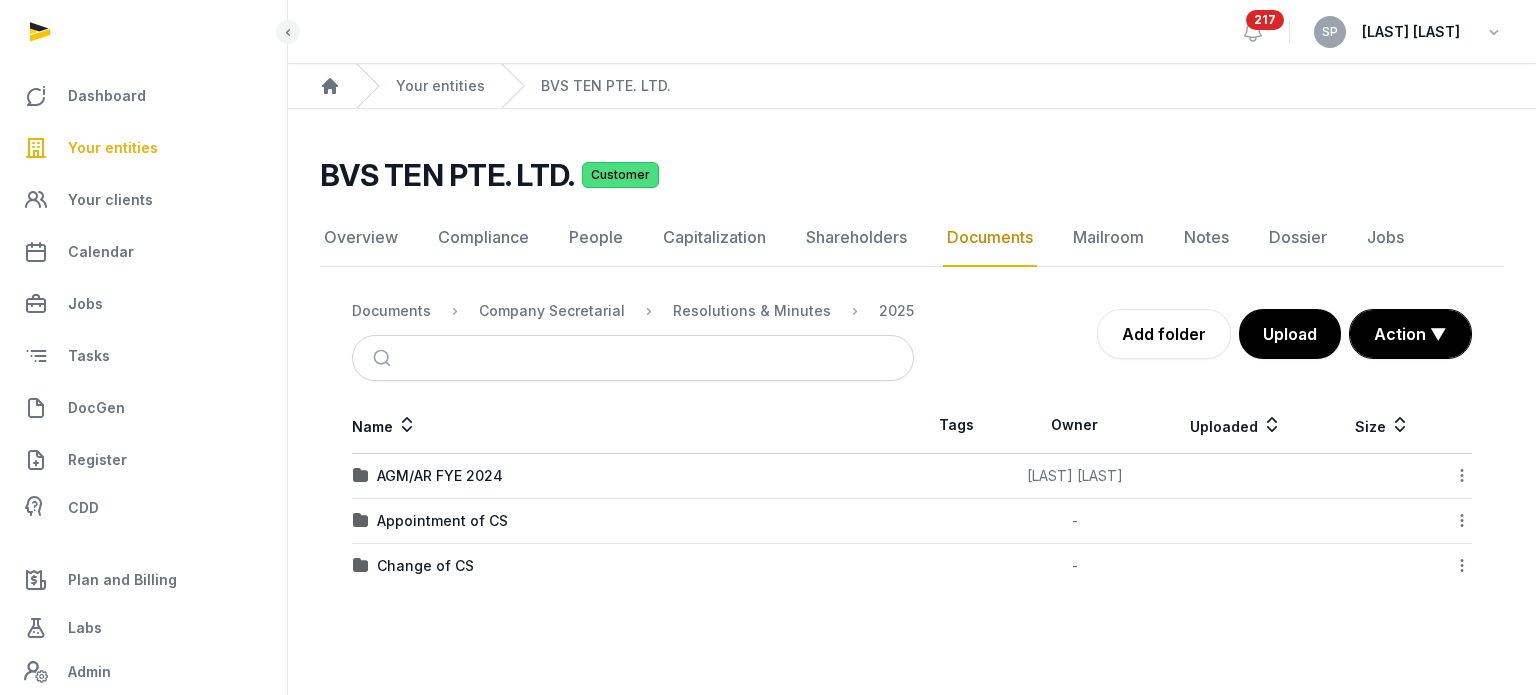 click 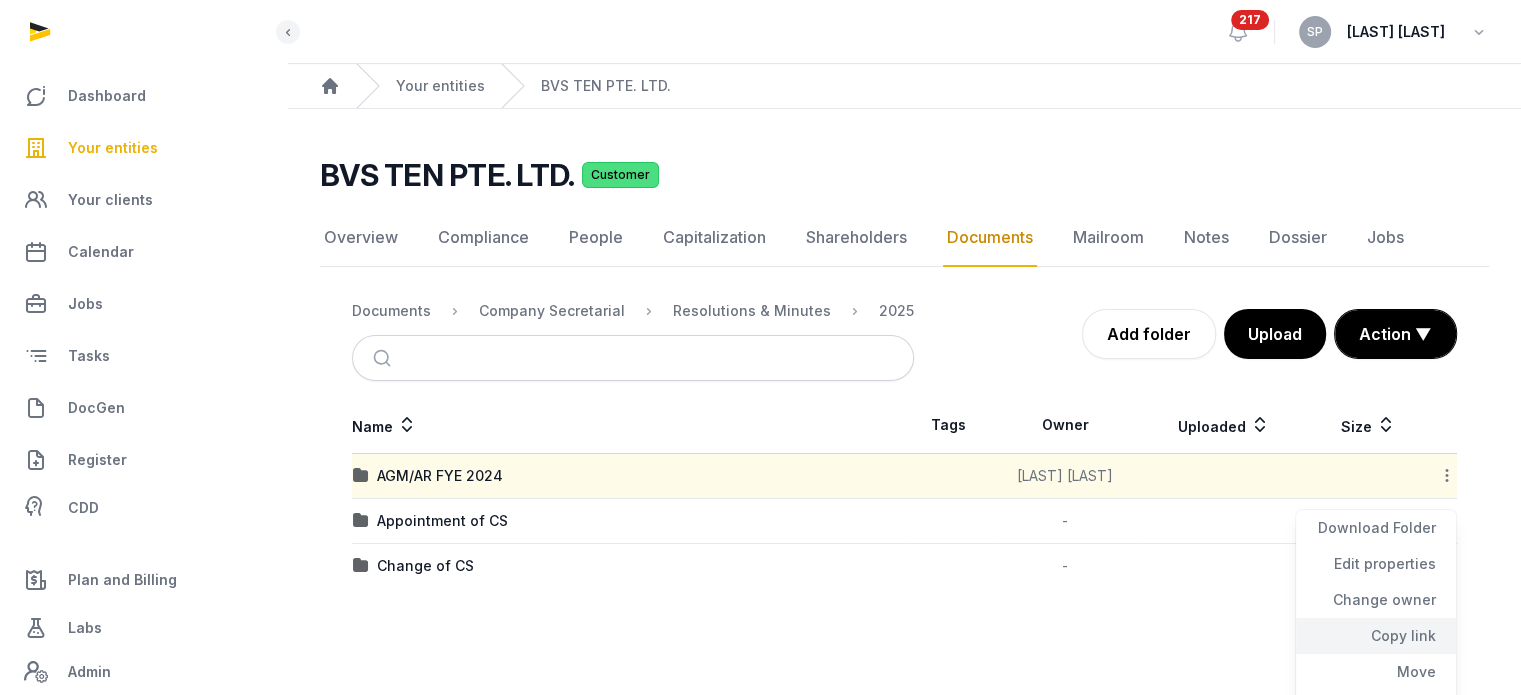 click on "Copy link" 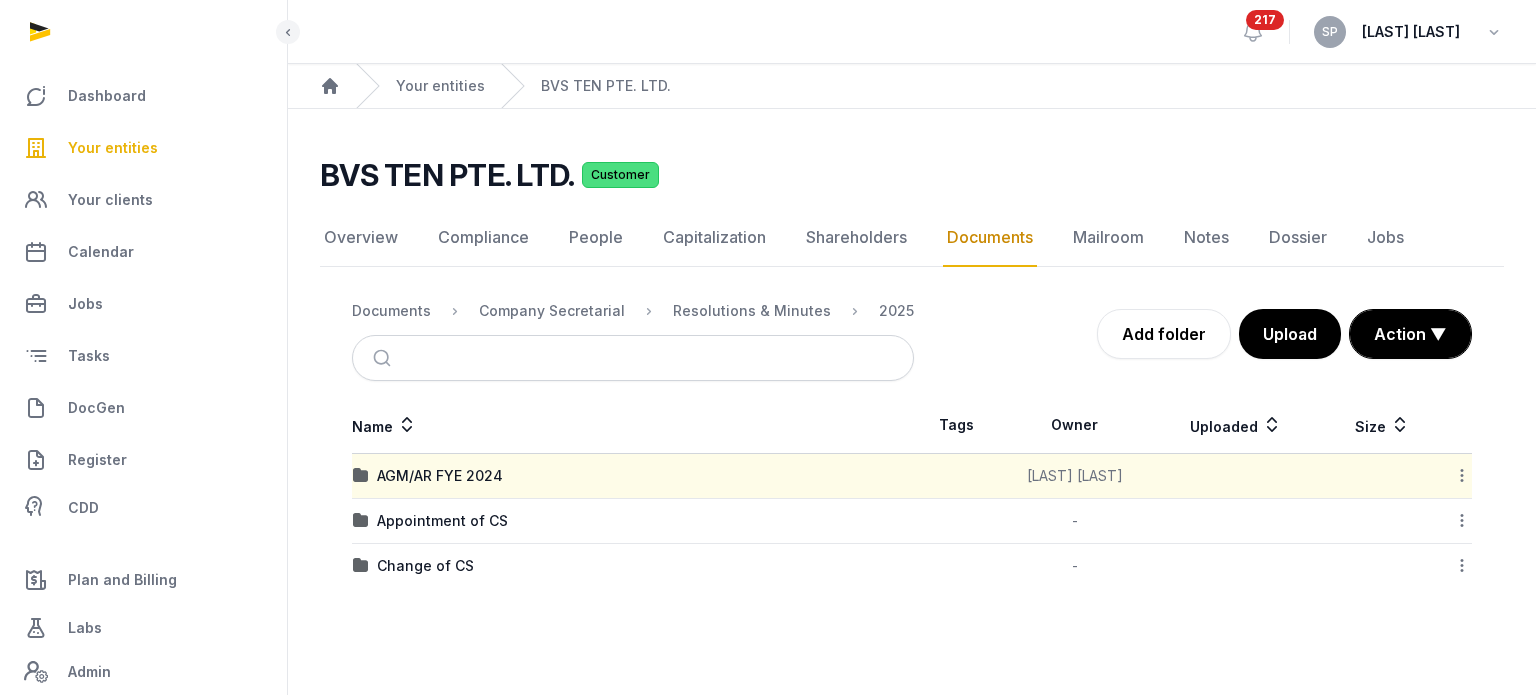 click on "Your entities" at bounding box center (113, 148) 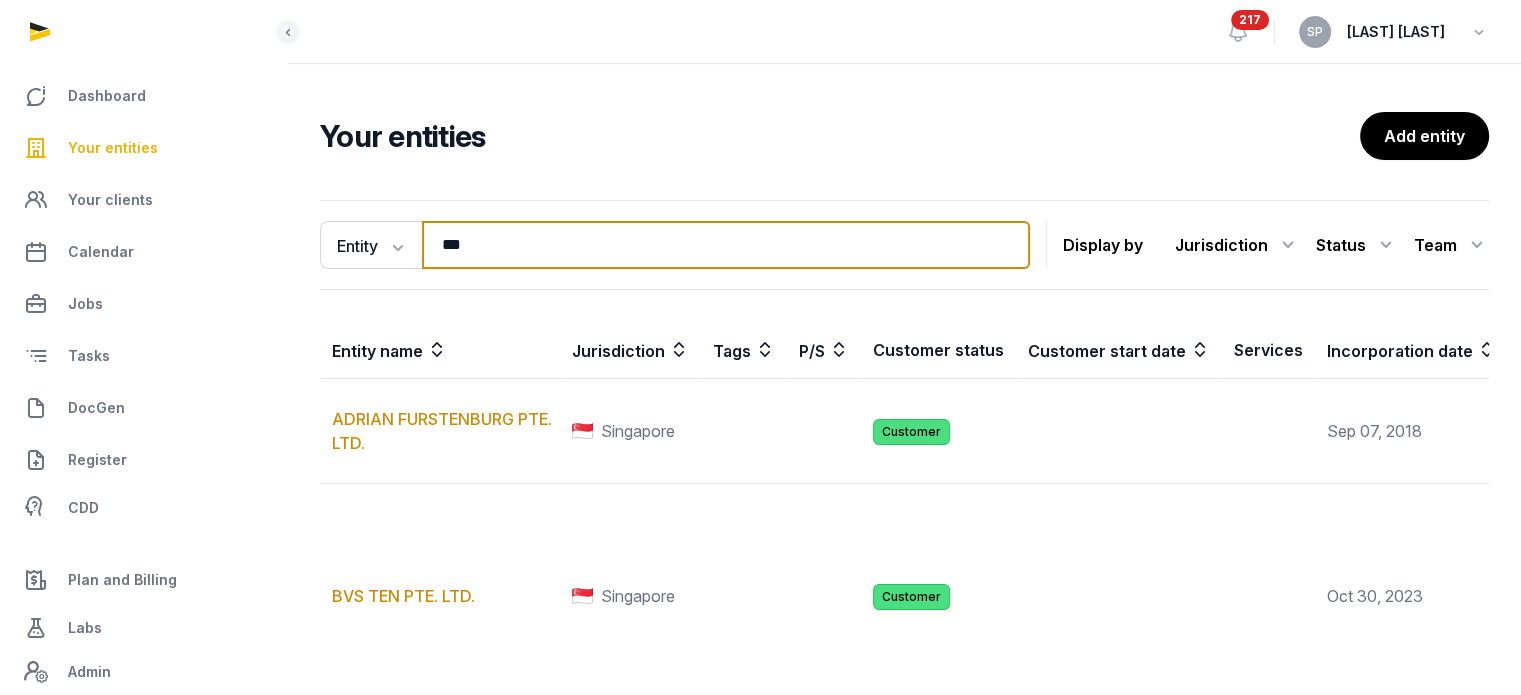 click on "***" at bounding box center [726, 245] 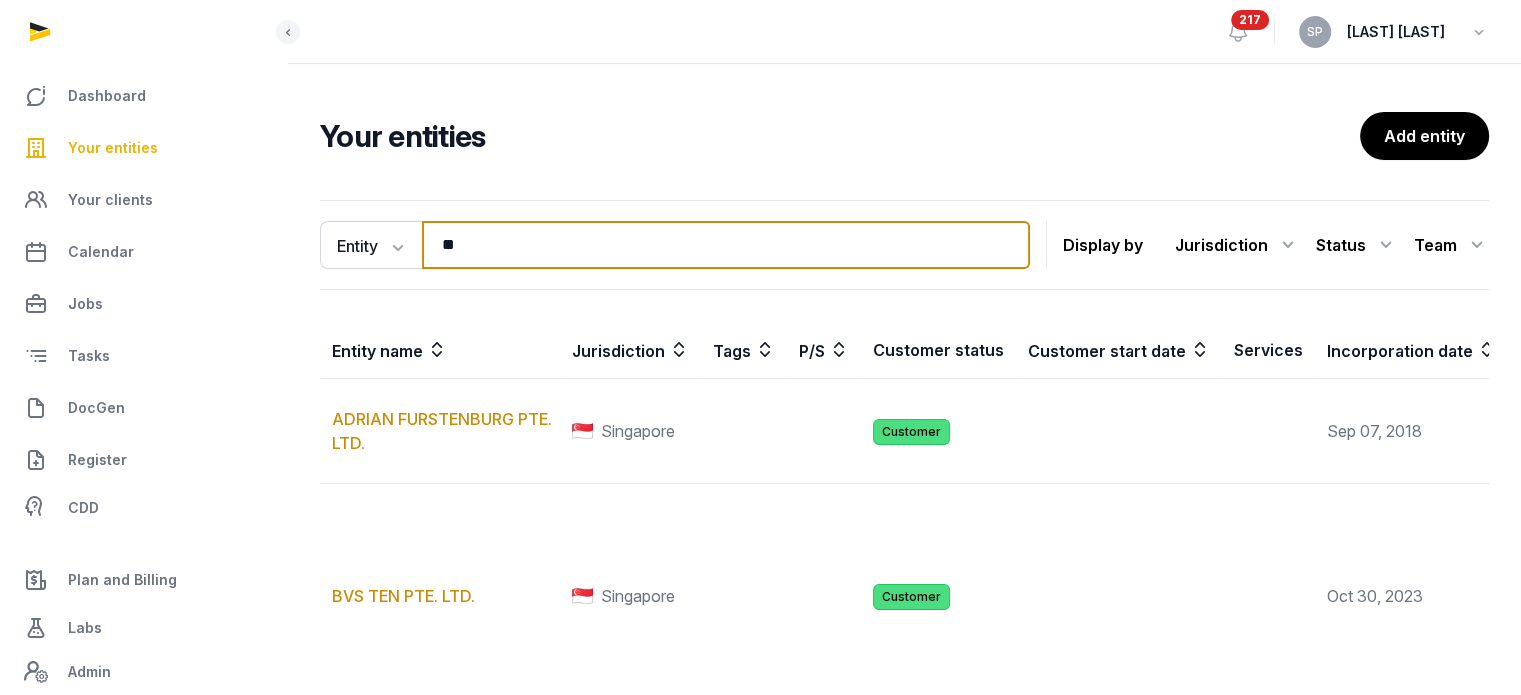 type on "*" 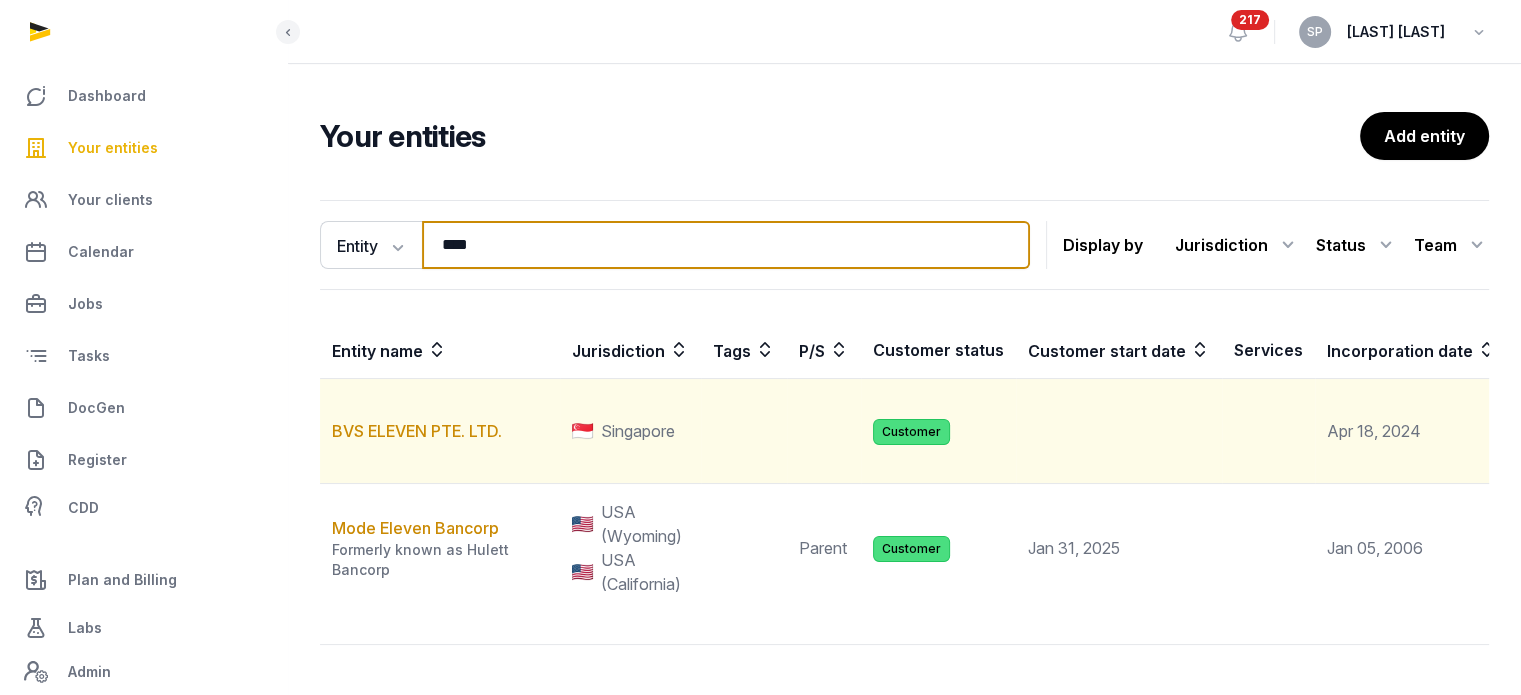 type on "****" 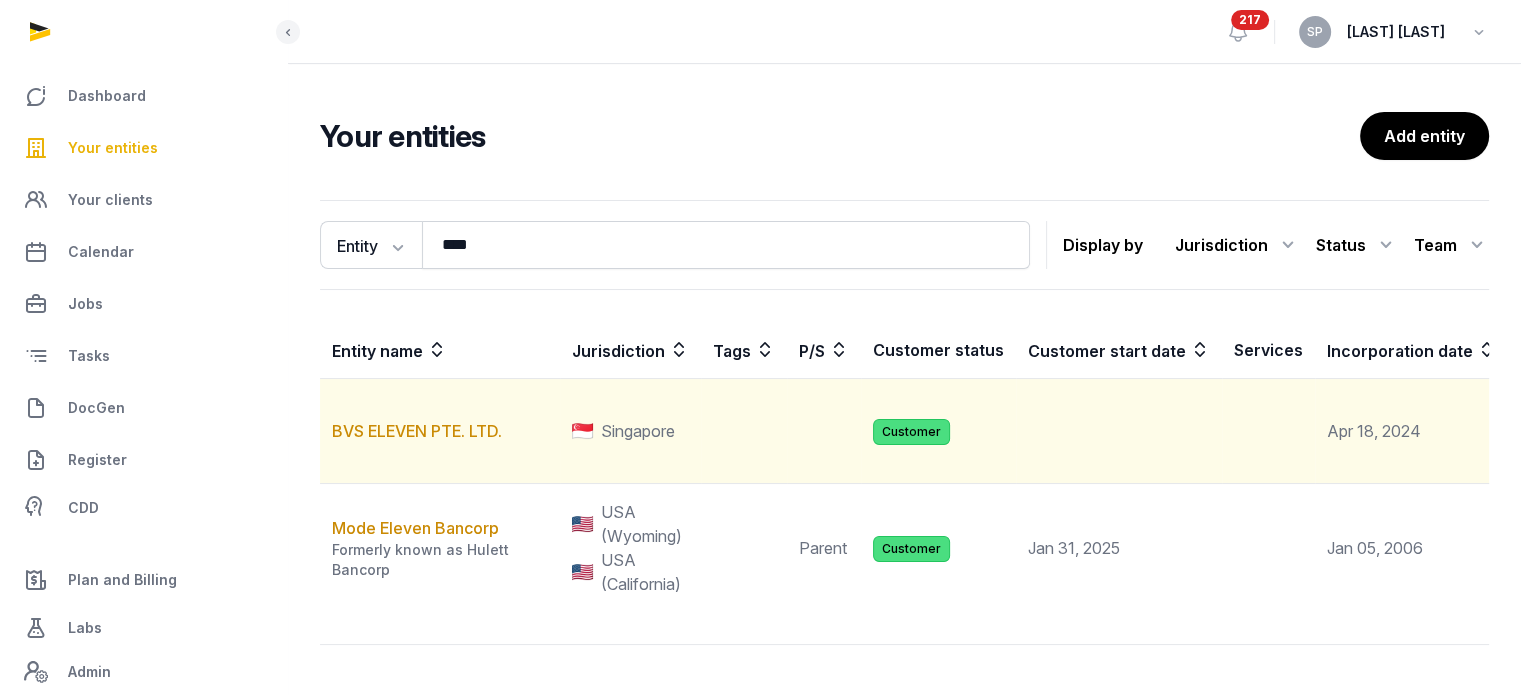click on "BVS ELEVEN PTE. LTD." at bounding box center (440, 431) 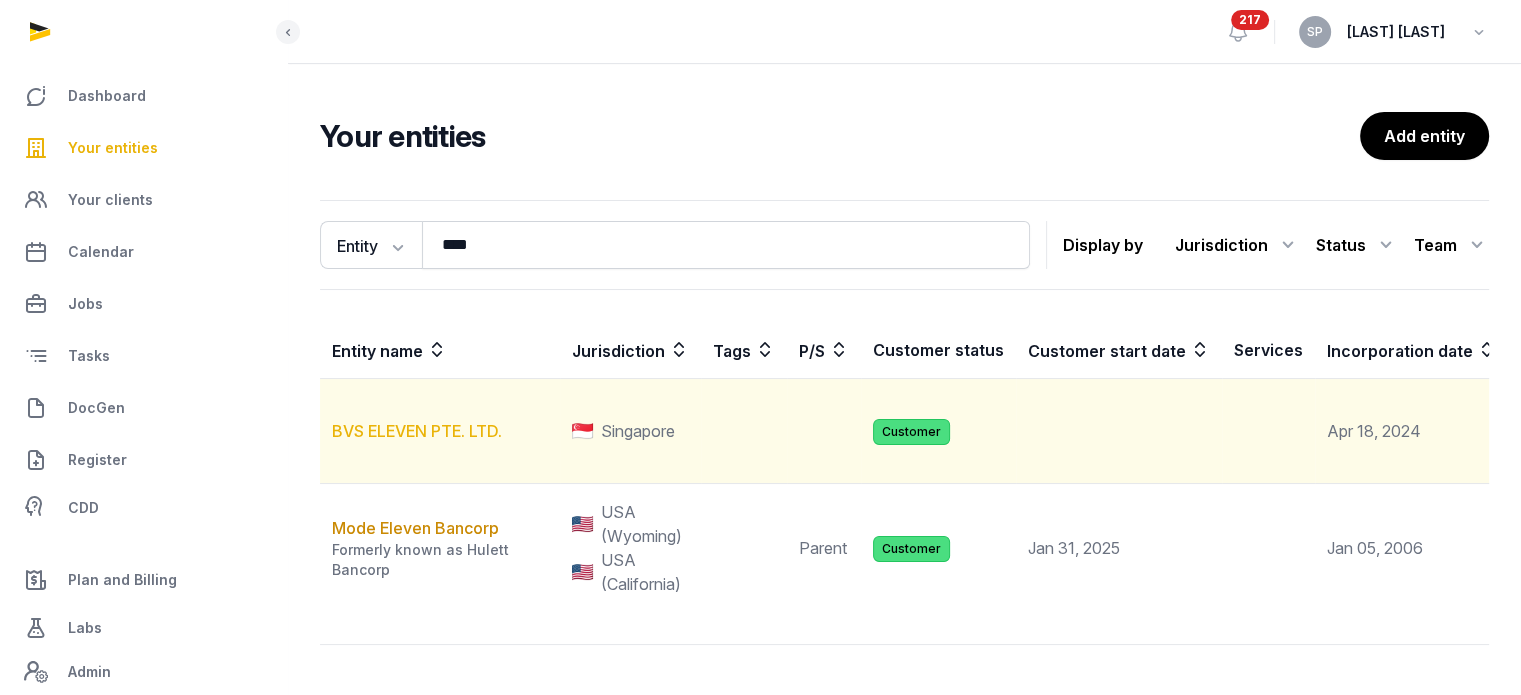 click on "BVS ELEVEN PTE. LTD." at bounding box center [417, 431] 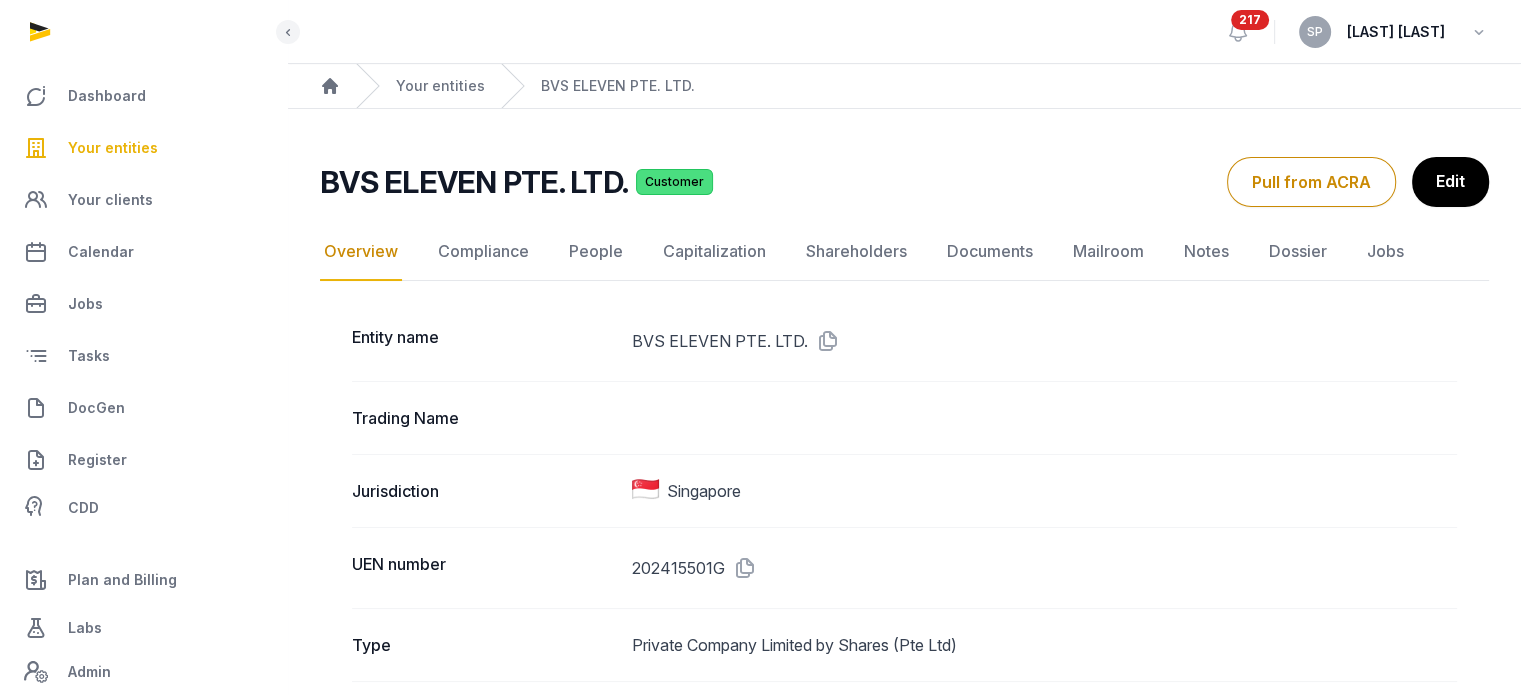click at bounding box center (824, 341) 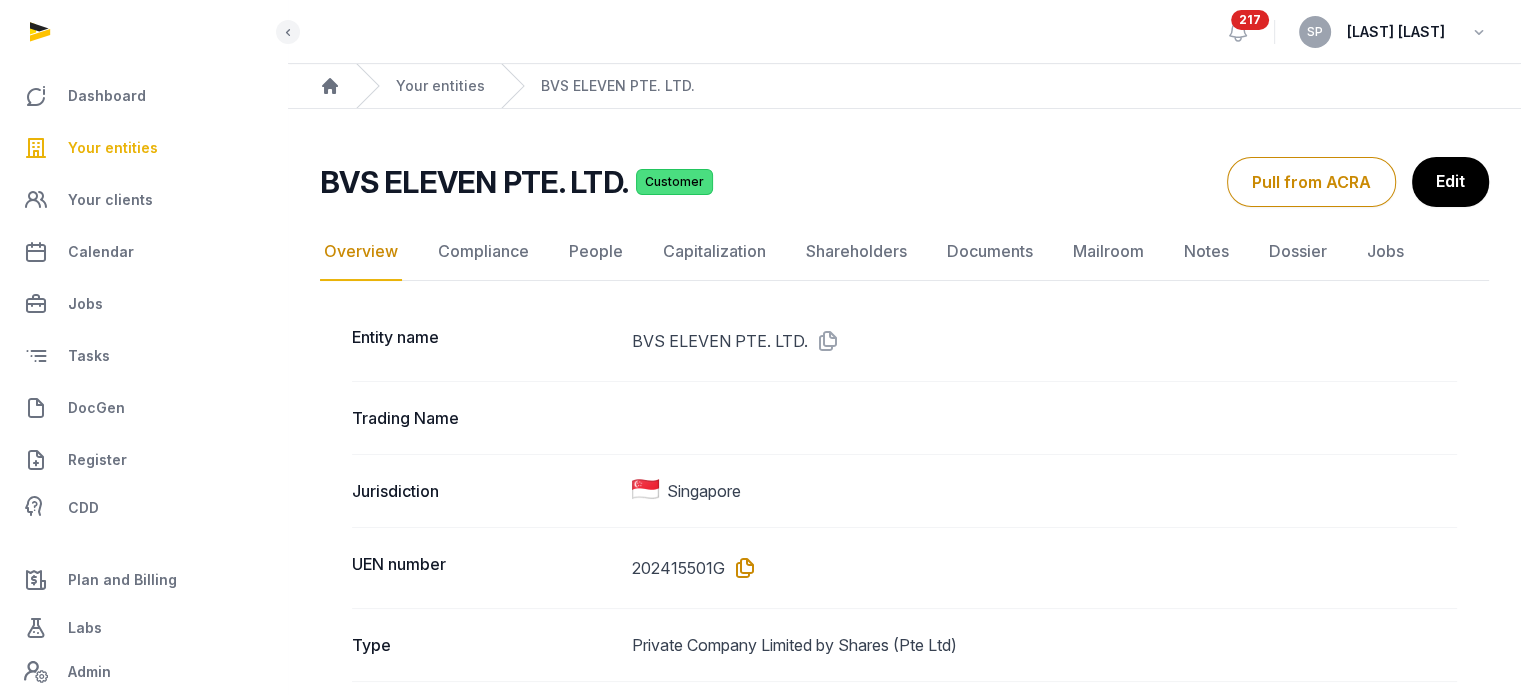 click at bounding box center (741, 568) 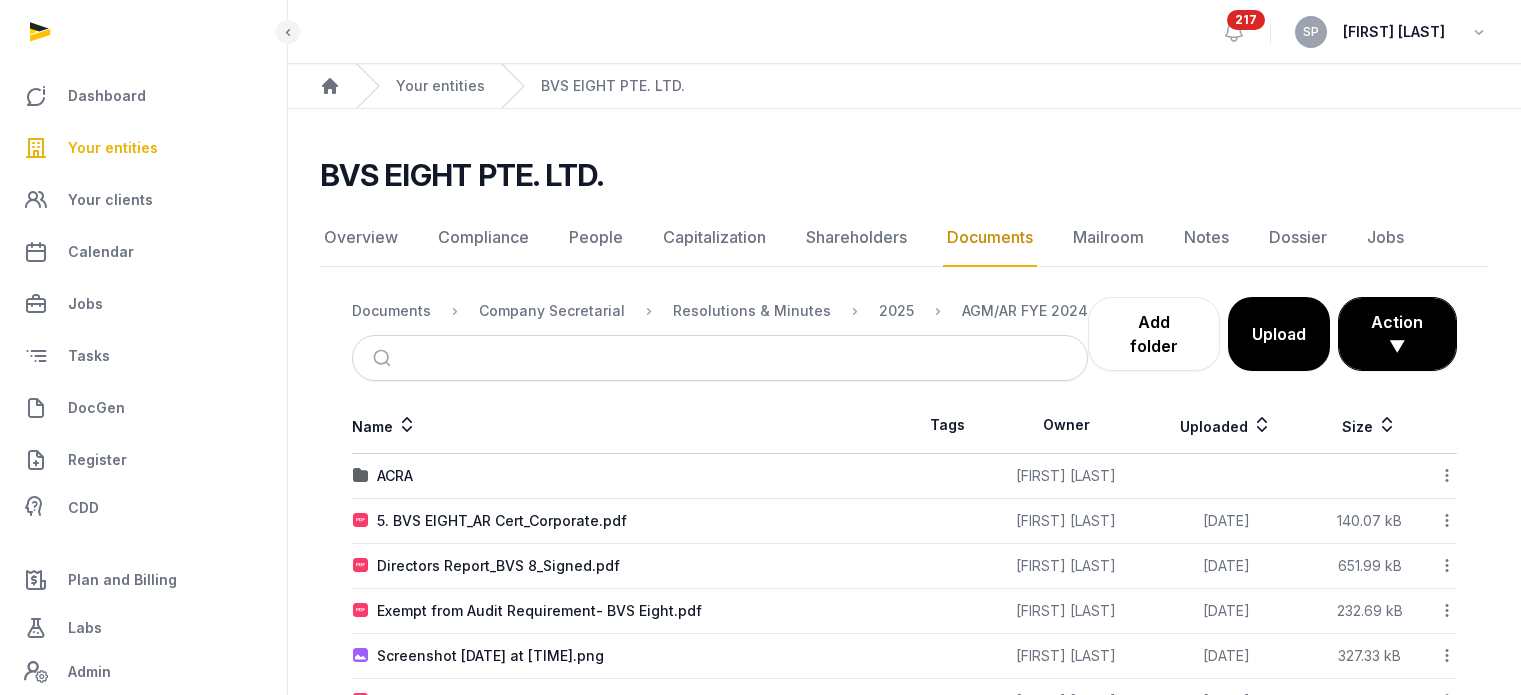 scroll, scrollTop: 0, scrollLeft: 0, axis: both 